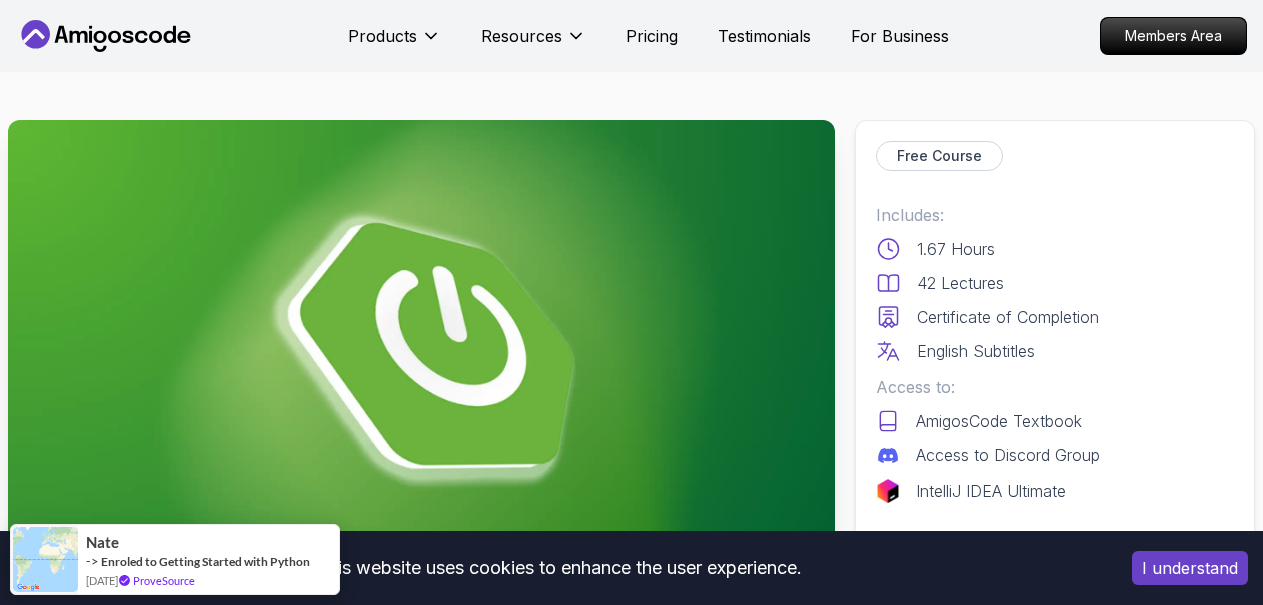 scroll, scrollTop: 0, scrollLeft: 0, axis: both 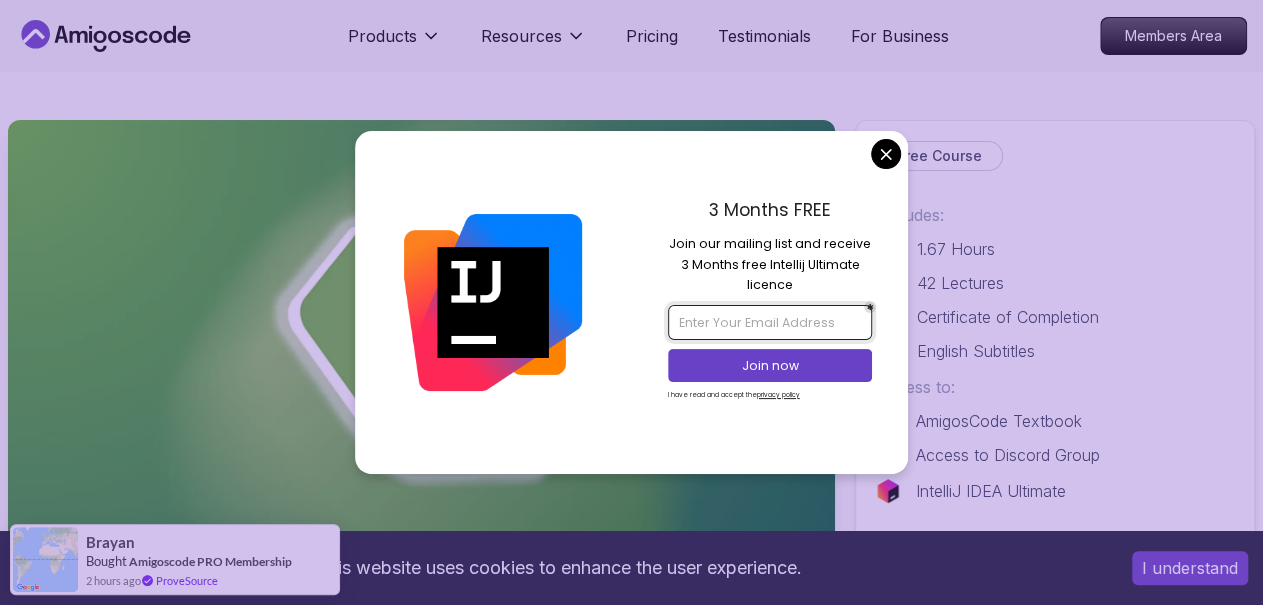 click at bounding box center [770, 322] 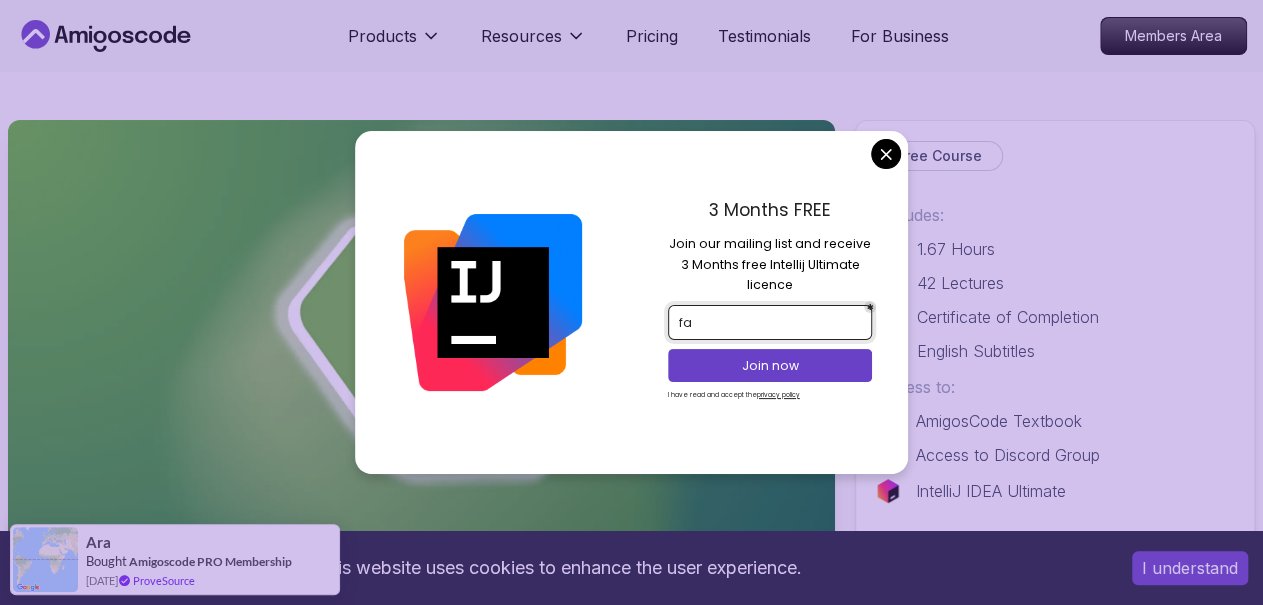 type on "f" 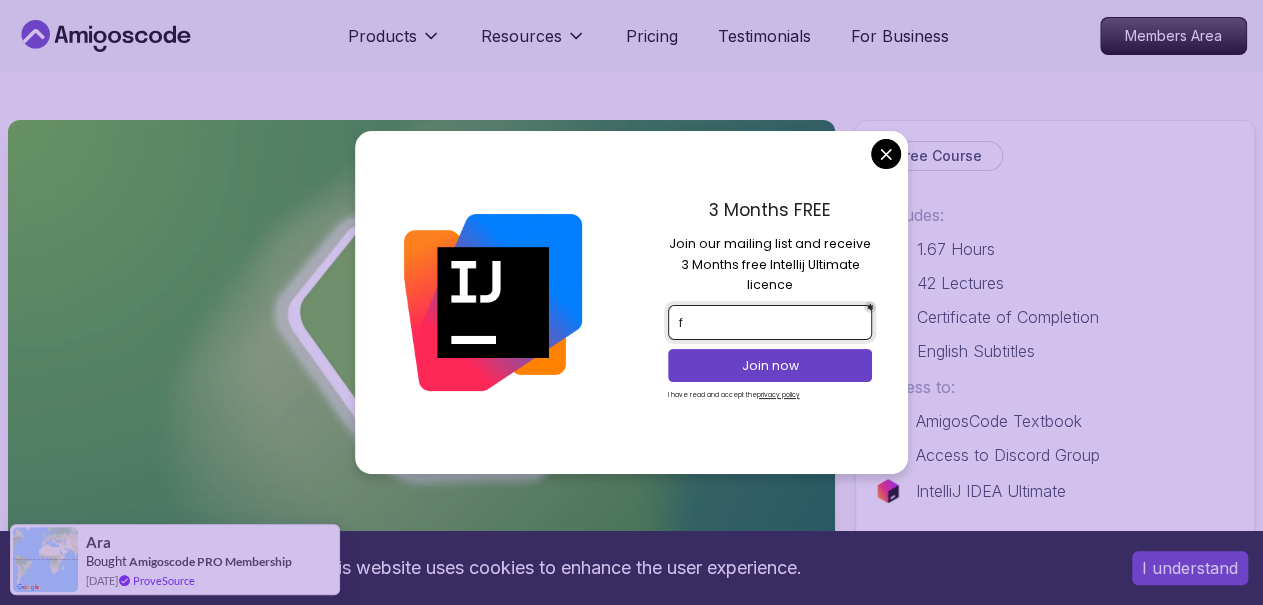 type 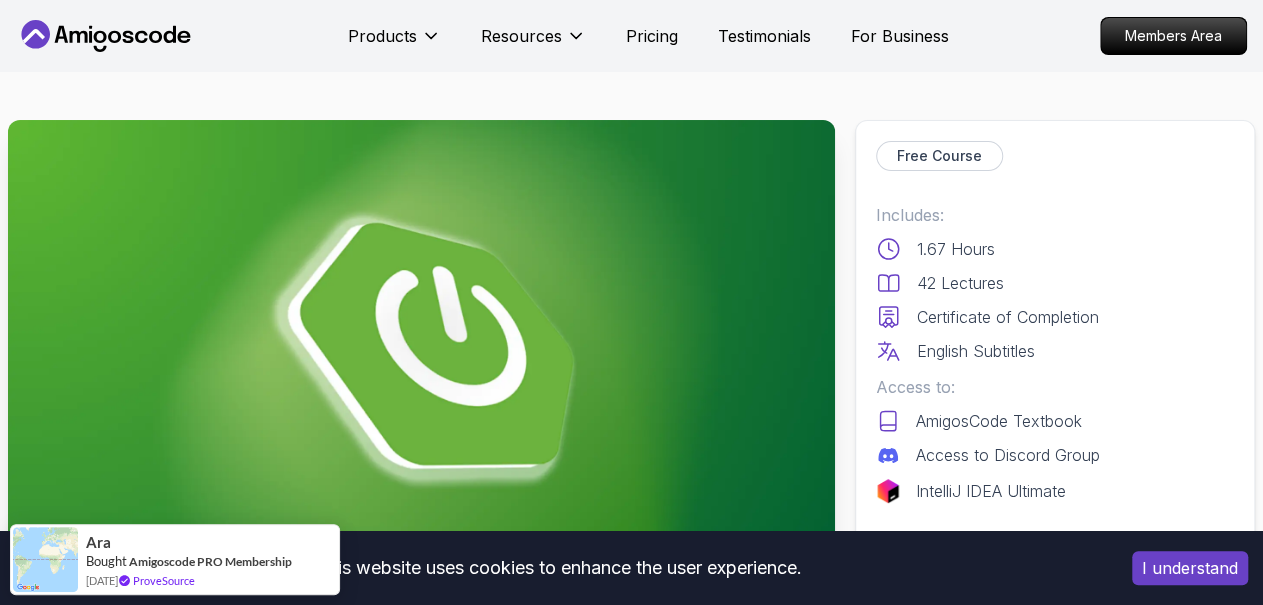 click on "This website uses cookies to enhance the user experience. I understand Products Resources Pricing Testimonials For Business Members Area Products Resources Pricing Testimonials For Business Members Area Spring Boot for Beginners Build a CRUD API with Spring Boot and PostgreSQL database using Spring Data JPA and Spring AI Mama Samba Braima Djalo  /   Instructor Free Course Includes: 1.67 Hours 42 Lectures Certificate of Completion English Subtitles Access to: AmigosCode Textbook Access to Discord Group IntelliJ IDEA Ultimate Enrol Now Share this Course or Copy link Got a Team of 5 or More? With one subscription, give your entire team access to all courses and features. Check our Business Plan Mama Samba Braima Djalo  /   Instructor What you will learn java spring spring-boot postgres terminal ai git github chatgpt The Basics of Spring - Learn the fundamental concepts and features of the Spring framework. Spring Boot - Understand how to use Spring Boot to simplify the development of Spring applications." at bounding box center [631, 5231] 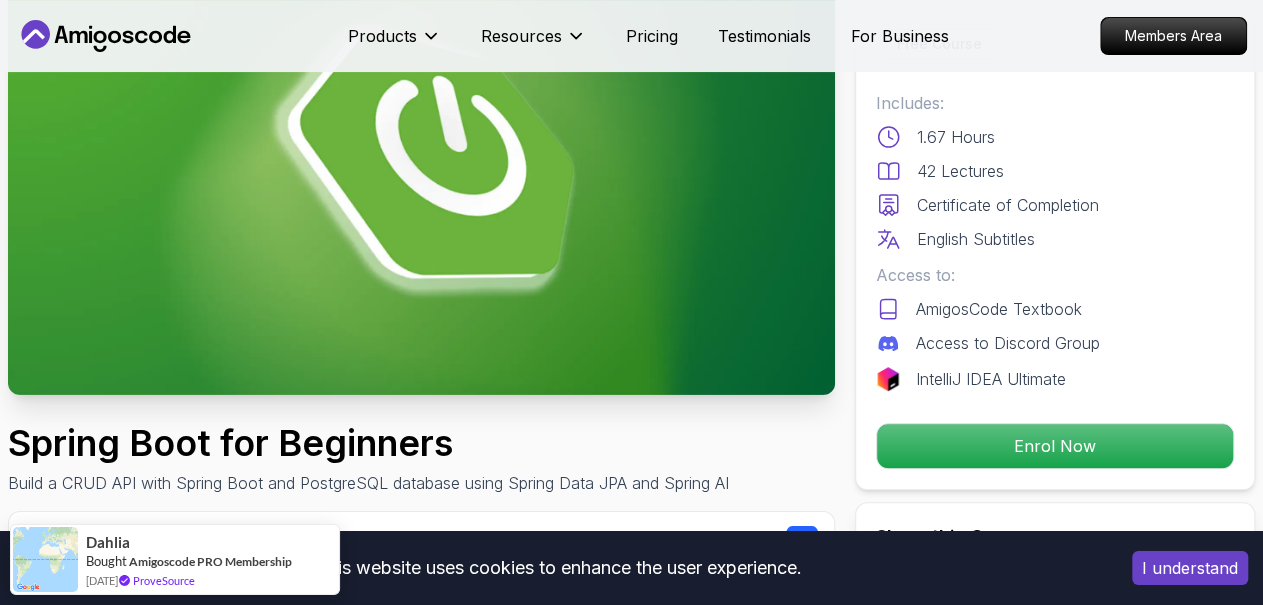 scroll, scrollTop: 190, scrollLeft: 0, axis: vertical 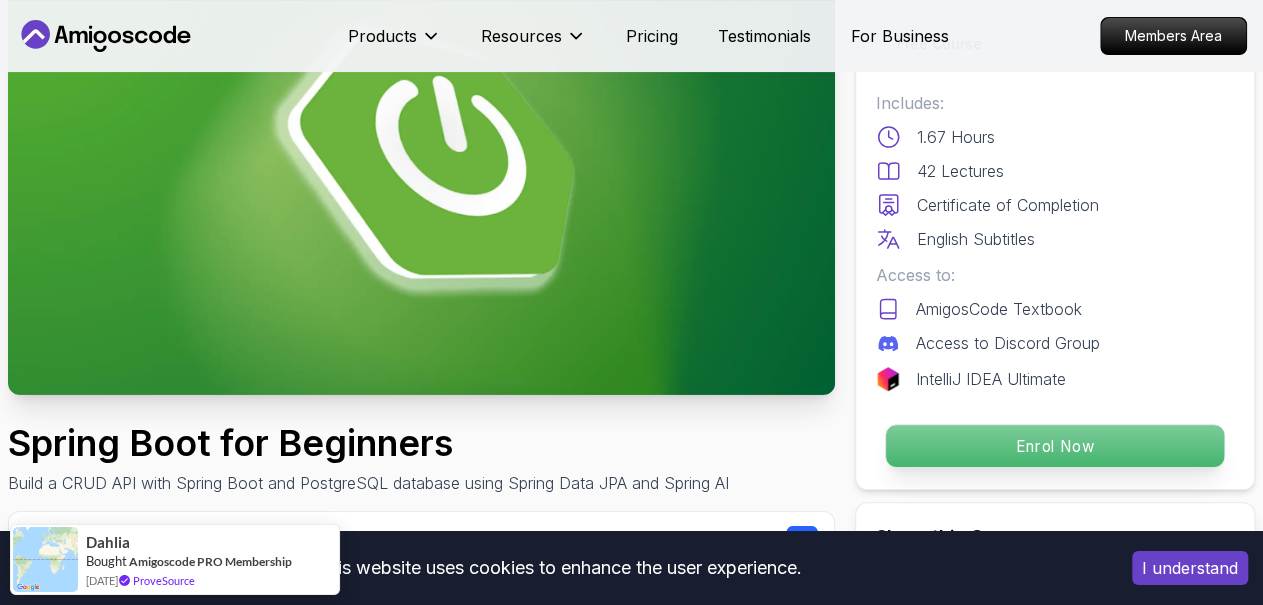 click on "Enrol Now" at bounding box center (1055, 446) 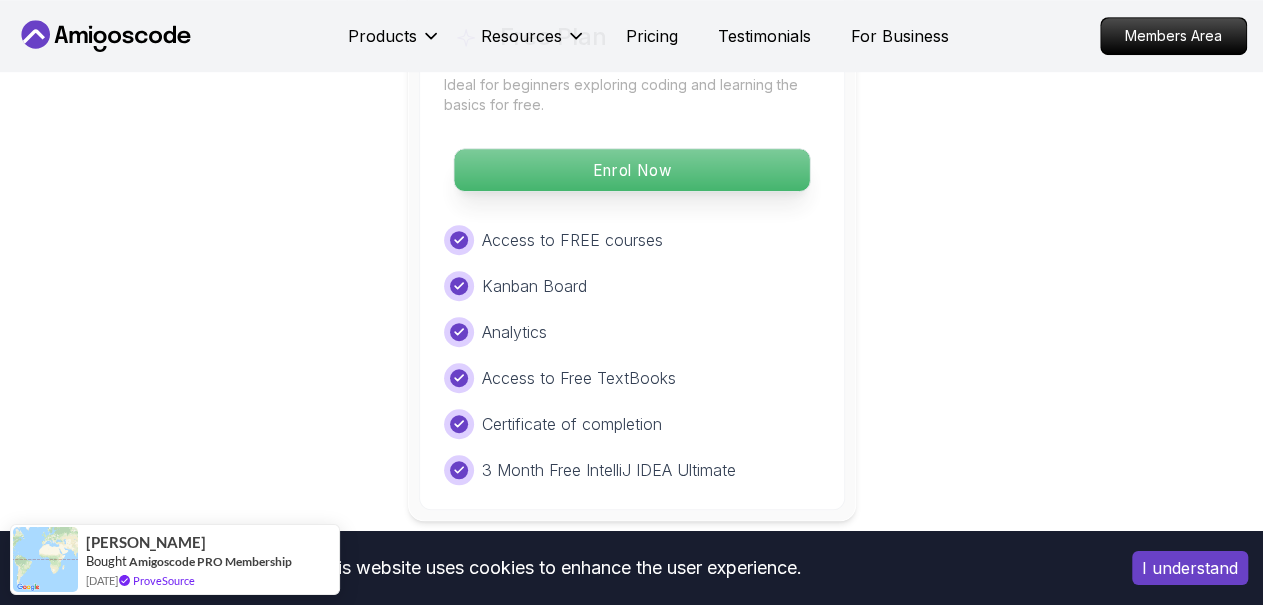 scroll, scrollTop: 4330, scrollLeft: 0, axis: vertical 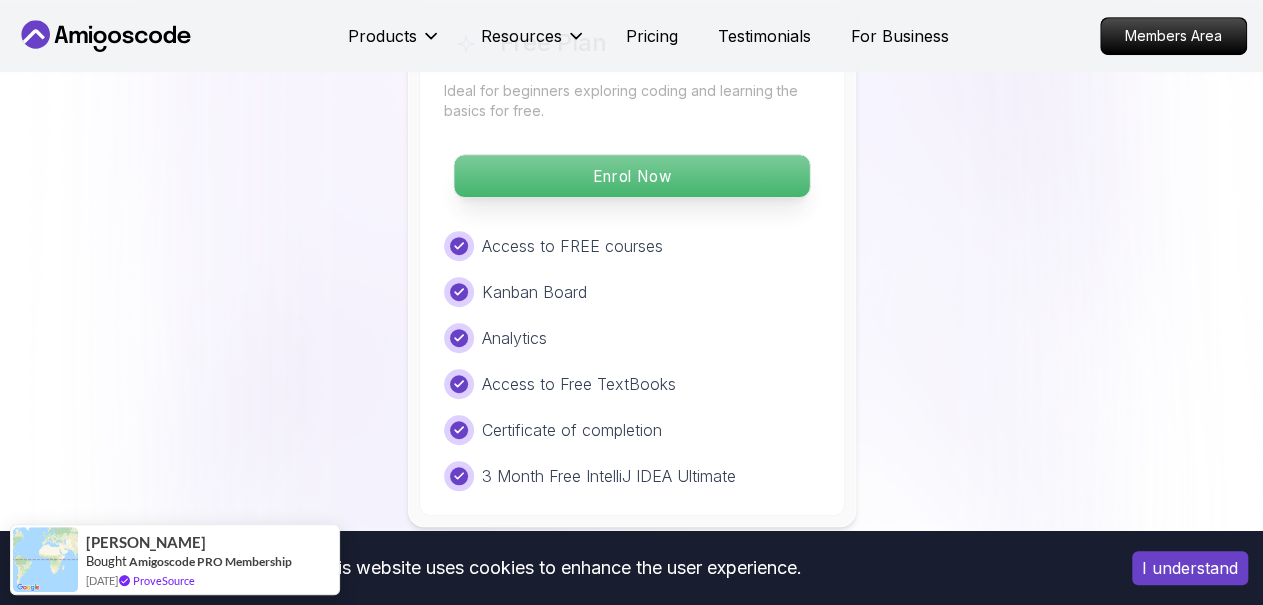 click on "Enrol Now" at bounding box center [631, 176] 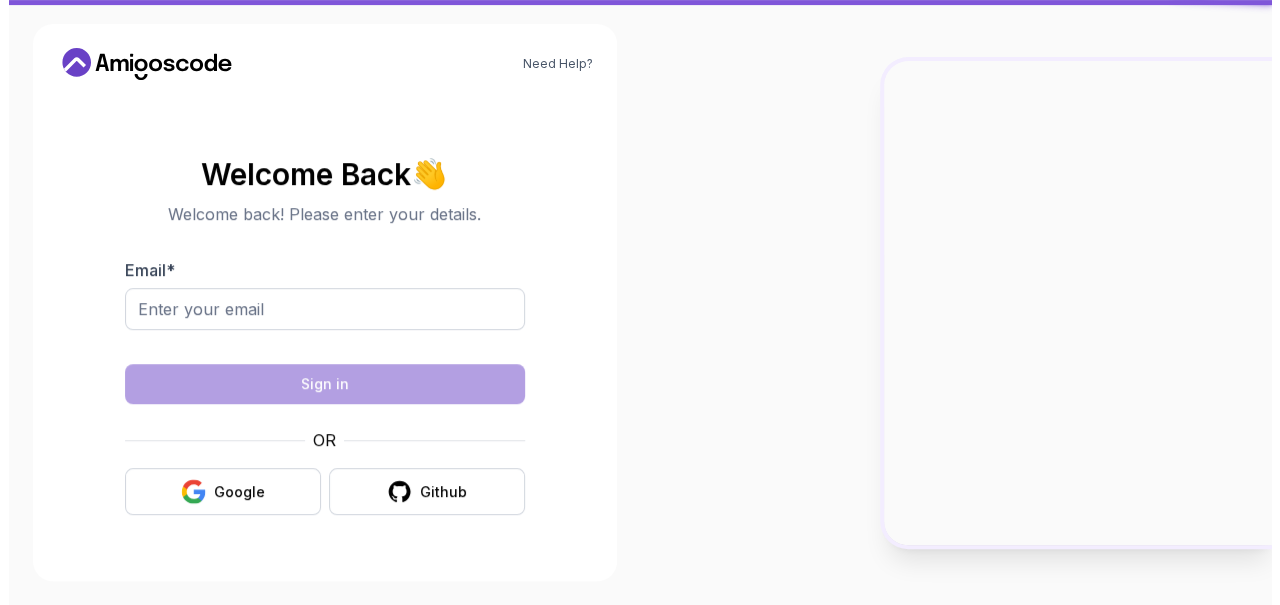 scroll, scrollTop: 0, scrollLeft: 0, axis: both 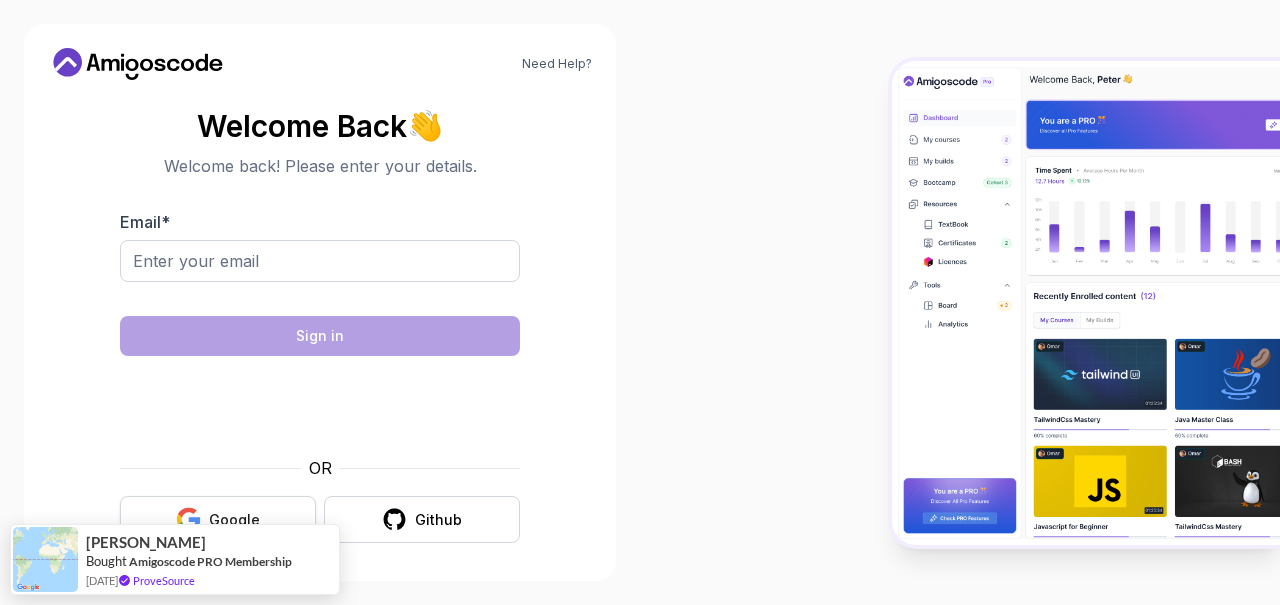 click on "Google" at bounding box center (218, 519) 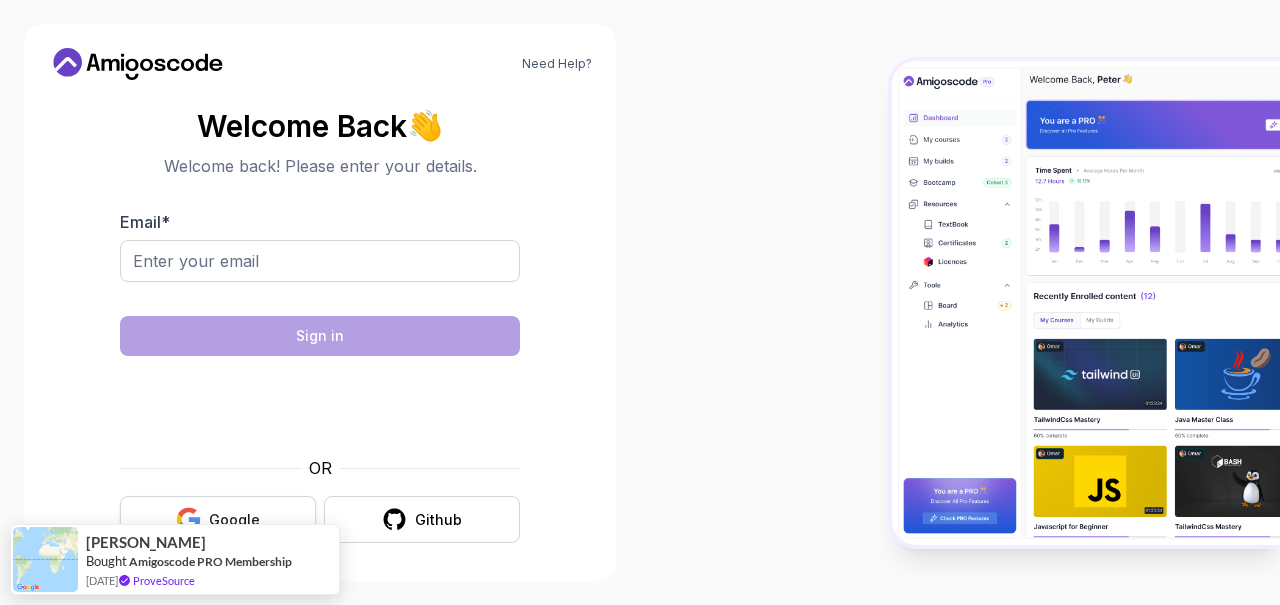 scroll, scrollTop: 5, scrollLeft: 0, axis: vertical 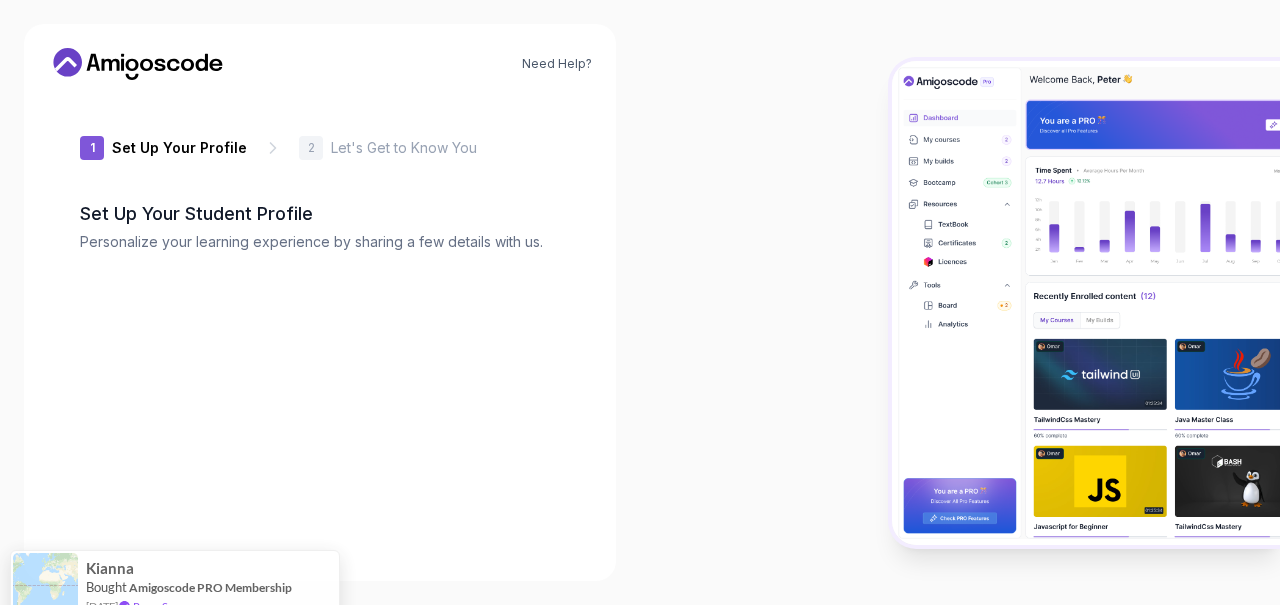 type on "brightcougarb5de6" 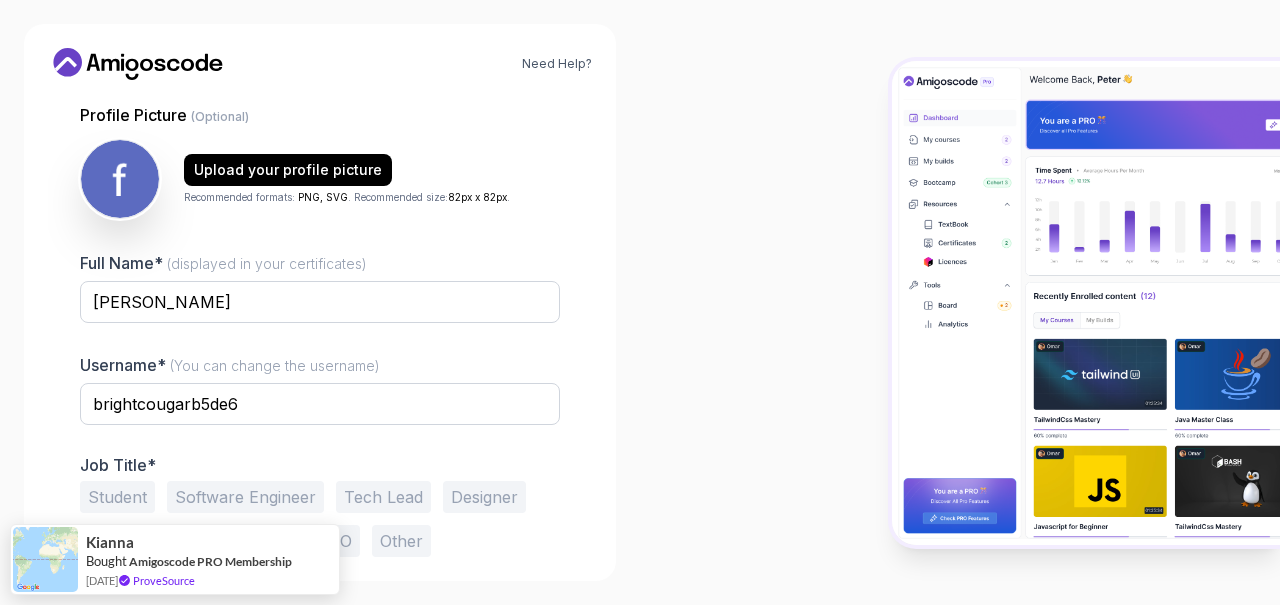 scroll, scrollTop: 228, scrollLeft: 0, axis: vertical 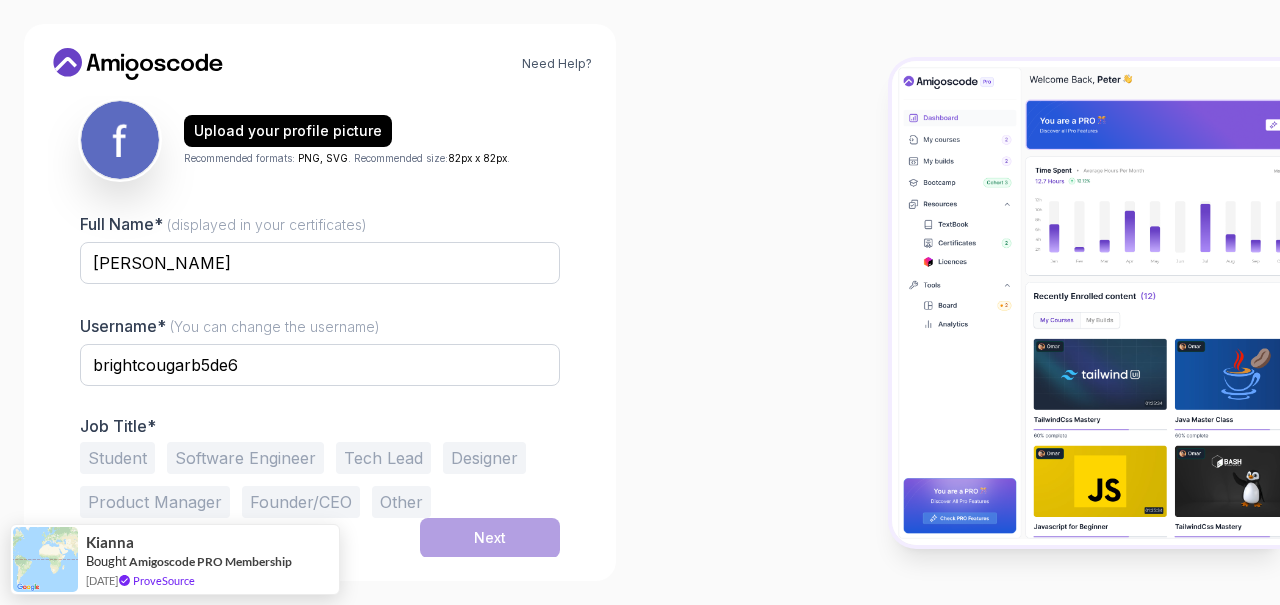 click on "1 Set Up Your Profile 1 Set Up Your Profile 2 Let's Get to Know You Set Up Your Student Profile Personalize your learning experience by sharing a few details with us. Profile Picture   (Optional) Upload your profile picture Recommended formats:   PNG, SVG . Recommended size:  82px x 82px . Full Name*   (displayed in your certificates) [PERSON_NAME] Username*   (You can change the username) brightcougarb5de6 Job Title* Student Software Engineer Tech Lead Designer Product Manager Founder/CEO Other Next" at bounding box center [320, 98] 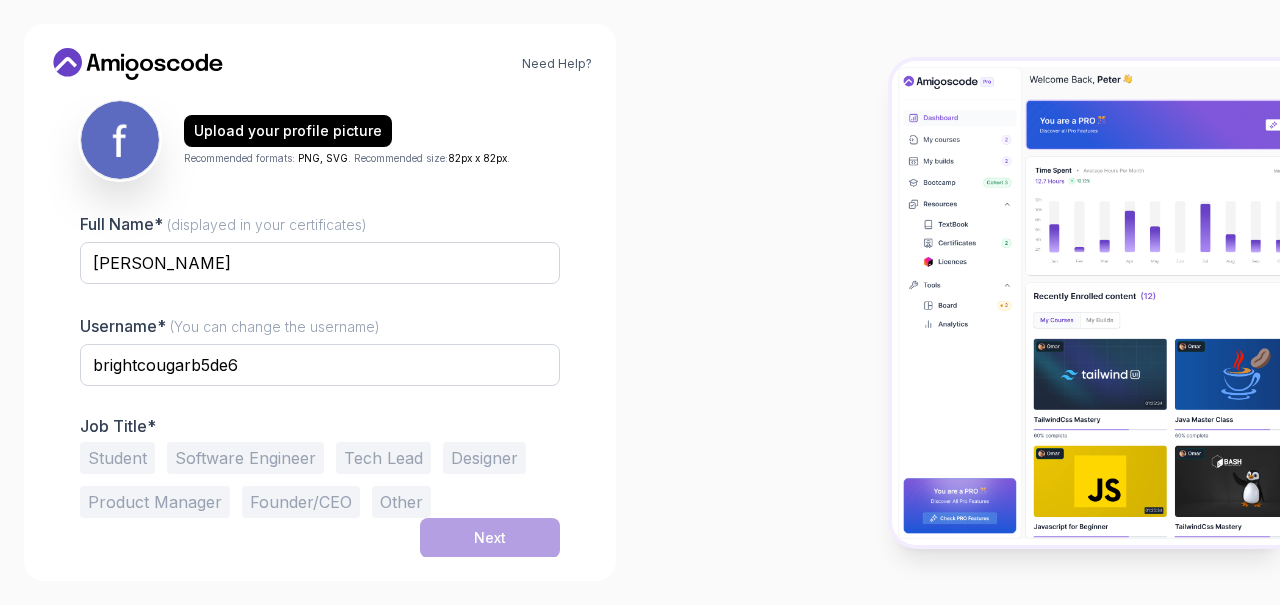 click on "Student" at bounding box center (117, 458) 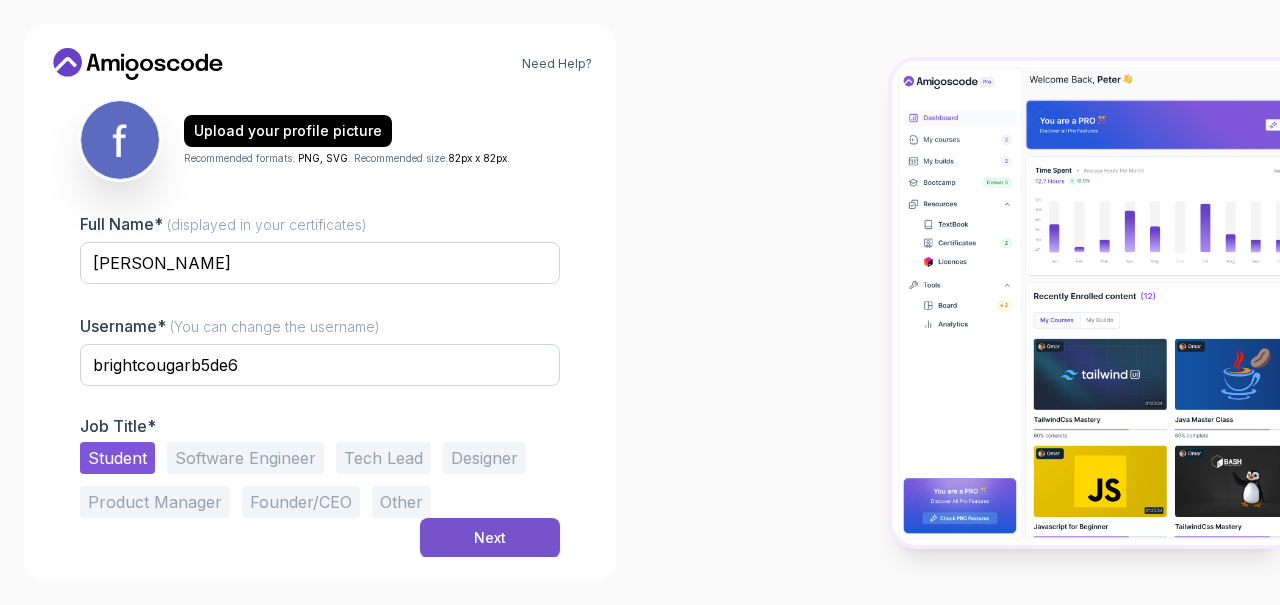 click on "Next" at bounding box center (490, 538) 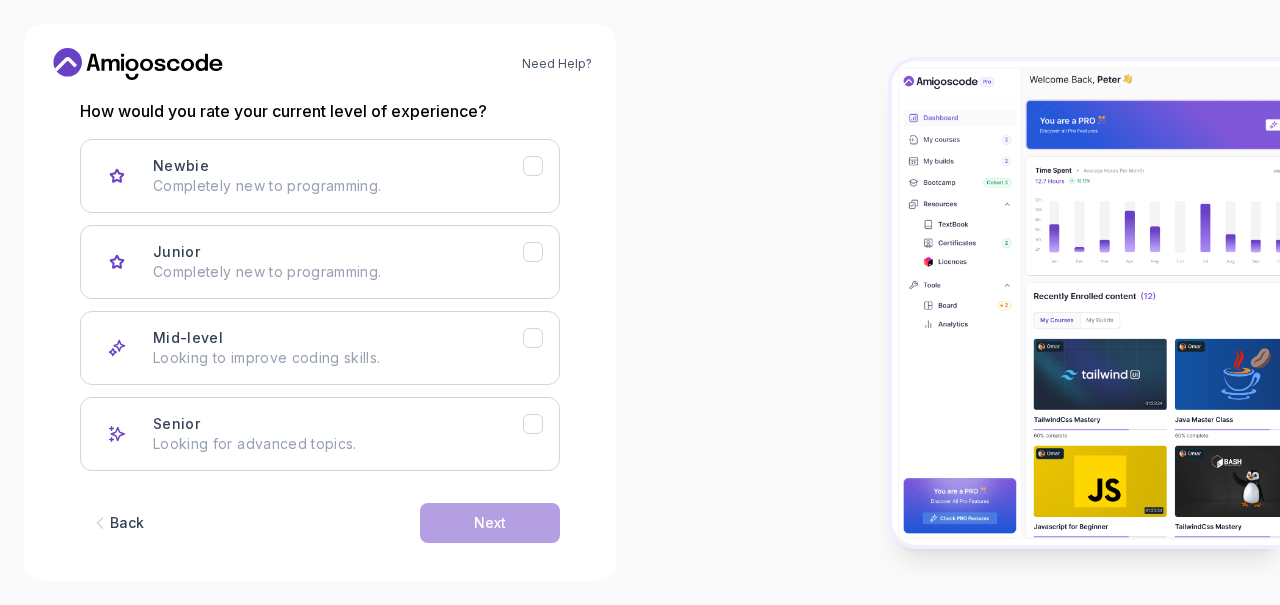 scroll, scrollTop: 290, scrollLeft: 0, axis: vertical 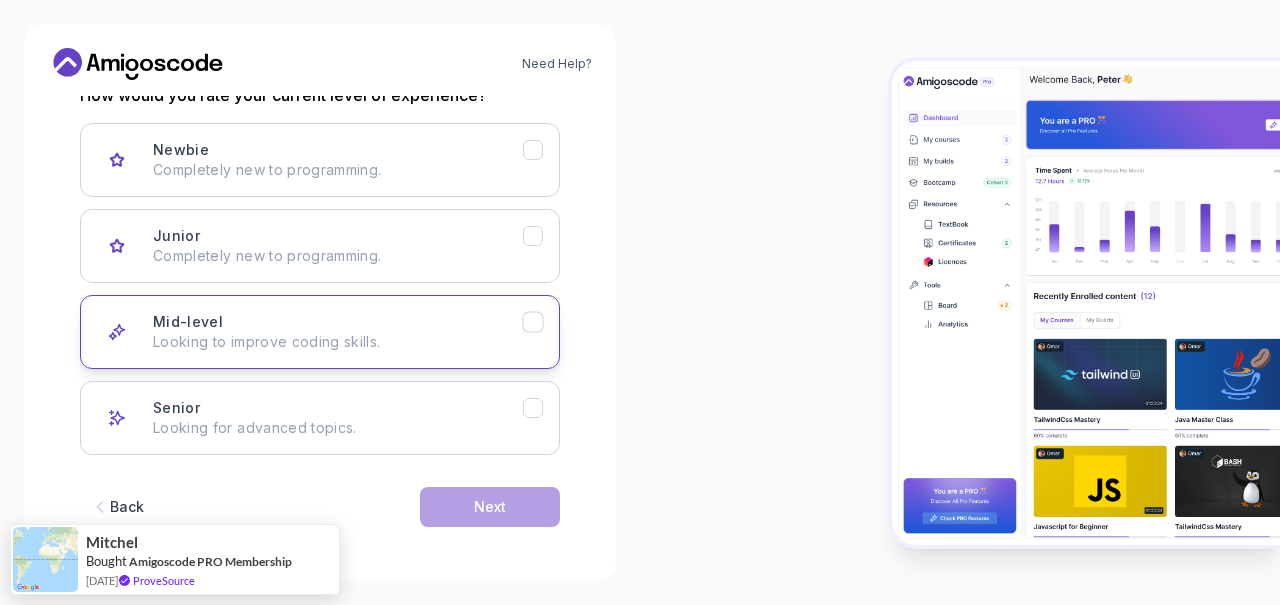 click on "Looking to improve coding skills." at bounding box center (338, 342) 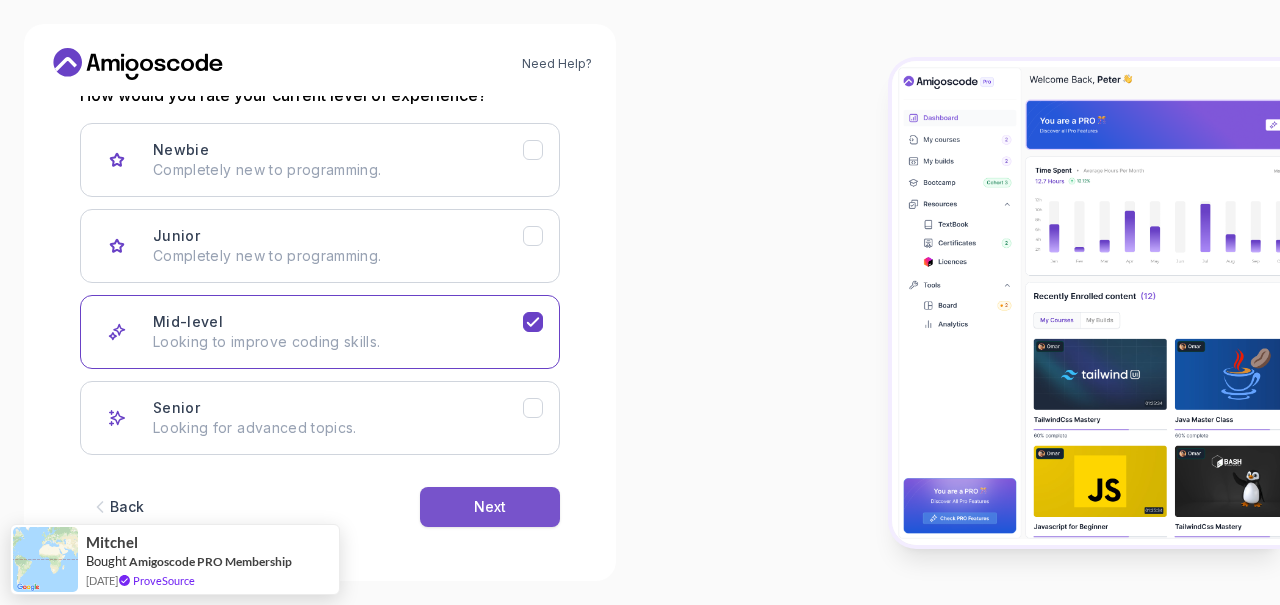 click on "Next" at bounding box center (490, 507) 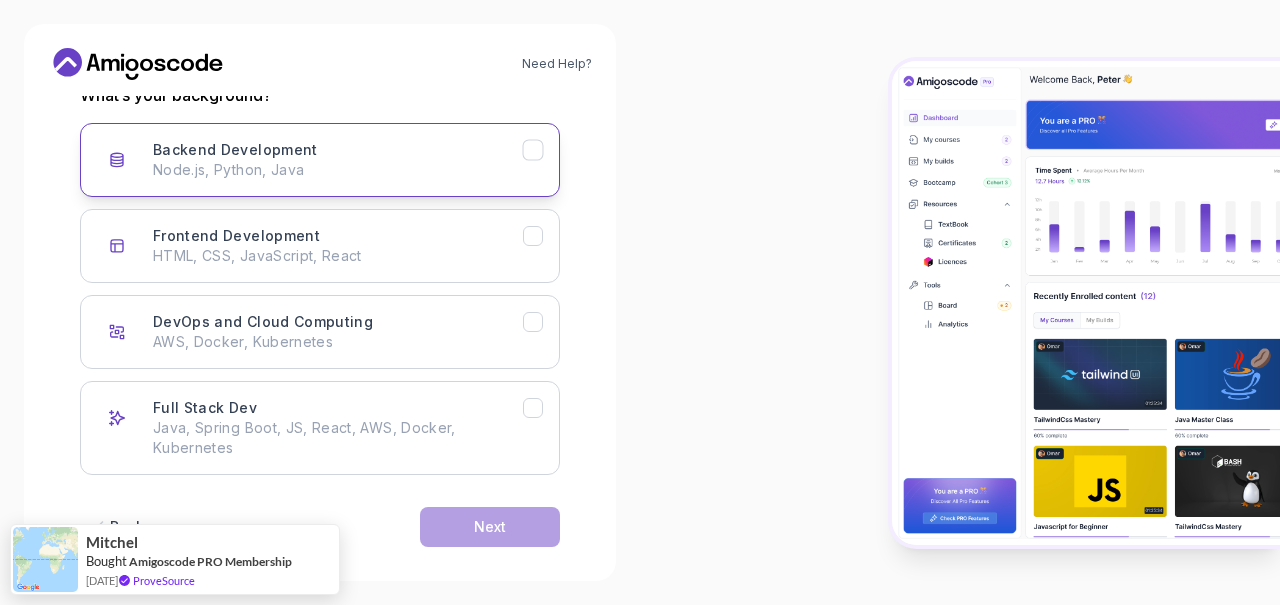 click on "Backend Development" at bounding box center (235, 150) 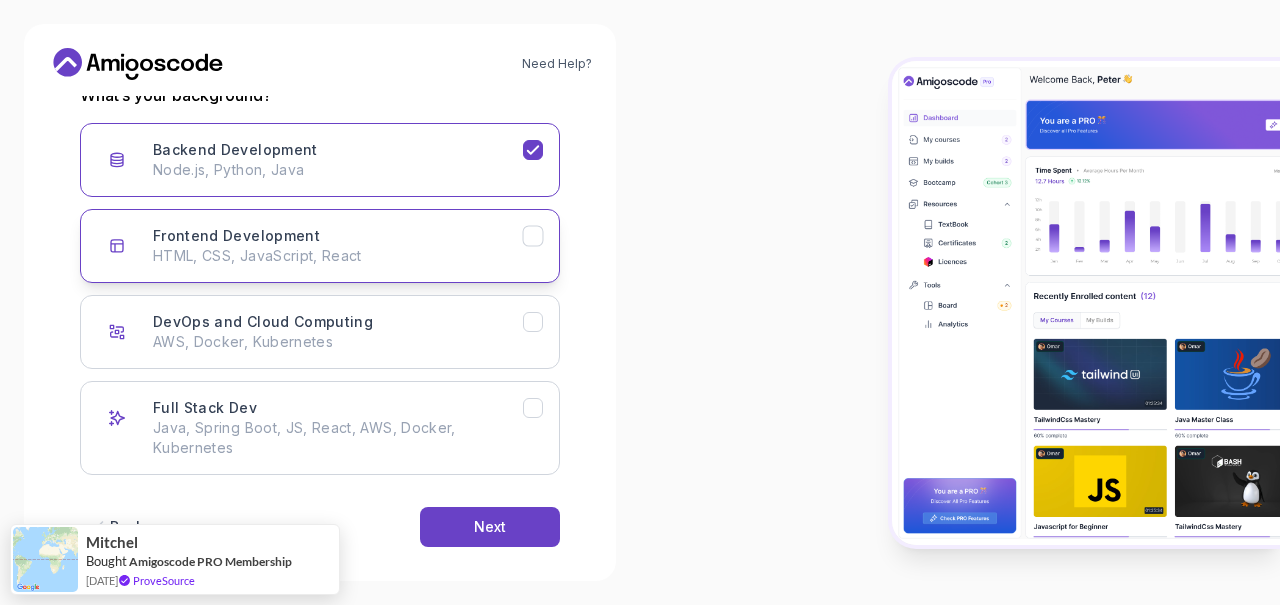 click on "HTML, CSS, JavaScript, React" at bounding box center [338, 256] 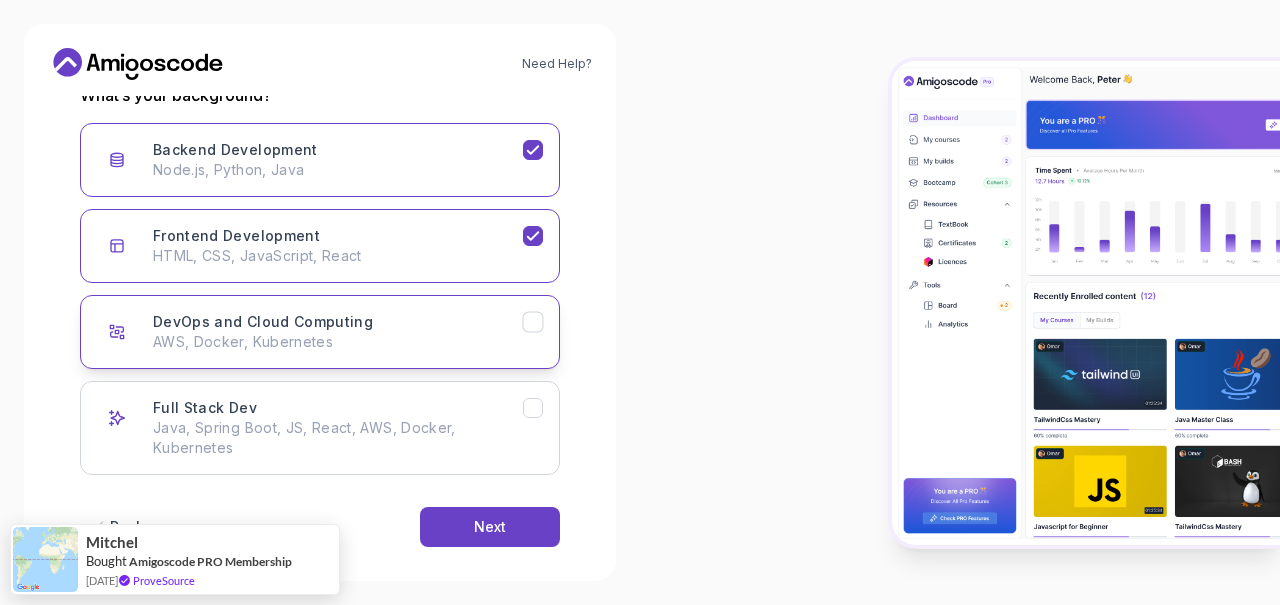 click on "DevOps and Cloud Computing AWS, Docker, Kubernetes" at bounding box center [310, 332] 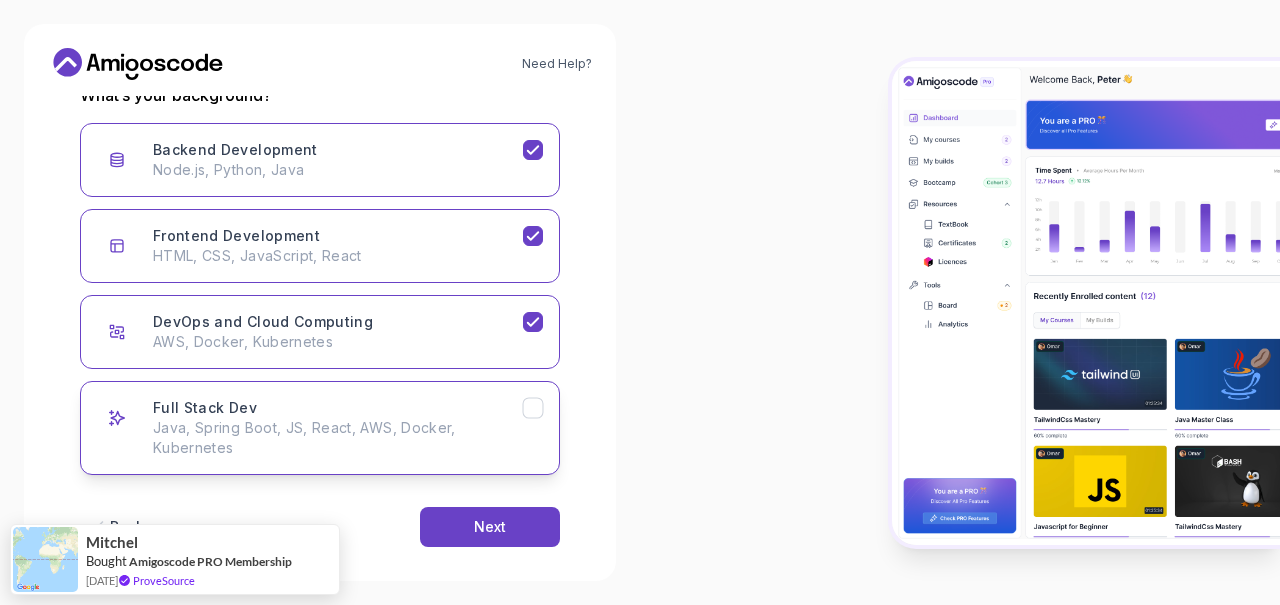click on "Full Stack Dev Java, Spring Boot, JS, React, AWS, Docker, Kubernetes" at bounding box center [310, 428] 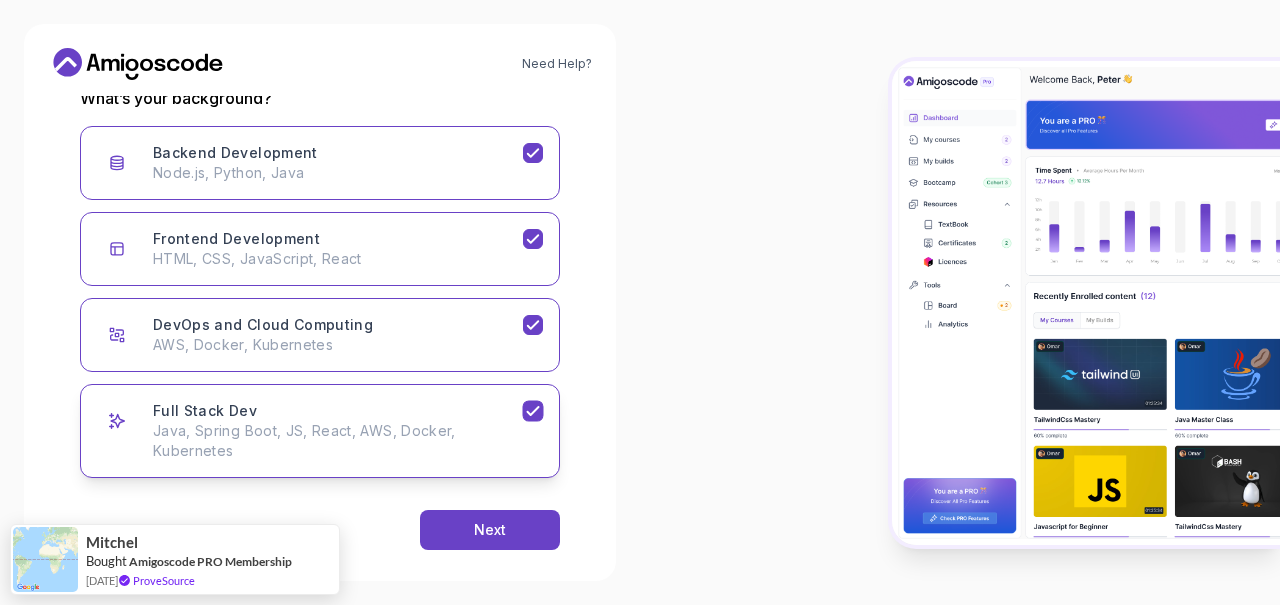 scroll, scrollTop: 310, scrollLeft: 0, axis: vertical 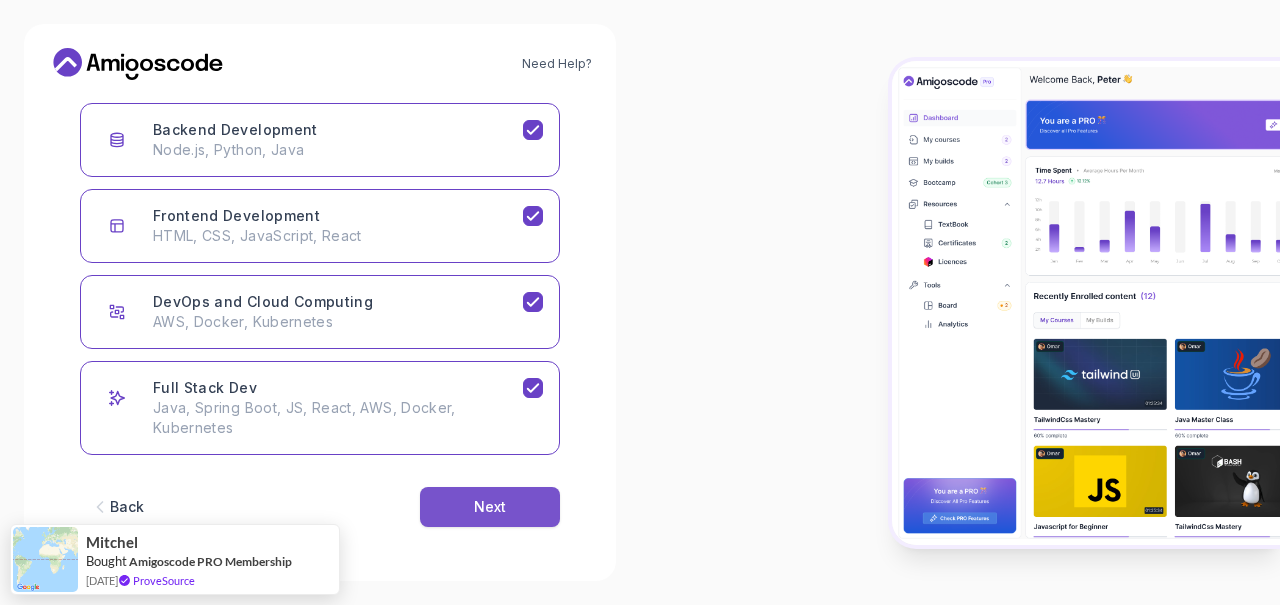 click on "Next" at bounding box center (490, 507) 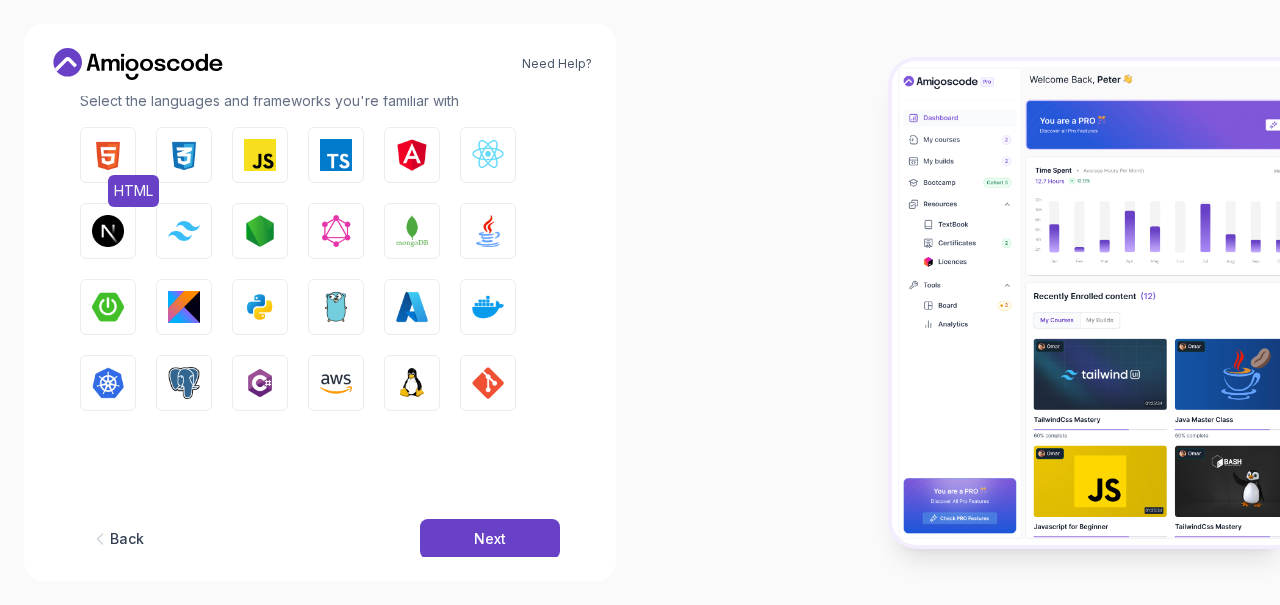 click at bounding box center (108, 155) 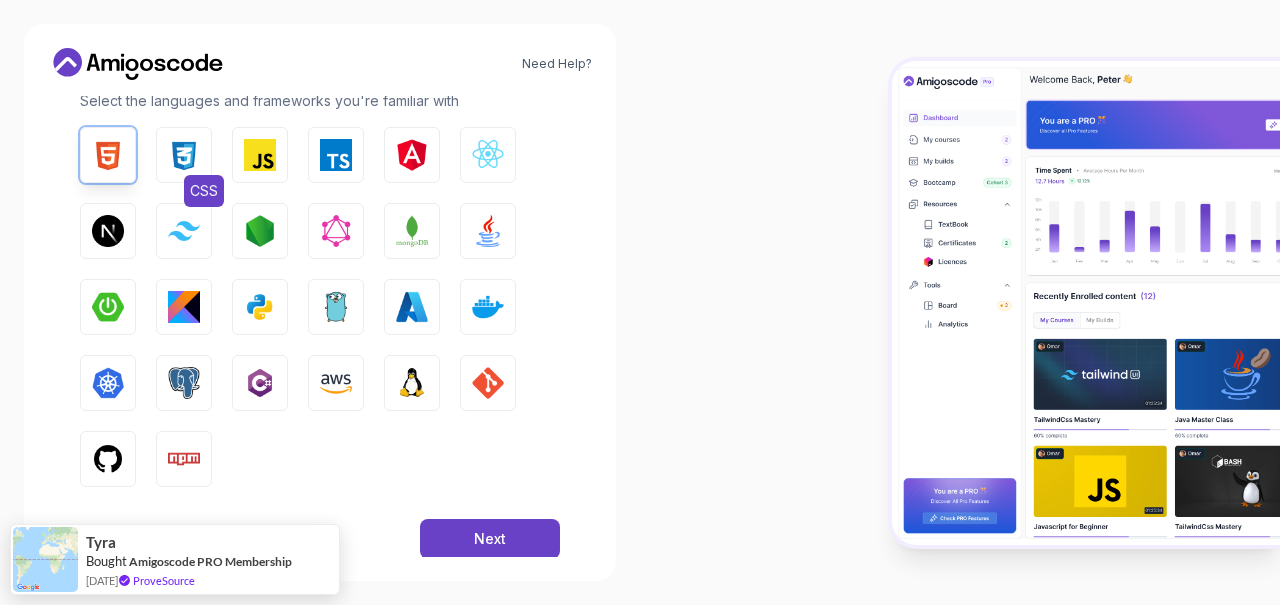 click at bounding box center [184, 155] 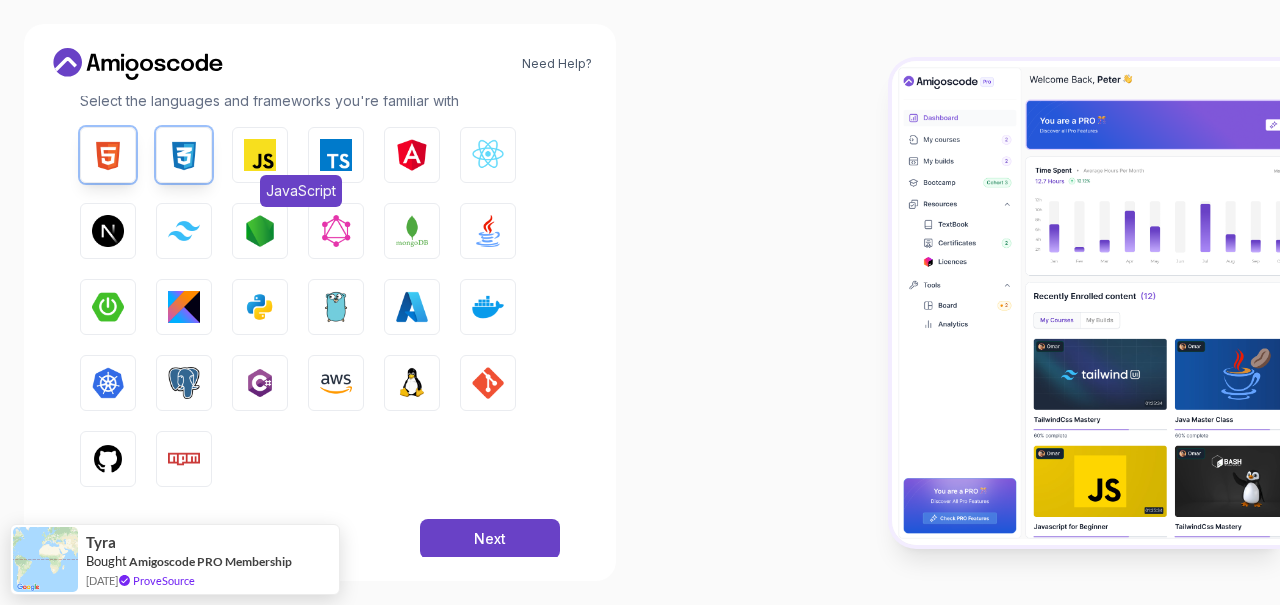 click at bounding box center [260, 155] 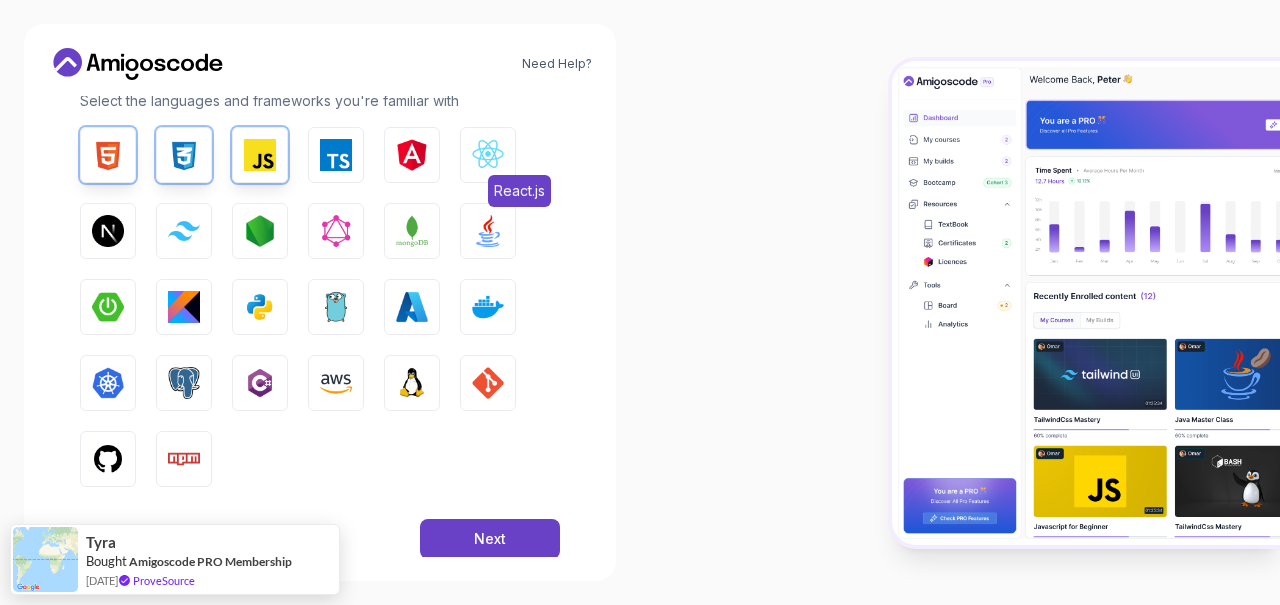 click at bounding box center (488, 155) 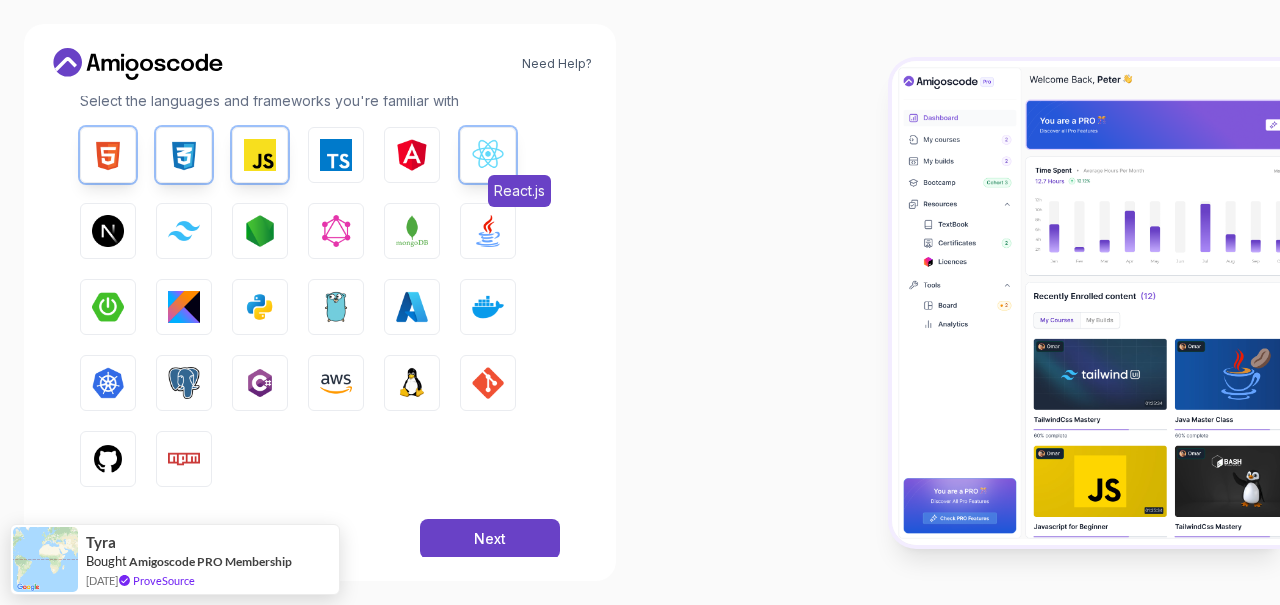 click at bounding box center [488, 155] 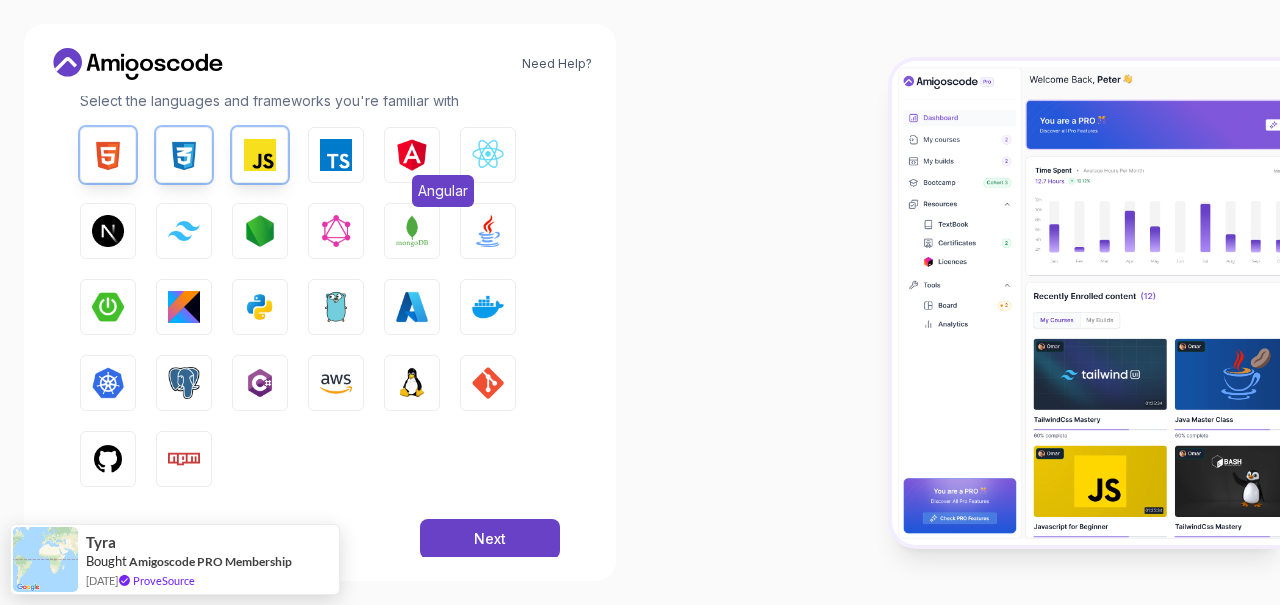 click at bounding box center [412, 155] 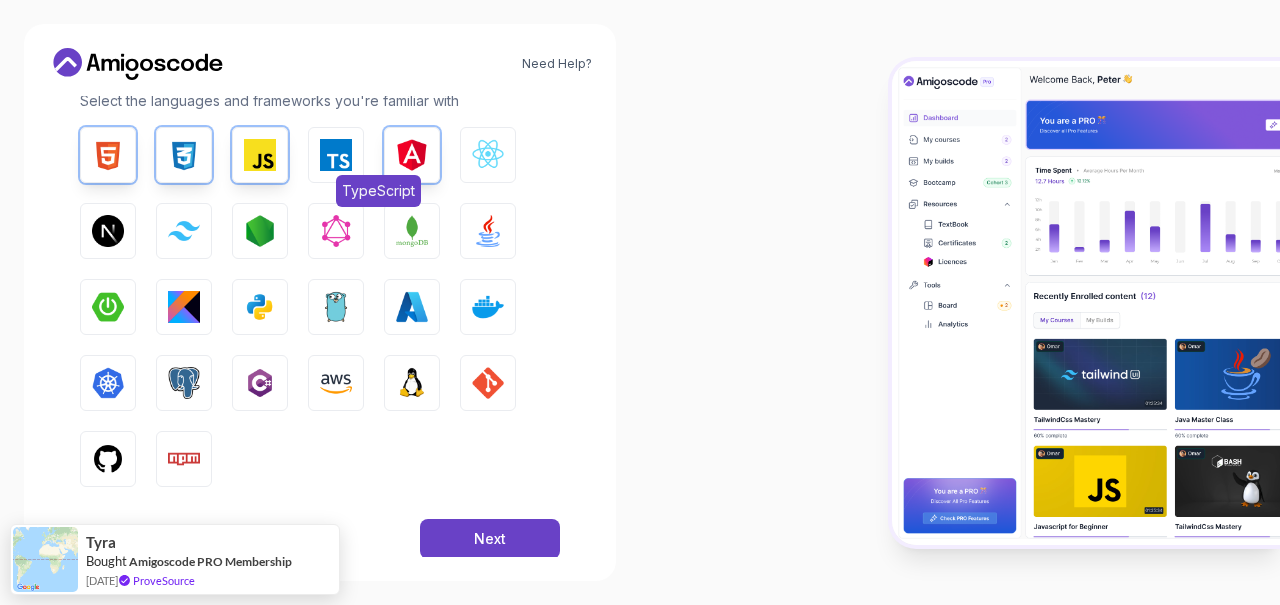 click at bounding box center [336, 155] 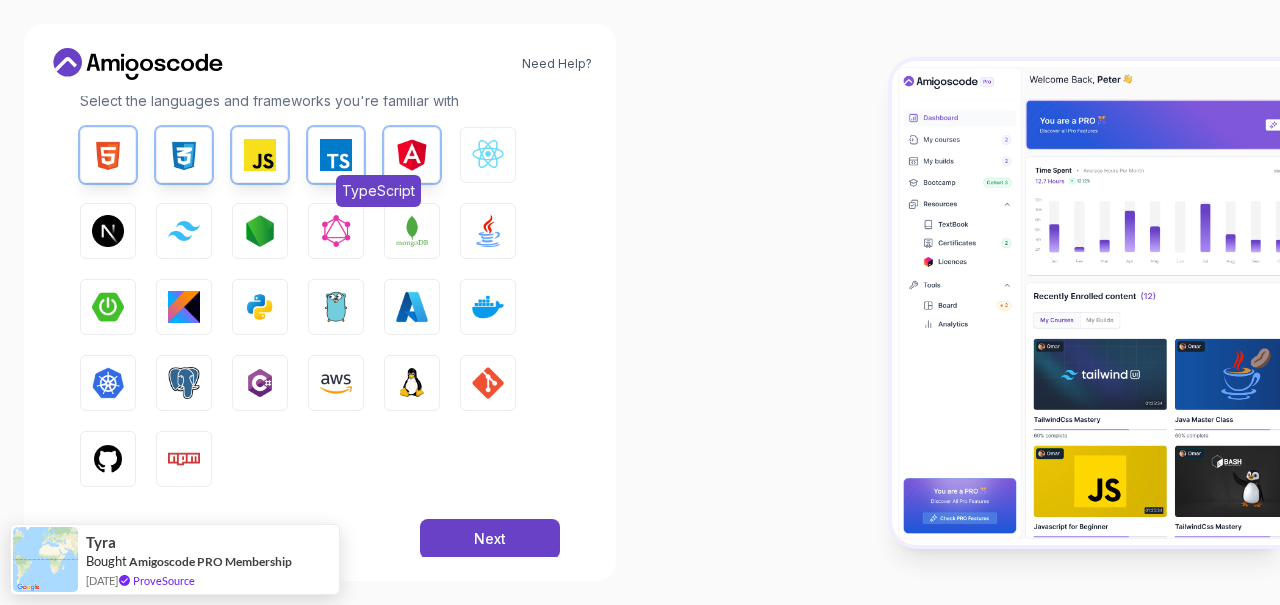 click at bounding box center (336, 155) 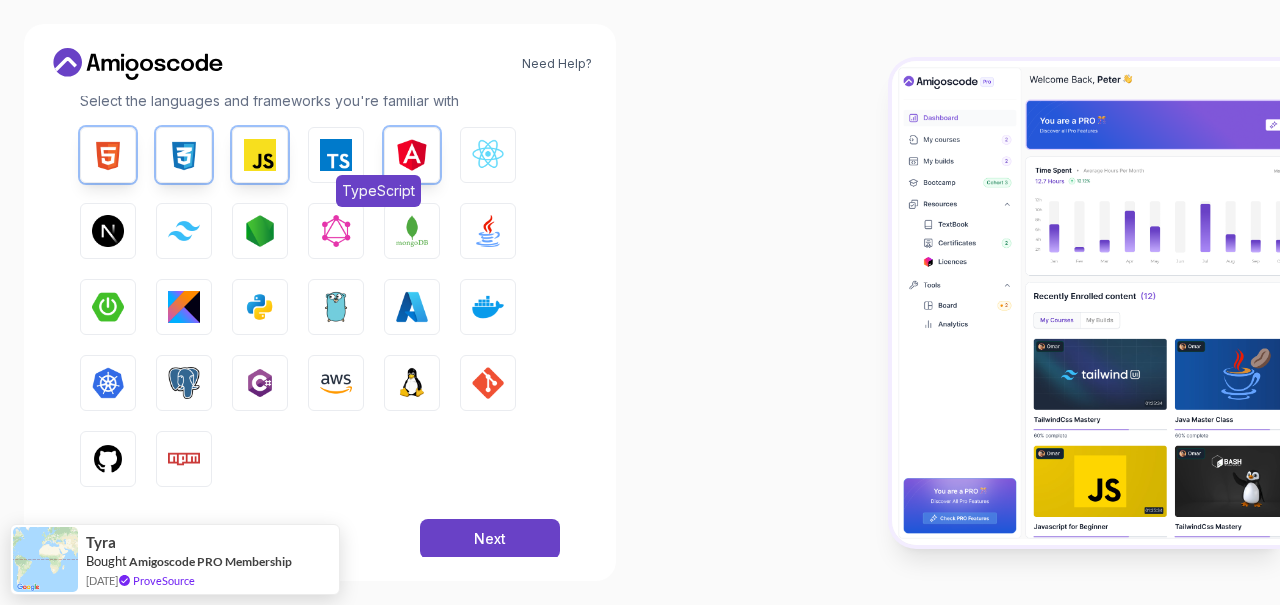click at bounding box center (336, 155) 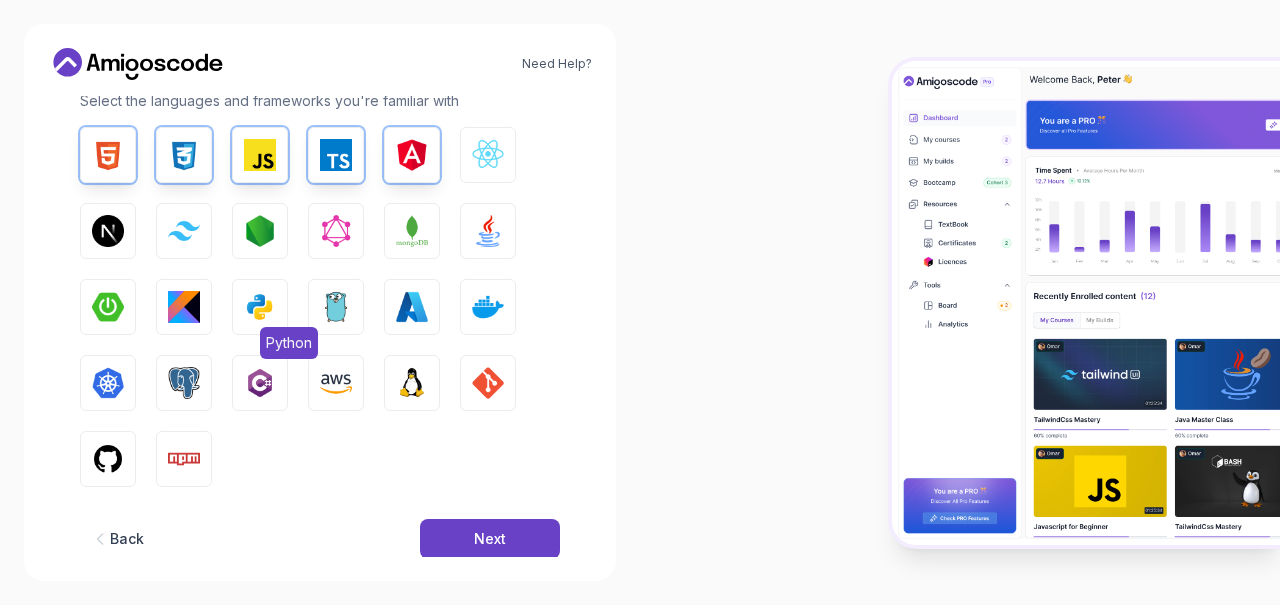 click on "Python" at bounding box center [260, 307] 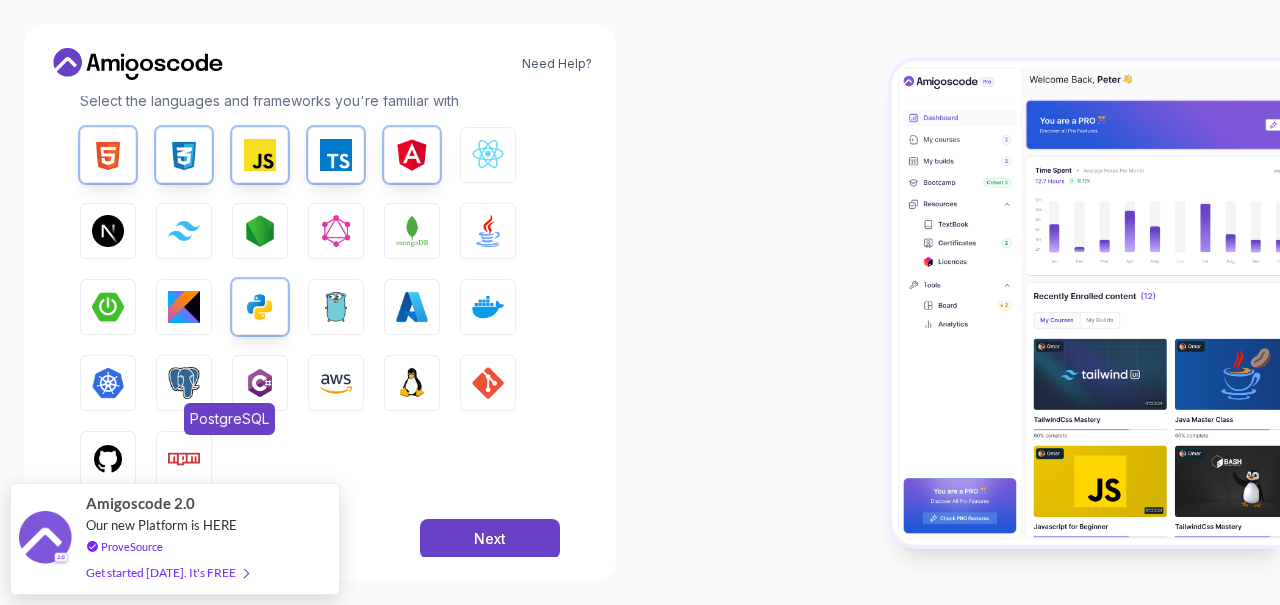 click at bounding box center (184, 383) 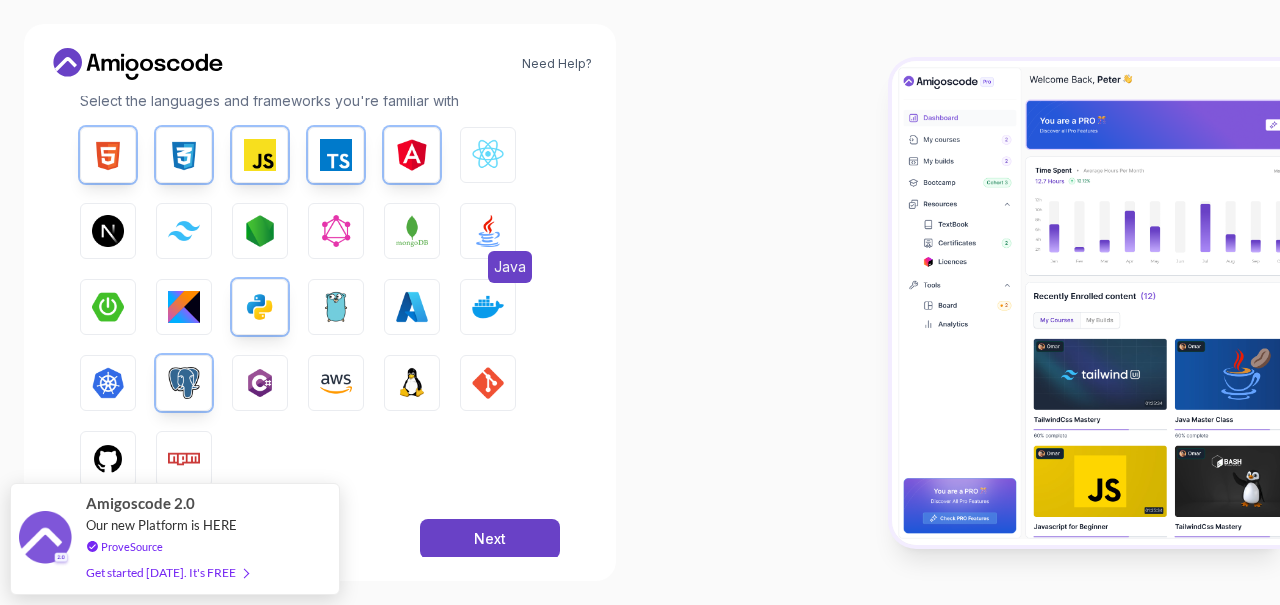 click on "Java" at bounding box center [488, 231] 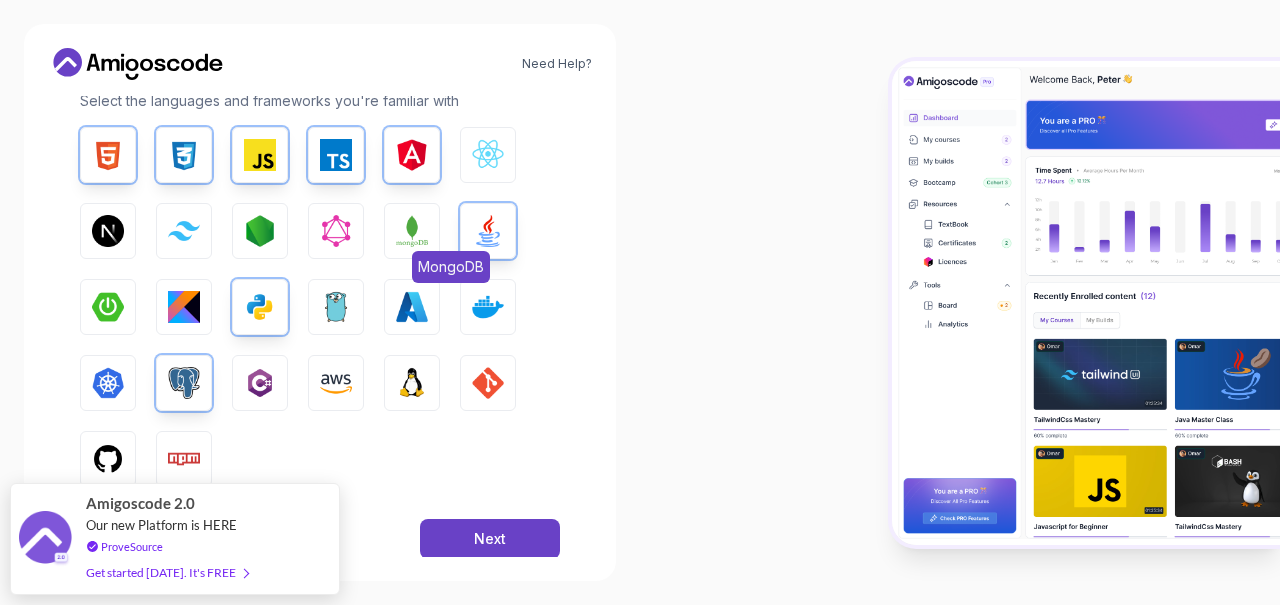 click at bounding box center (412, 231) 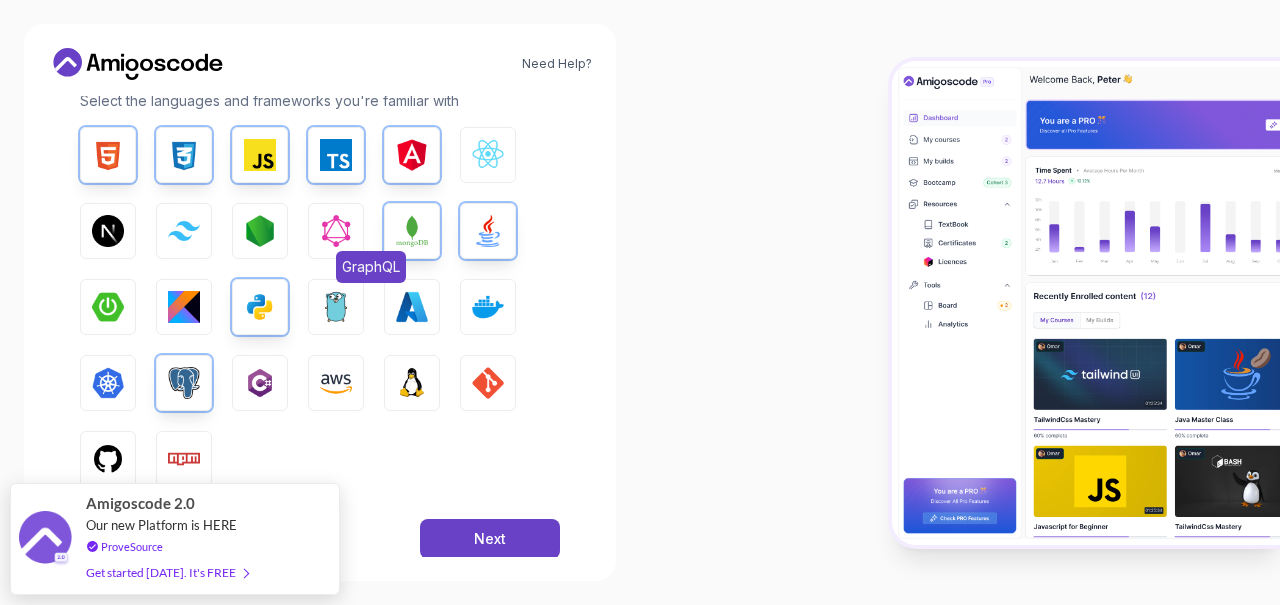 click on "GraphQL" at bounding box center (336, 231) 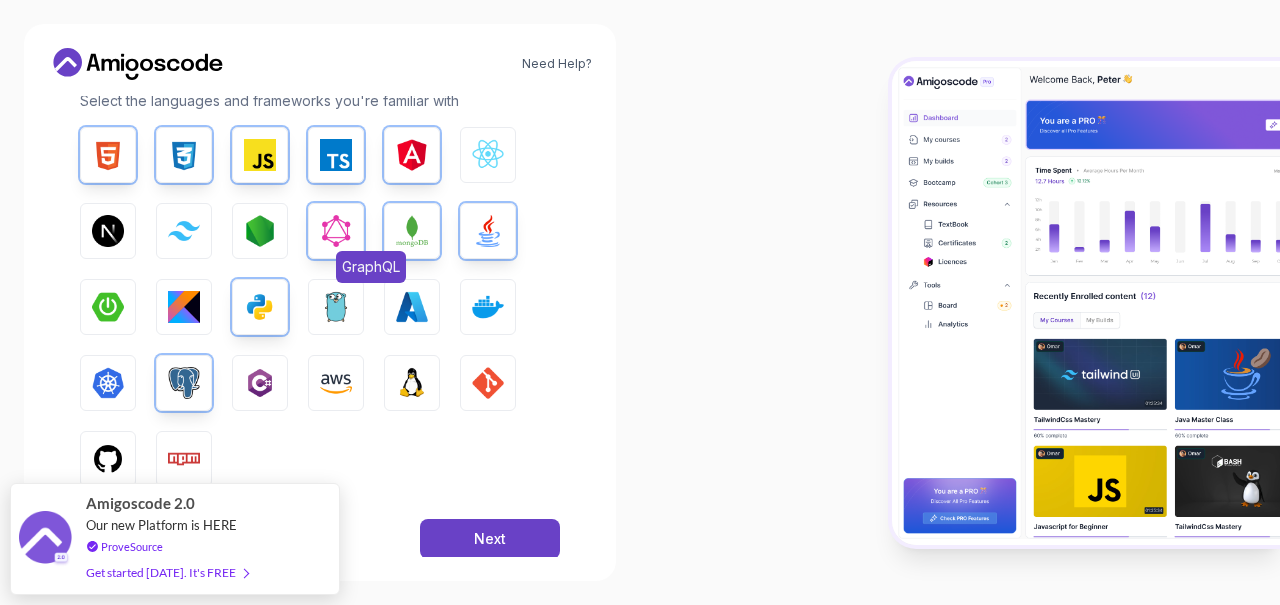 click at bounding box center [336, 231] 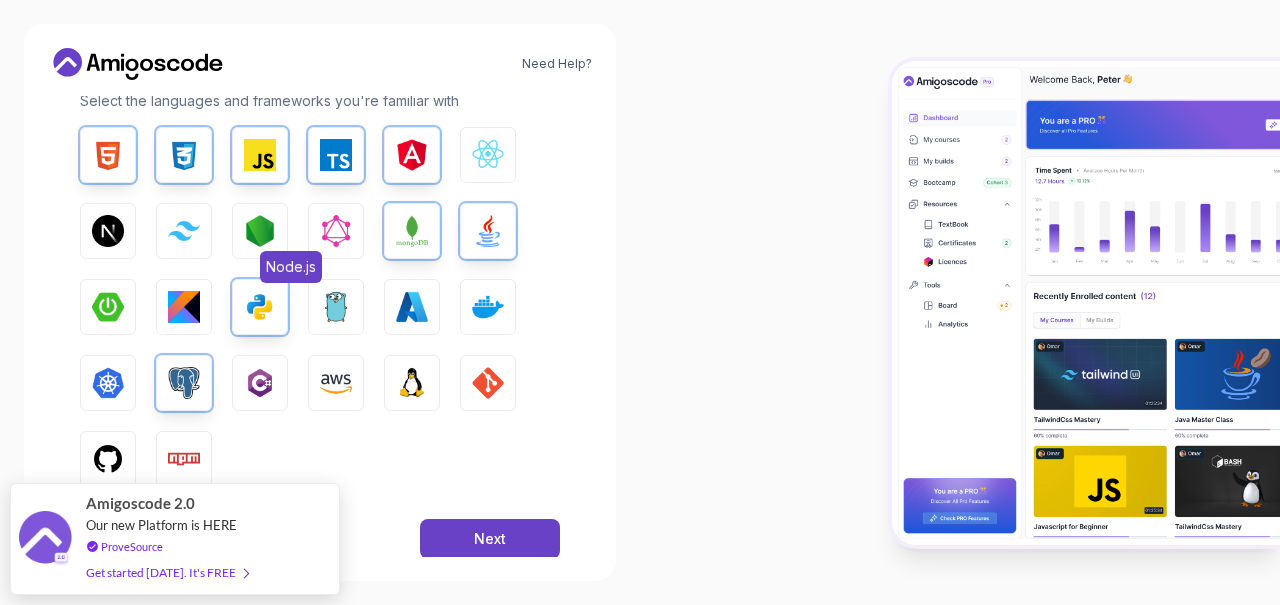 click at bounding box center (260, 231) 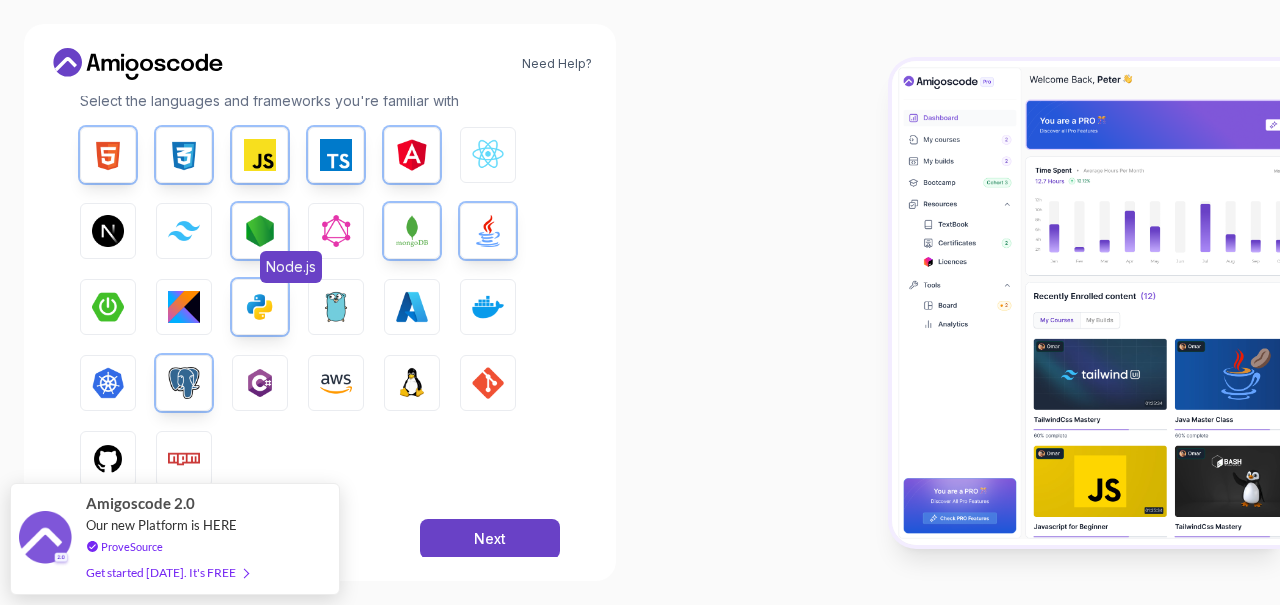 click on "Node.js" at bounding box center [260, 231] 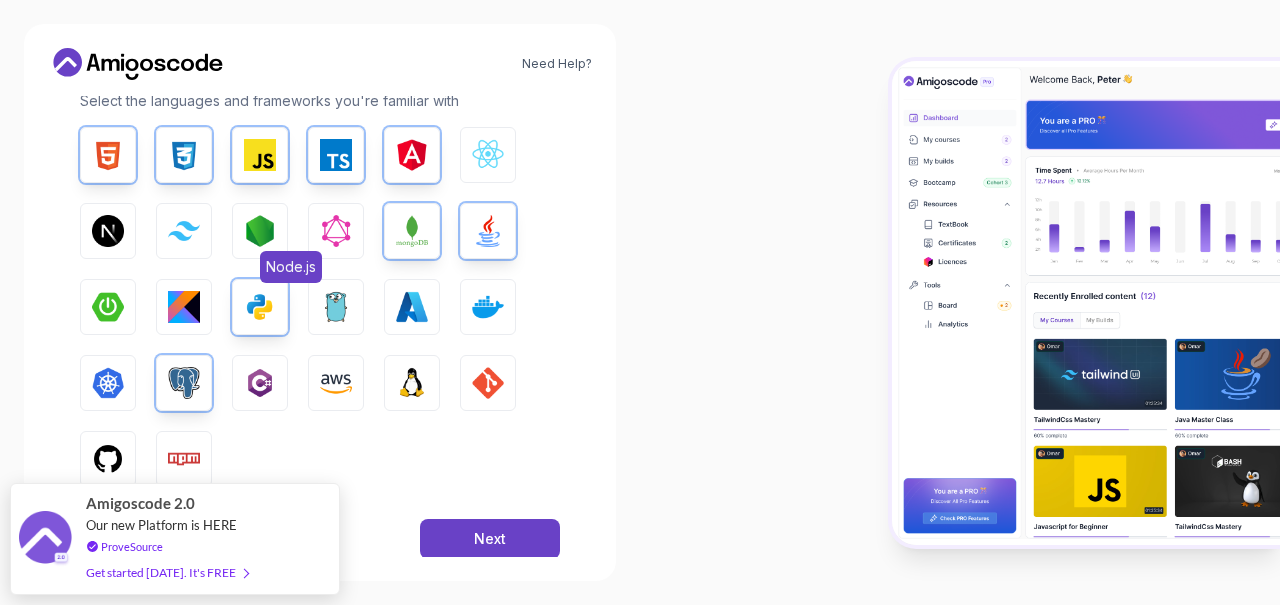 click at bounding box center (260, 231) 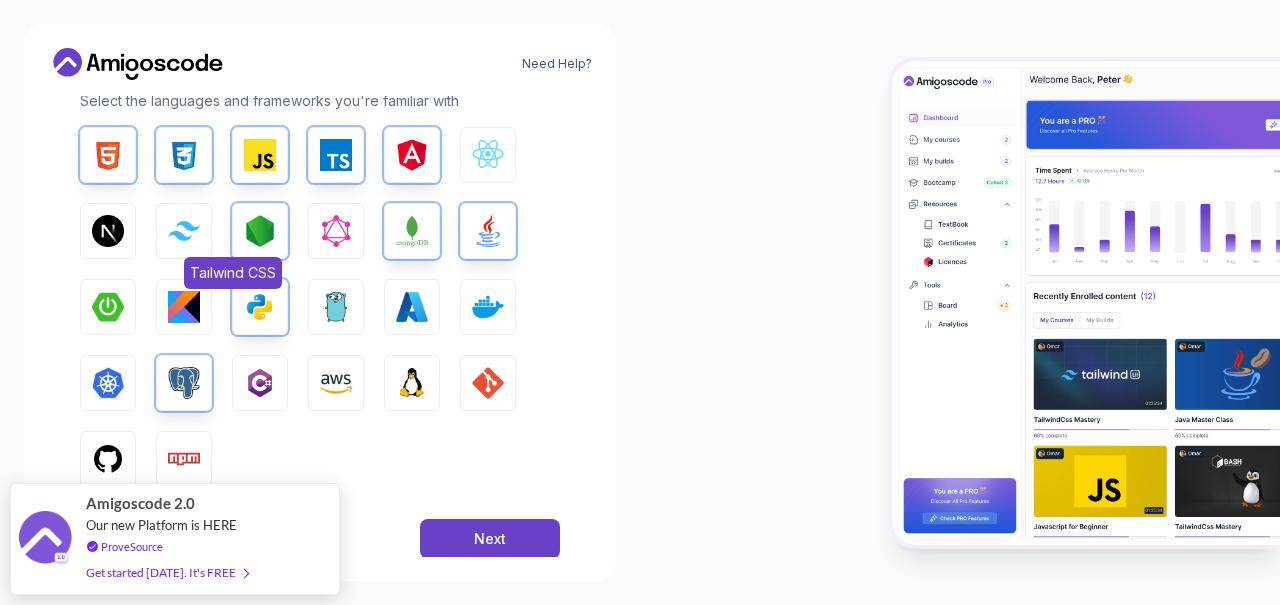 click at bounding box center (184, 230) 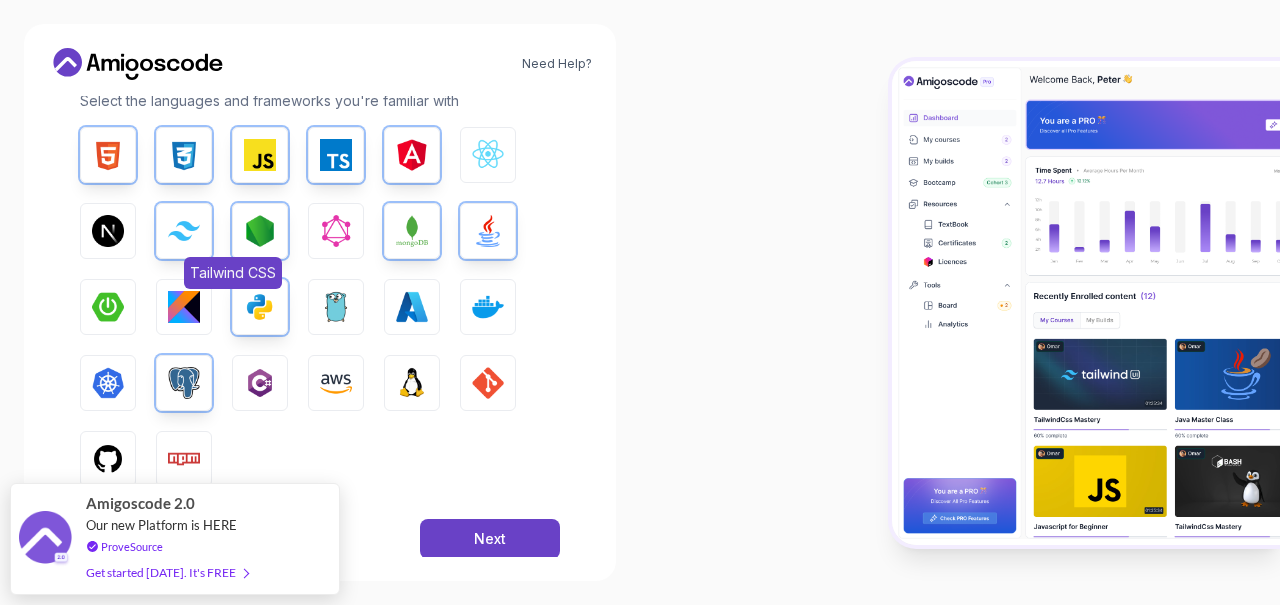 click at bounding box center [184, 230] 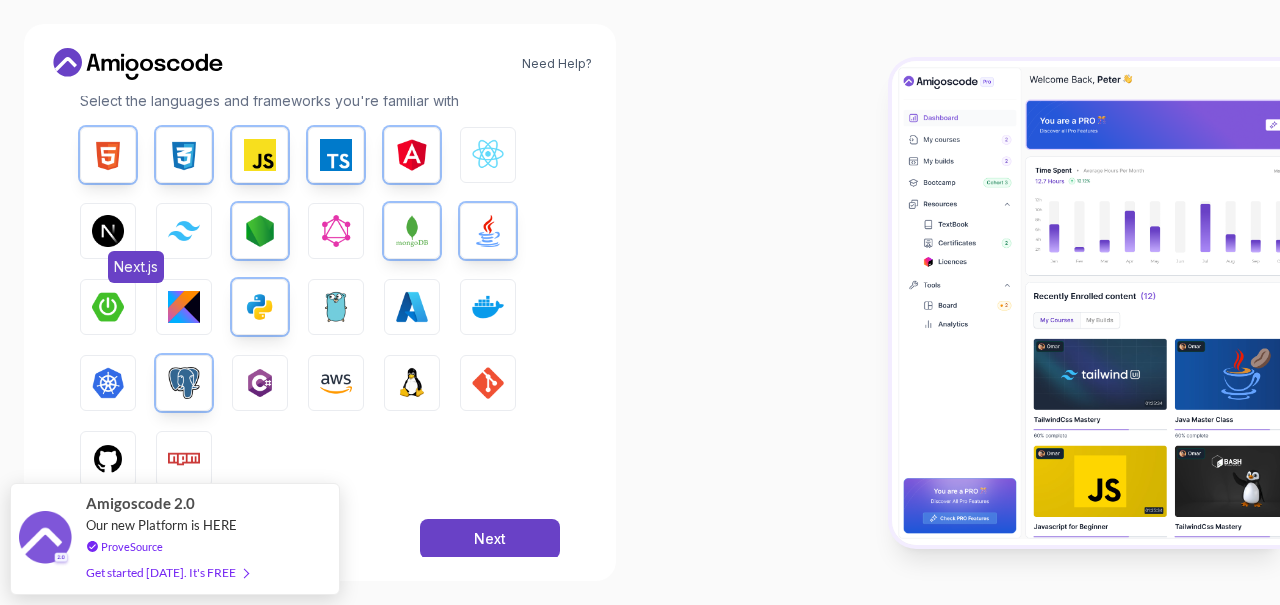 click on "Next.js" at bounding box center (108, 231) 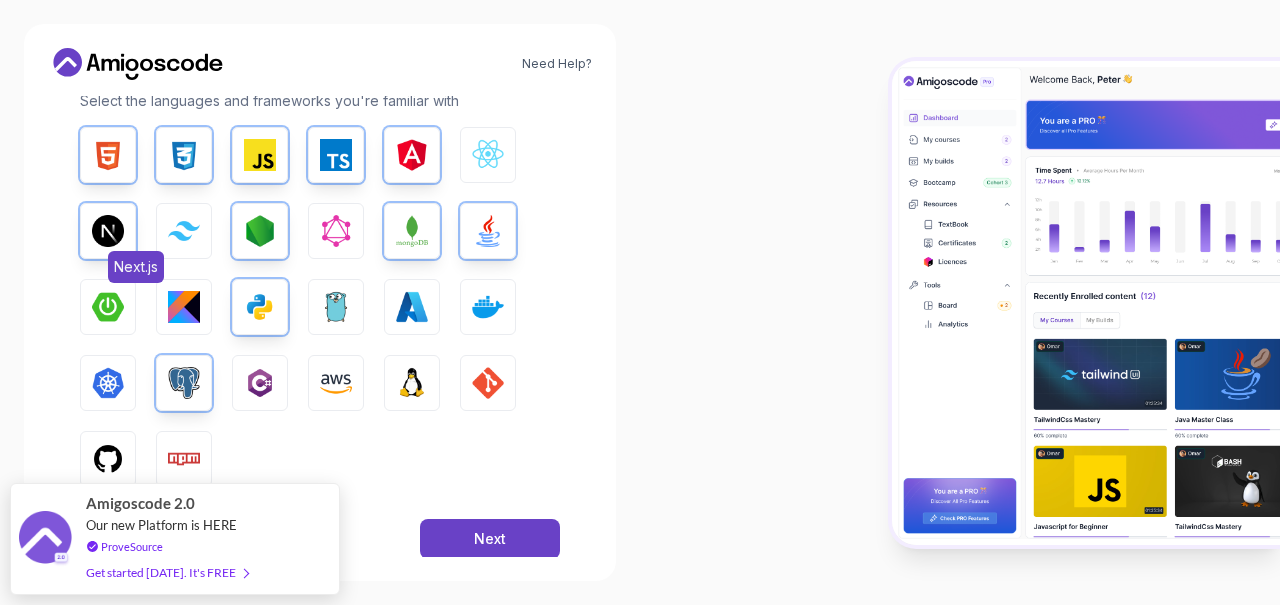 click at bounding box center (108, 231) 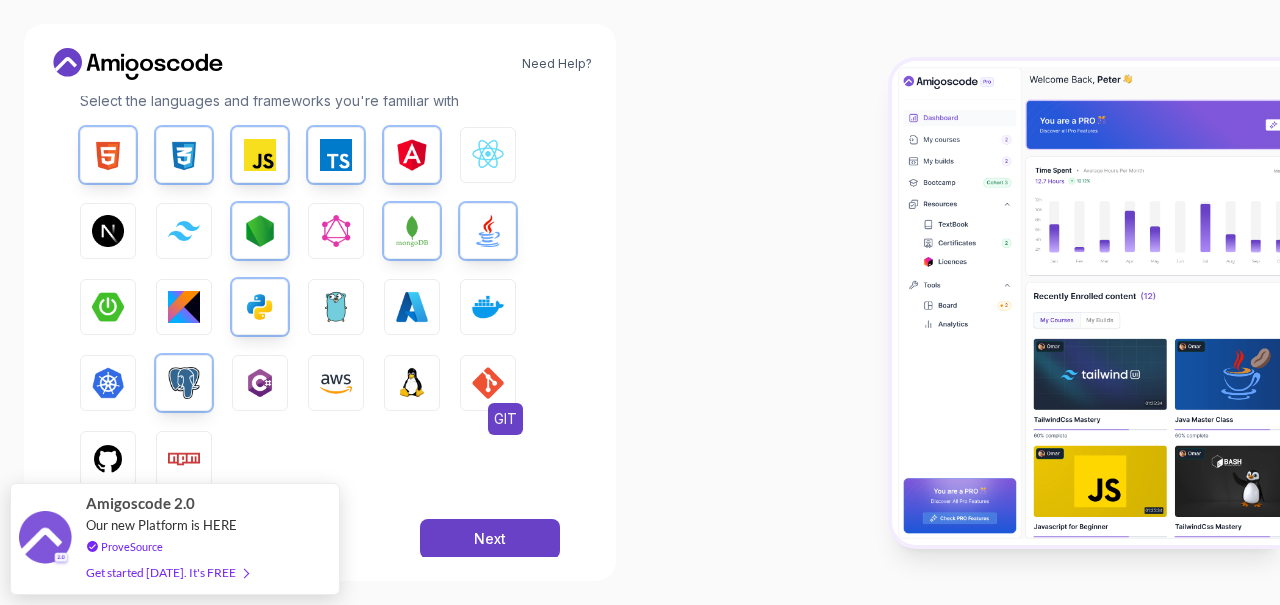 click at bounding box center [488, 383] 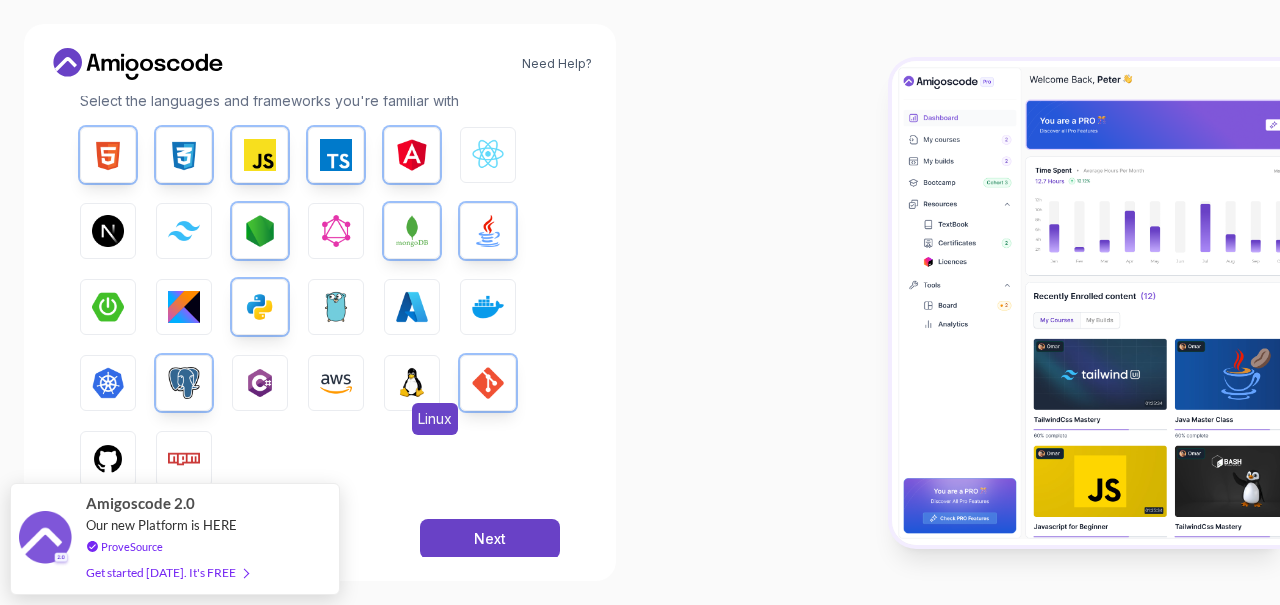 click at bounding box center (412, 383) 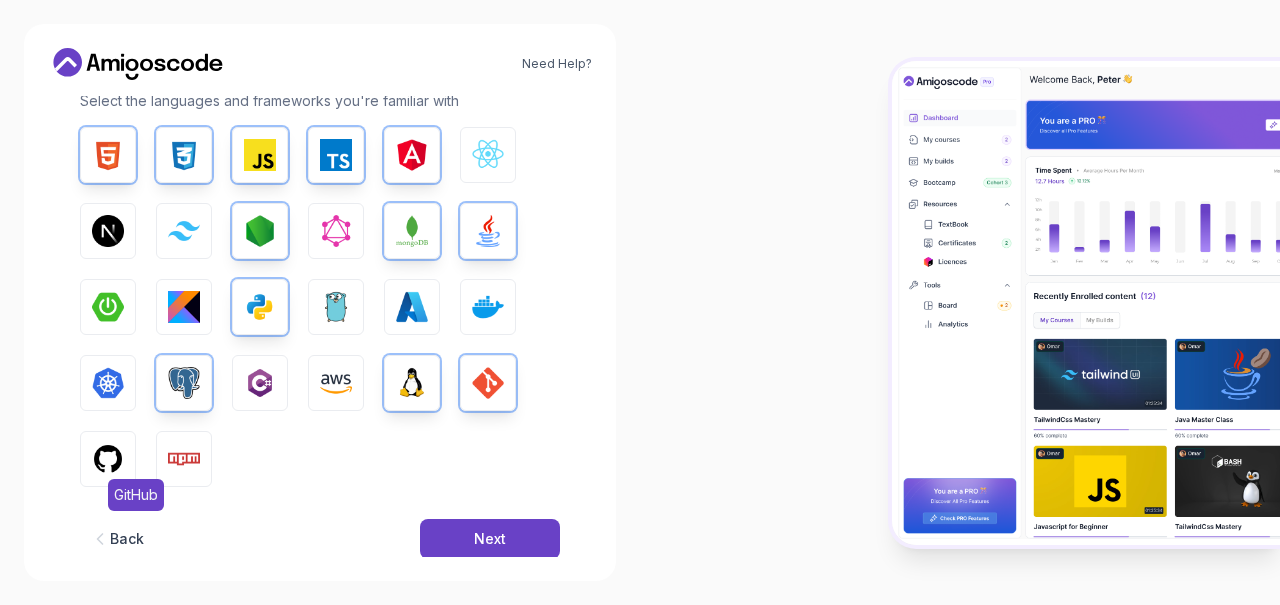 click at bounding box center [108, 459] 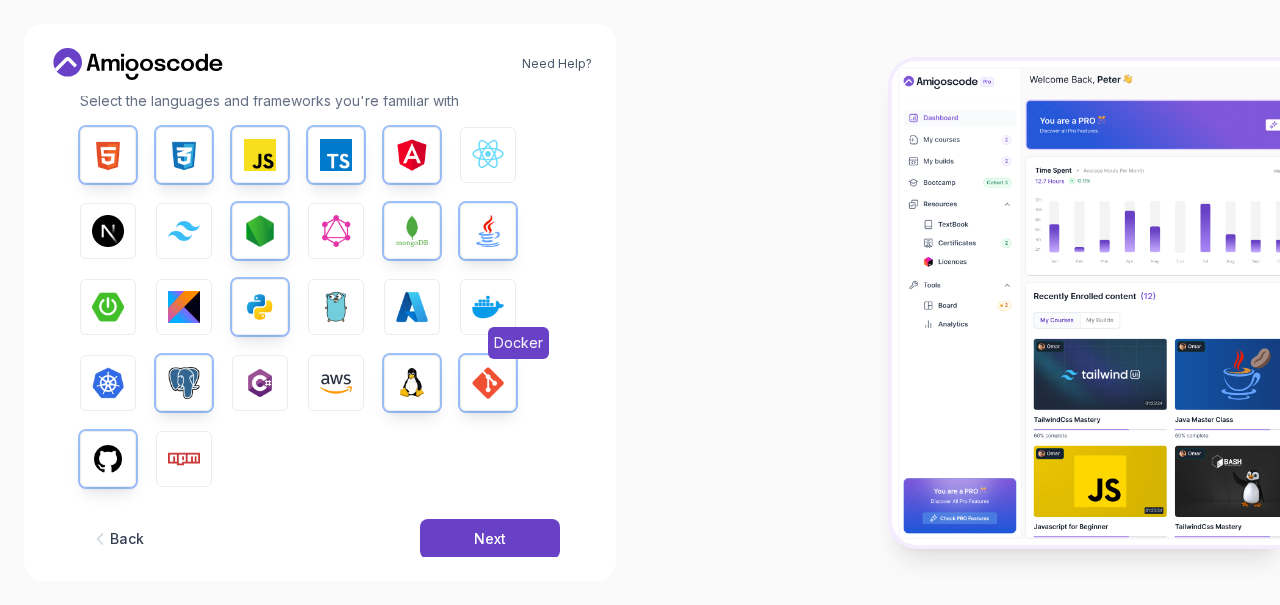 click at bounding box center [488, 307] 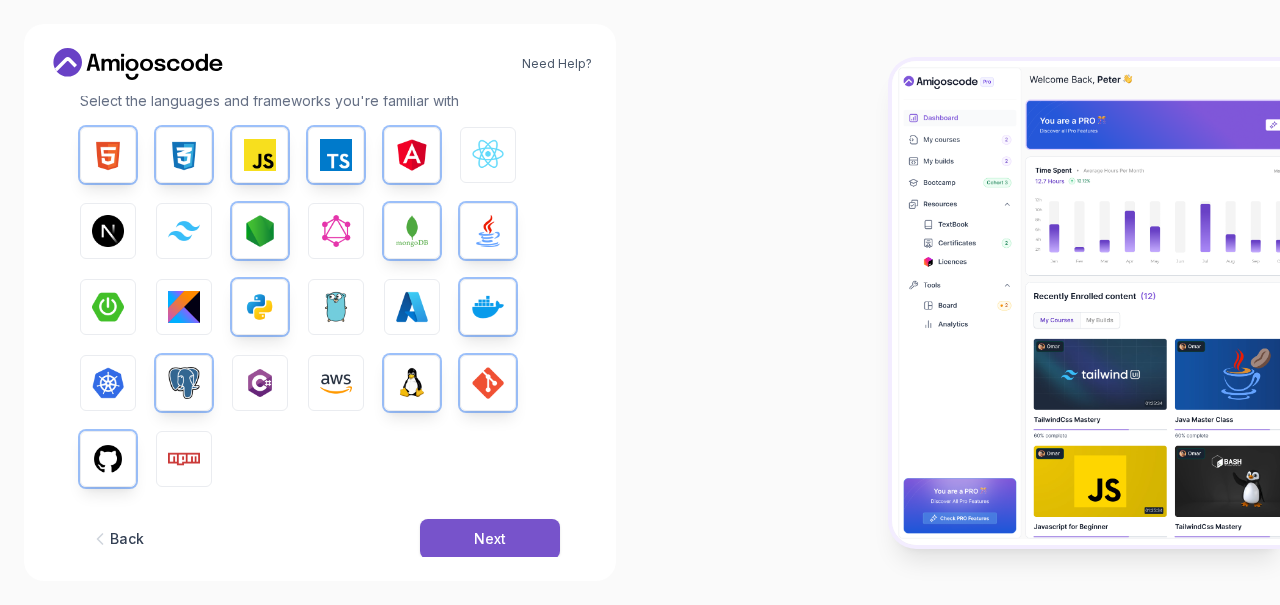 click on "Next" at bounding box center (490, 539) 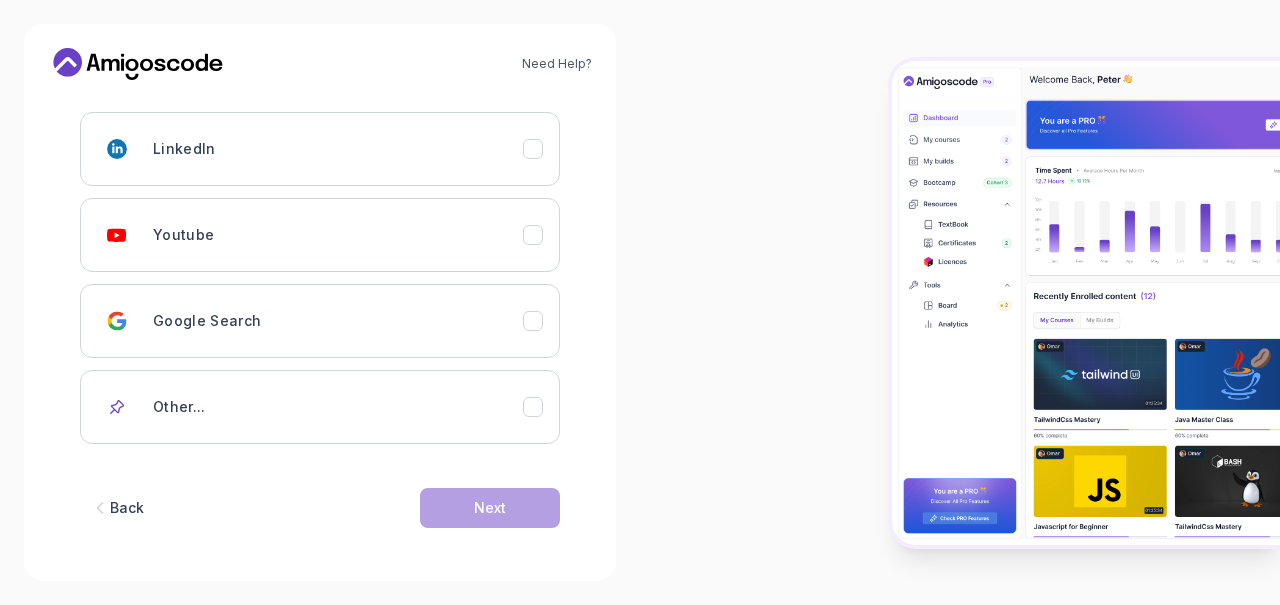 scroll, scrollTop: 301, scrollLeft: 0, axis: vertical 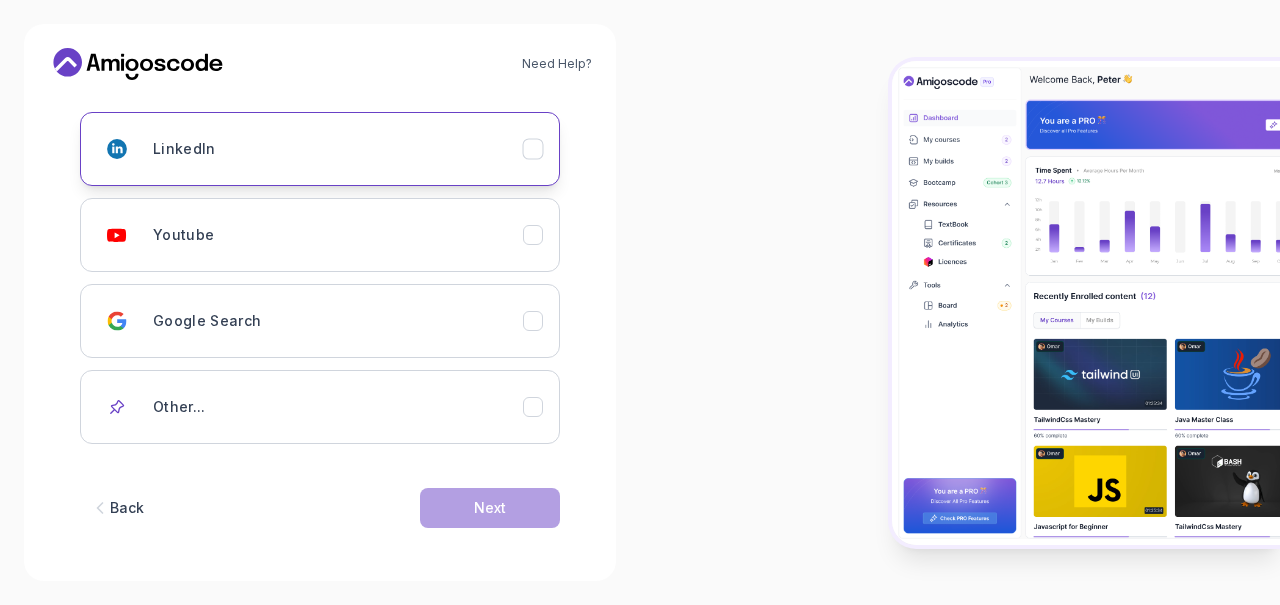 click on "LinkedIn" at bounding box center [338, 149] 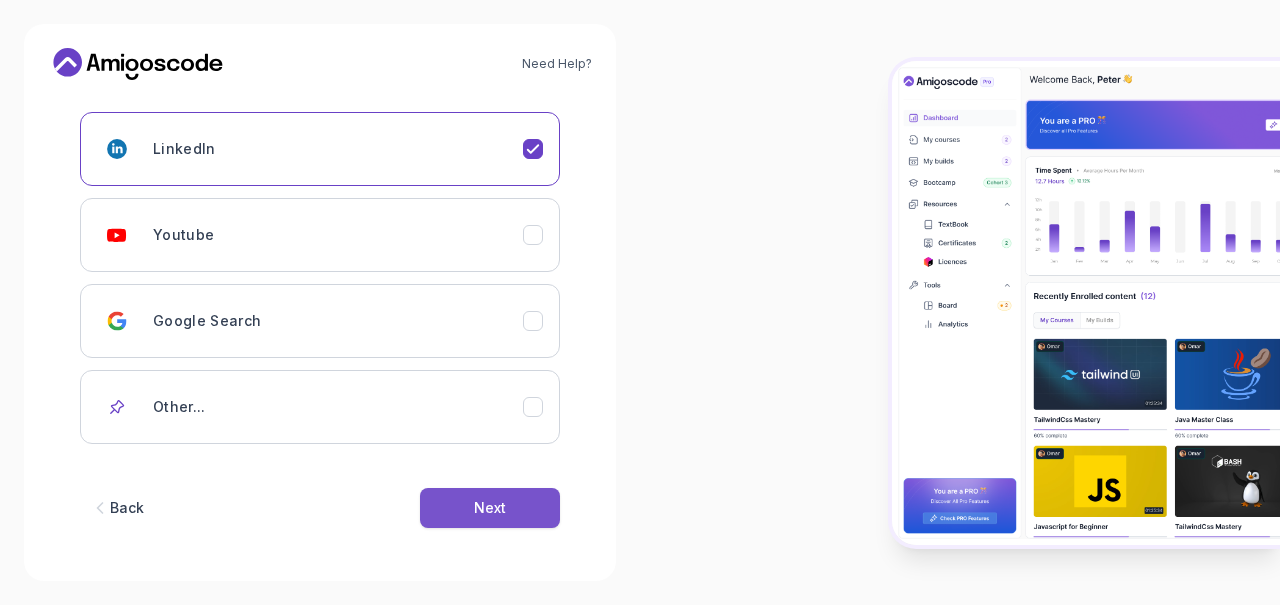 click on "Next" at bounding box center [490, 508] 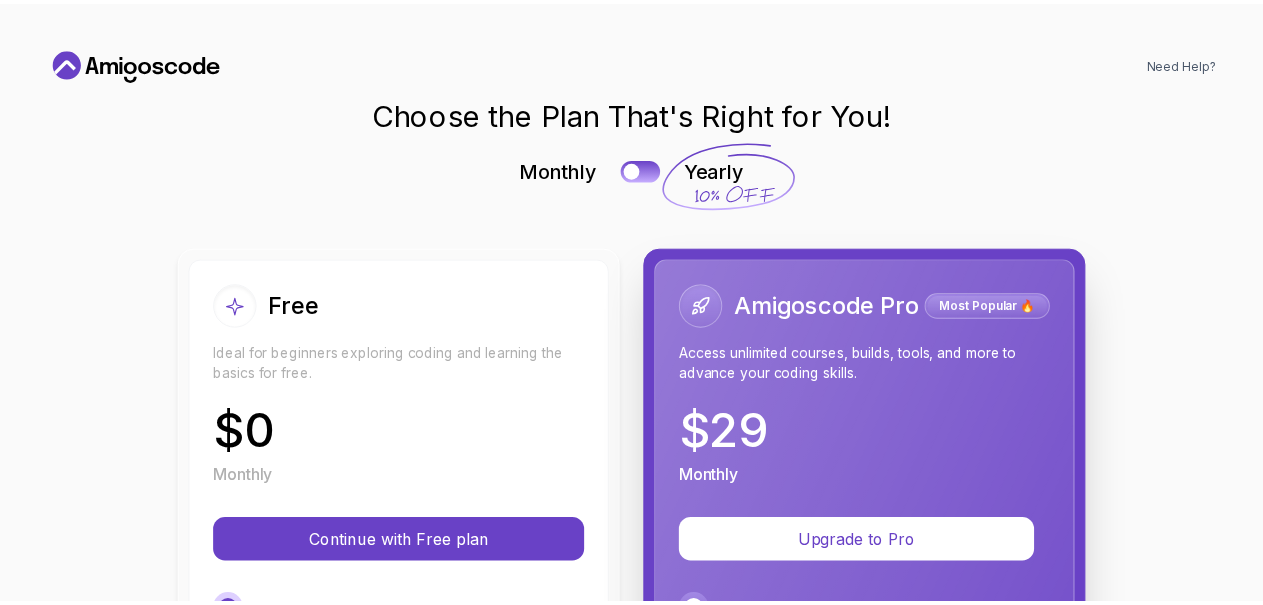 scroll, scrollTop: 0, scrollLeft: 0, axis: both 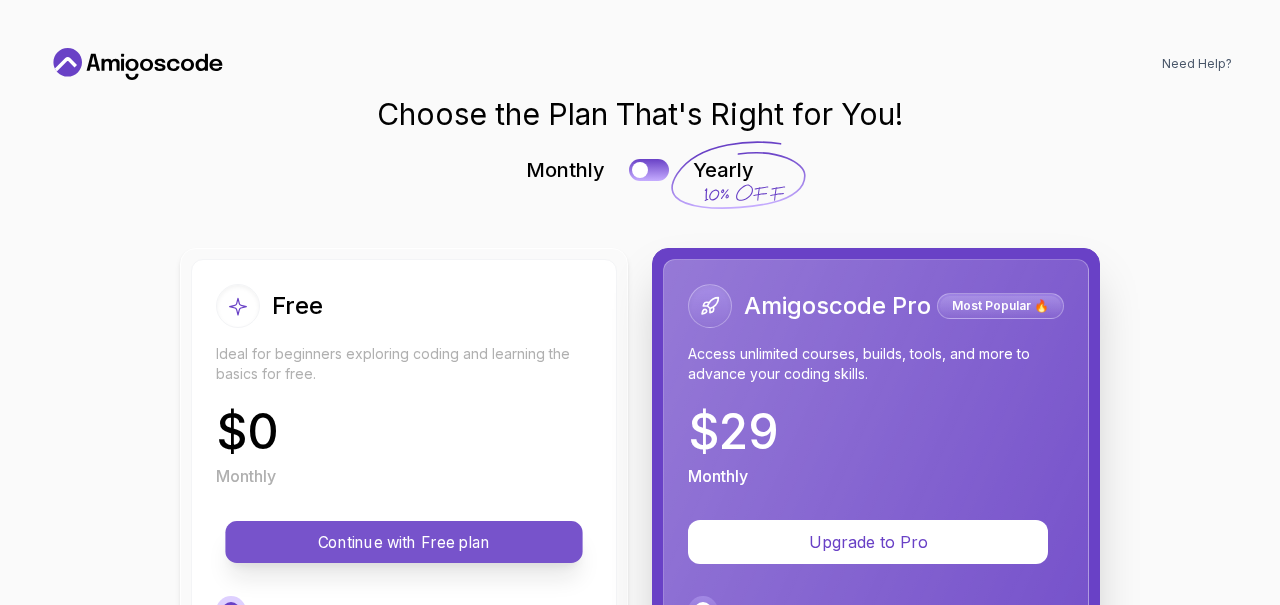 click on "Continue with Free plan" at bounding box center [403, 542] 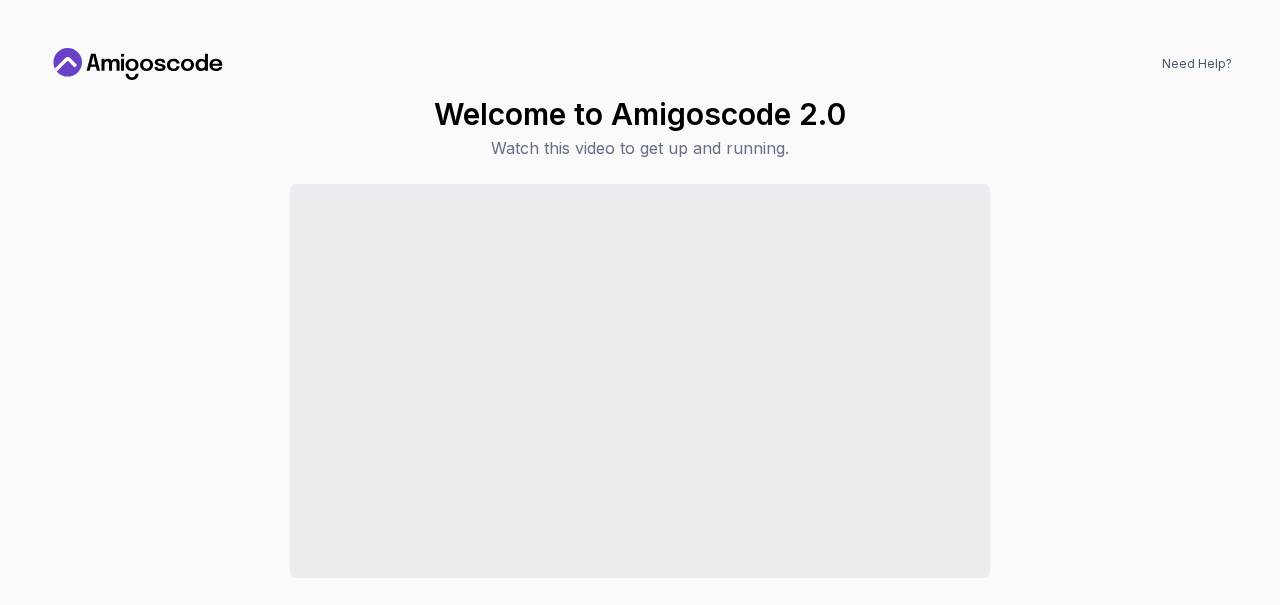 click on "Welcome to Amigoscode 2.0 Watch this video to get up and running. Continue to Dashboard" at bounding box center [640, 377] 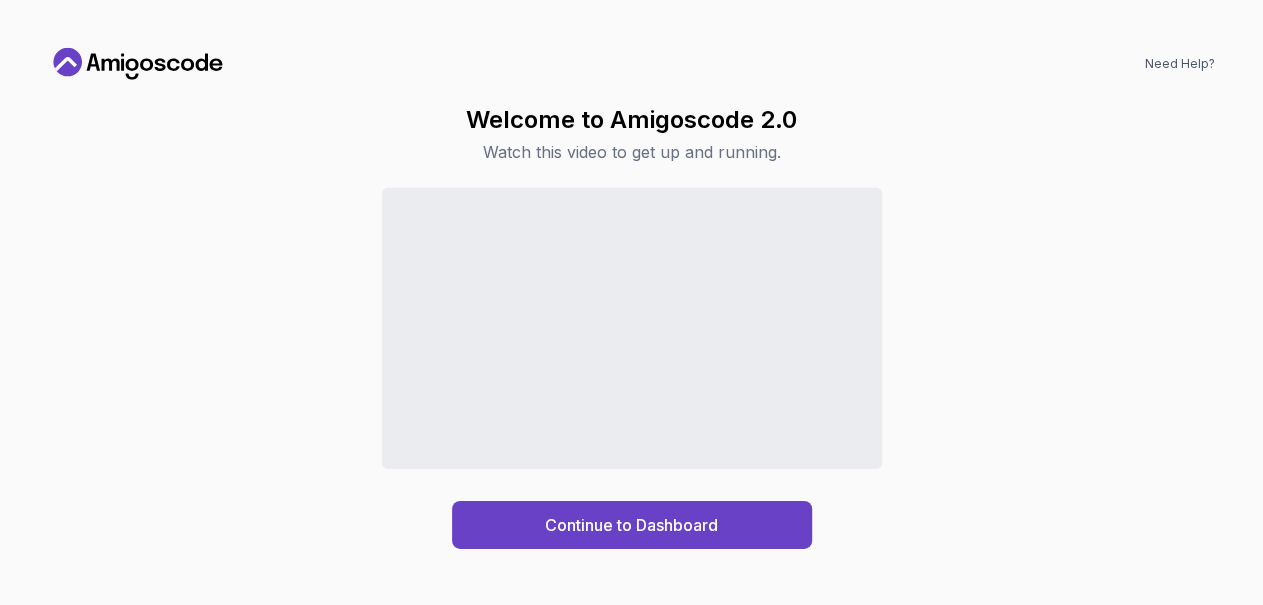 scroll, scrollTop: 336, scrollLeft: 0, axis: vertical 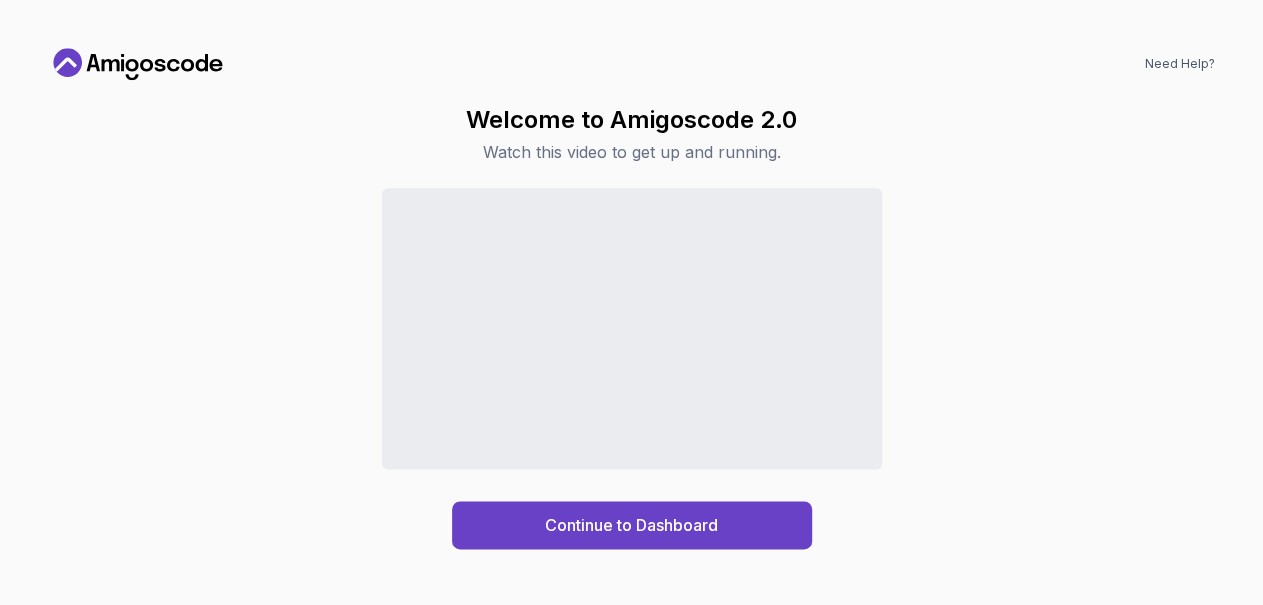 click on "Watch this video to get up and running." at bounding box center [631, 152] 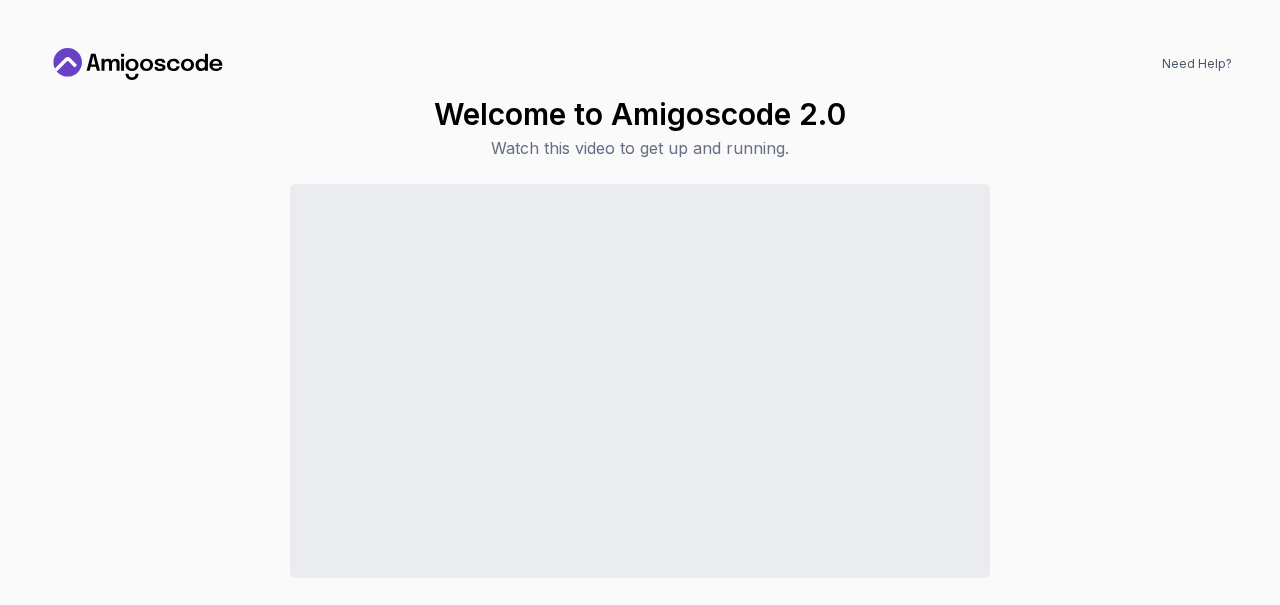 click on "Need Help? Welcome to Amigoscode 2.0 Watch this video to get up and running. Continue to Dashboard" at bounding box center [640, 302] 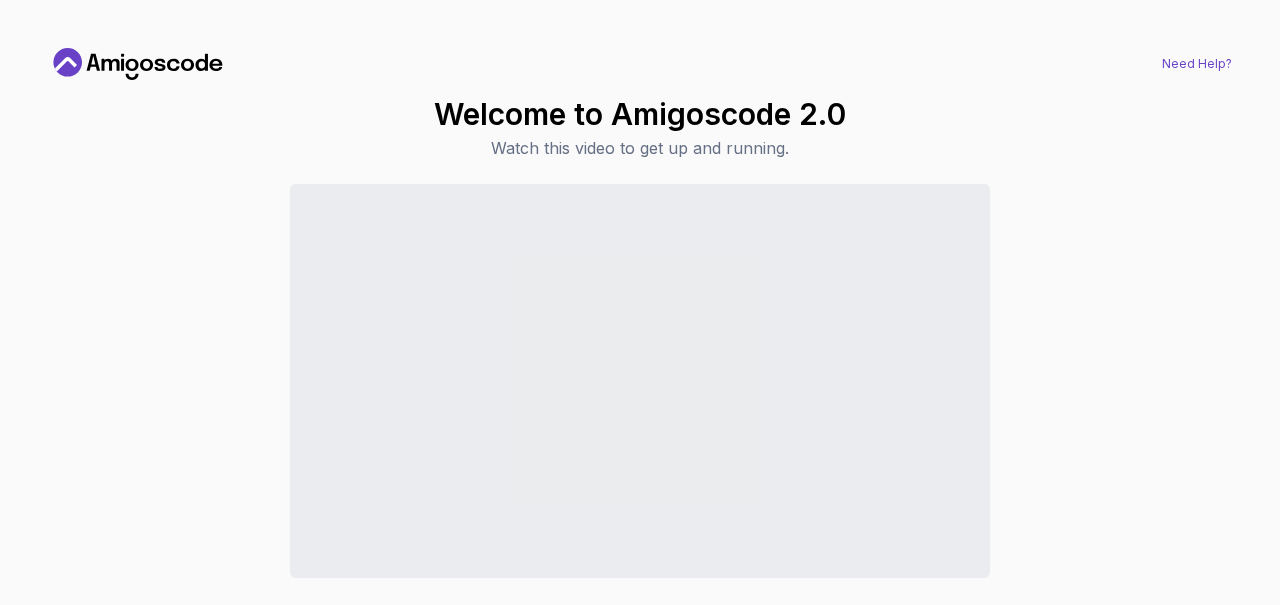 click on "Need Help?" at bounding box center (1197, 64) 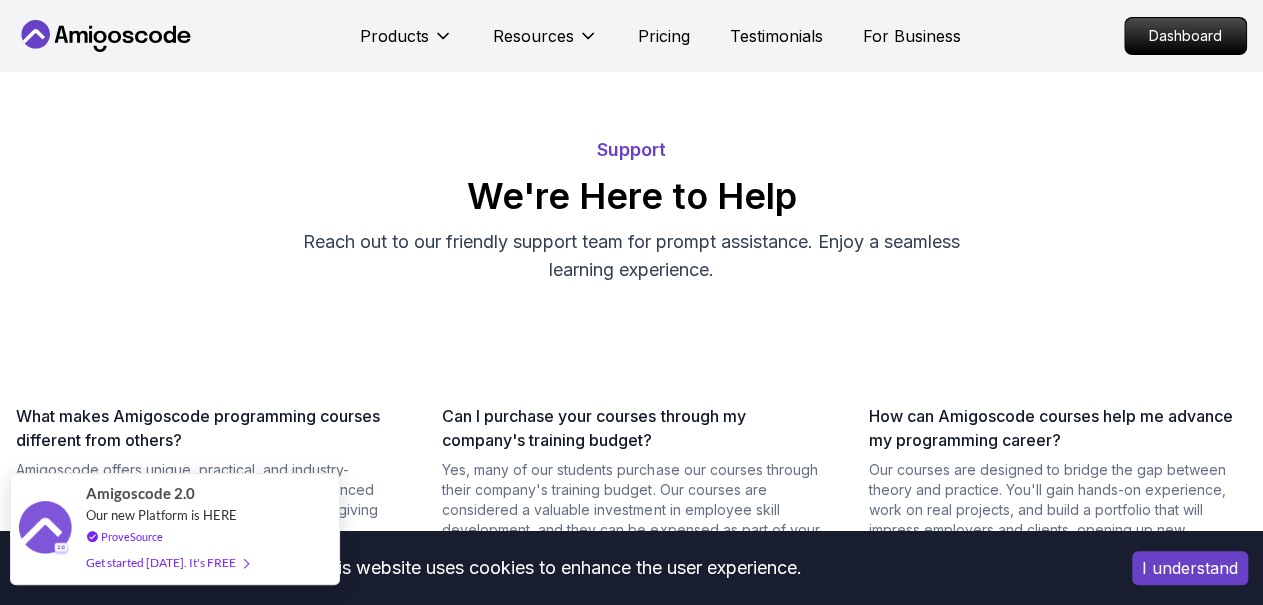click on "Get started [DATE]. It's FREE" at bounding box center [167, 562] 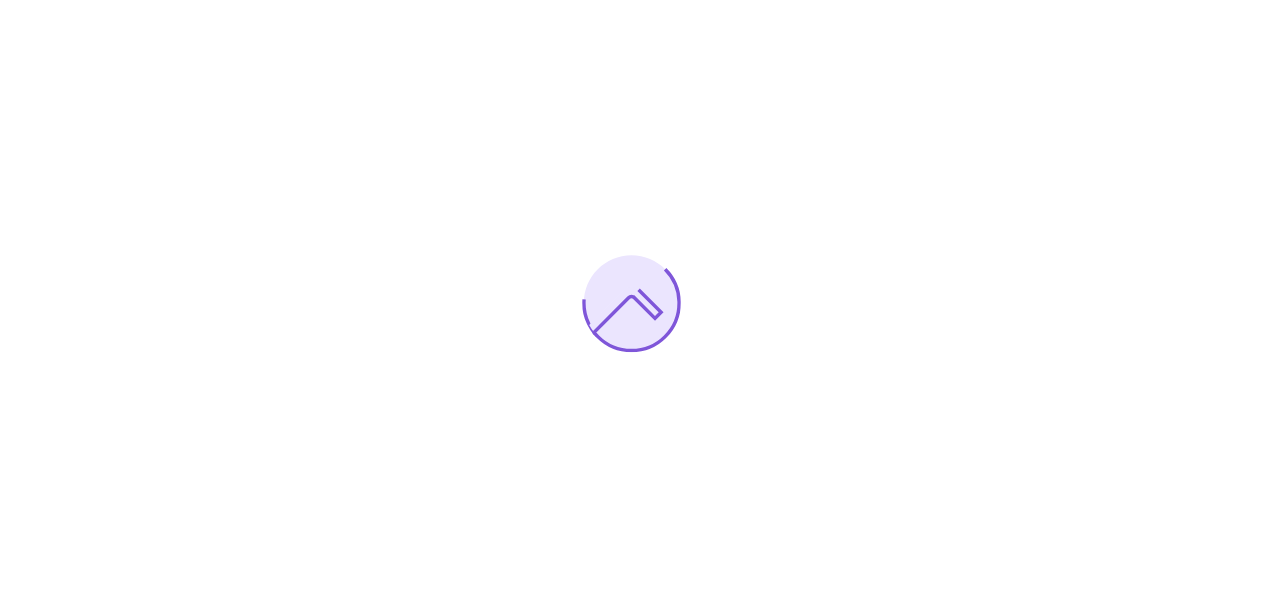 scroll, scrollTop: 0, scrollLeft: 0, axis: both 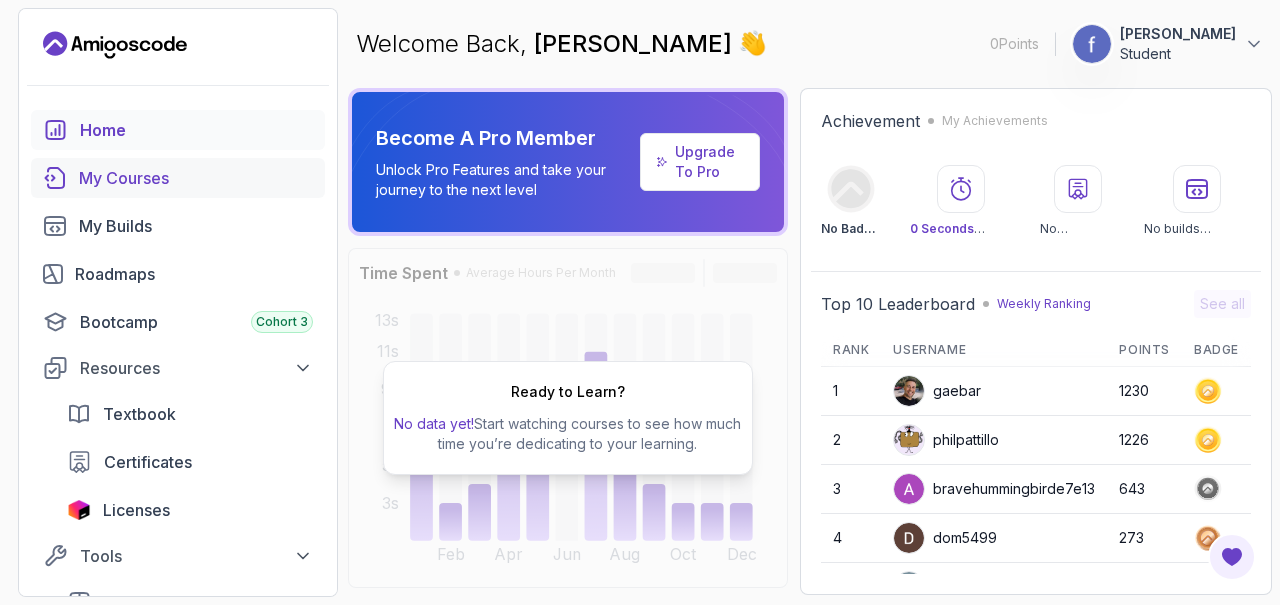 click on "My Courses" at bounding box center (196, 178) 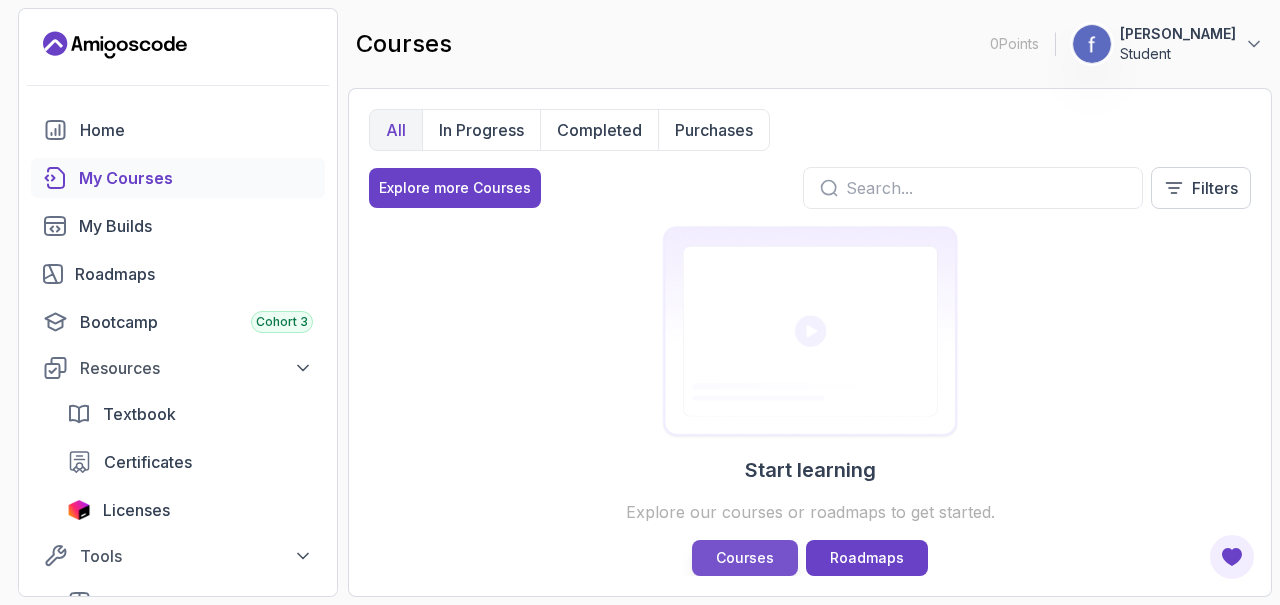 click on "Courses" at bounding box center (745, 558) 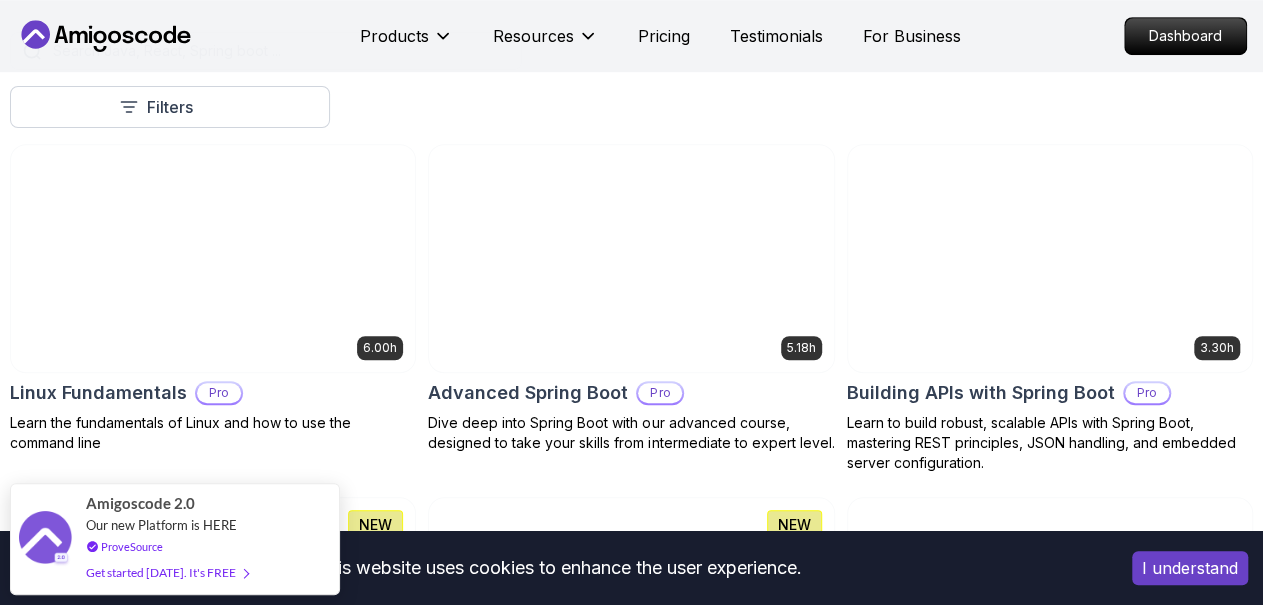 scroll, scrollTop: 582, scrollLeft: 0, axis: vertical 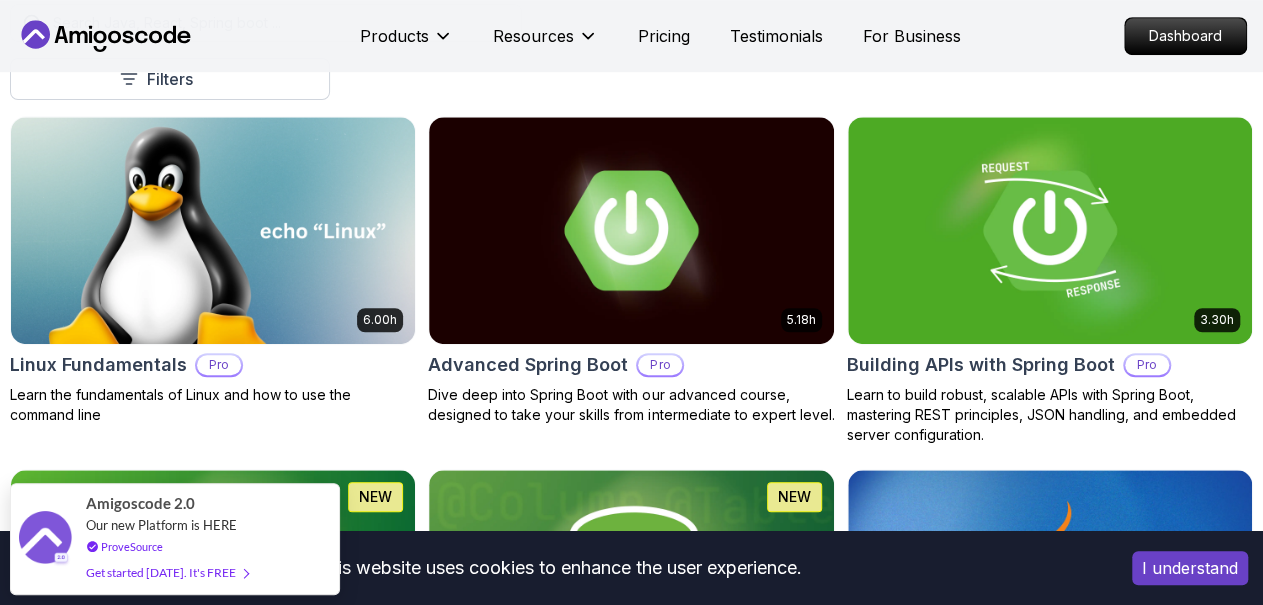 click on "Free" at bounding box center [0, 0] 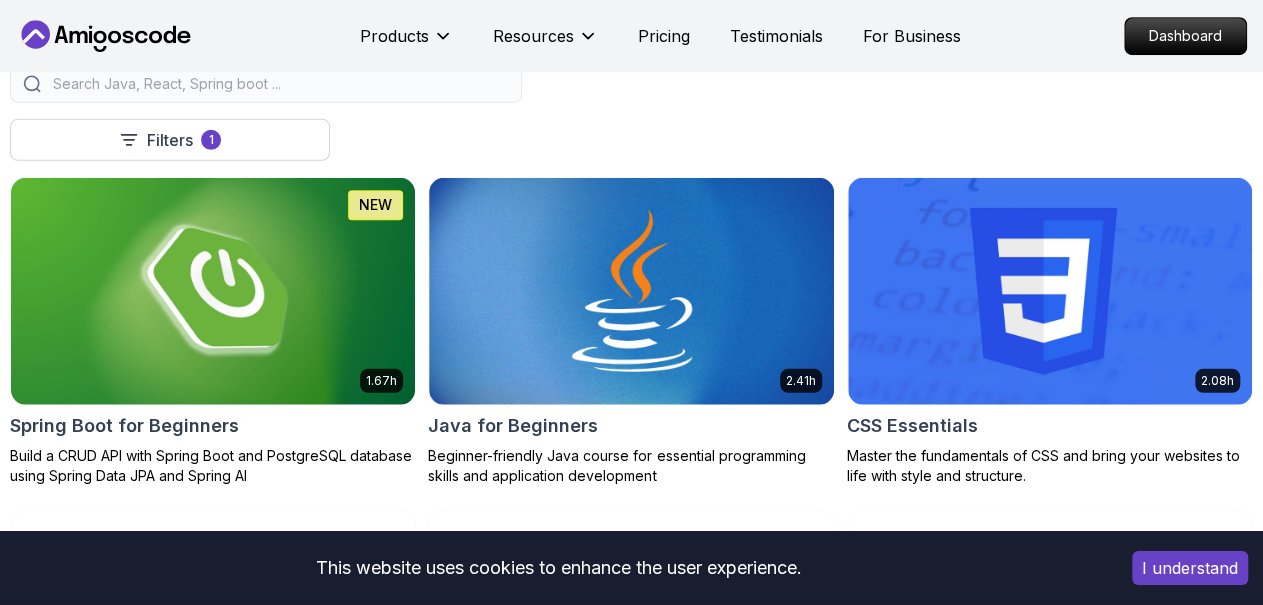 scroll, scrollTop: 524, scrollLeft: 0, axis: vertical 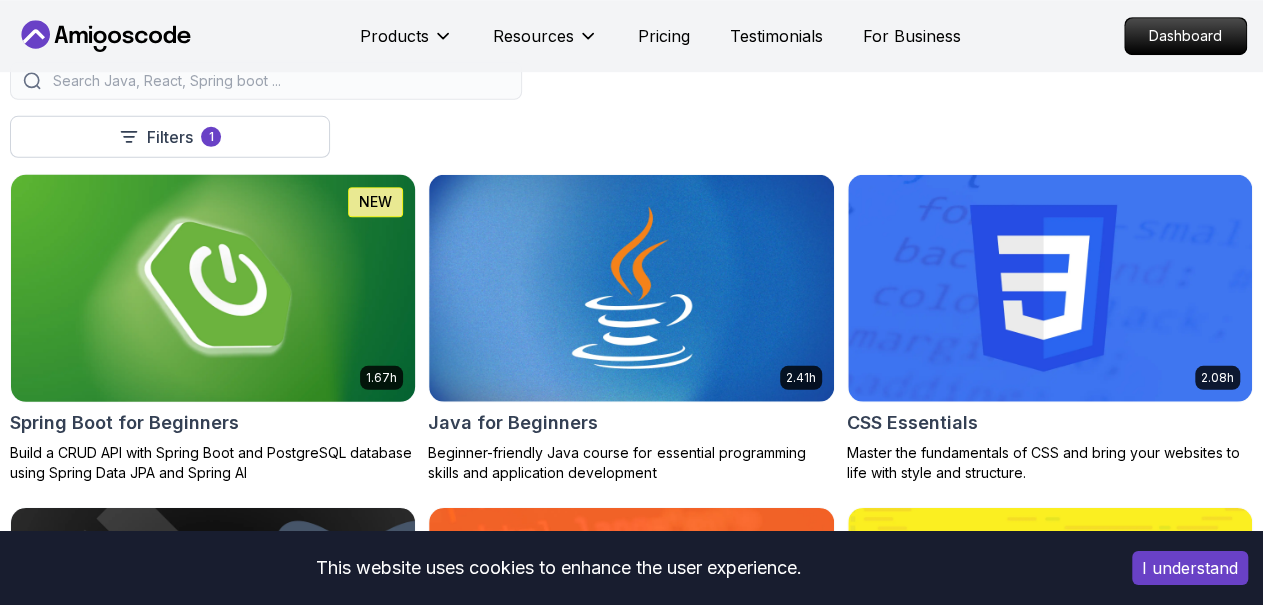 click at bounding box center [213, 288] 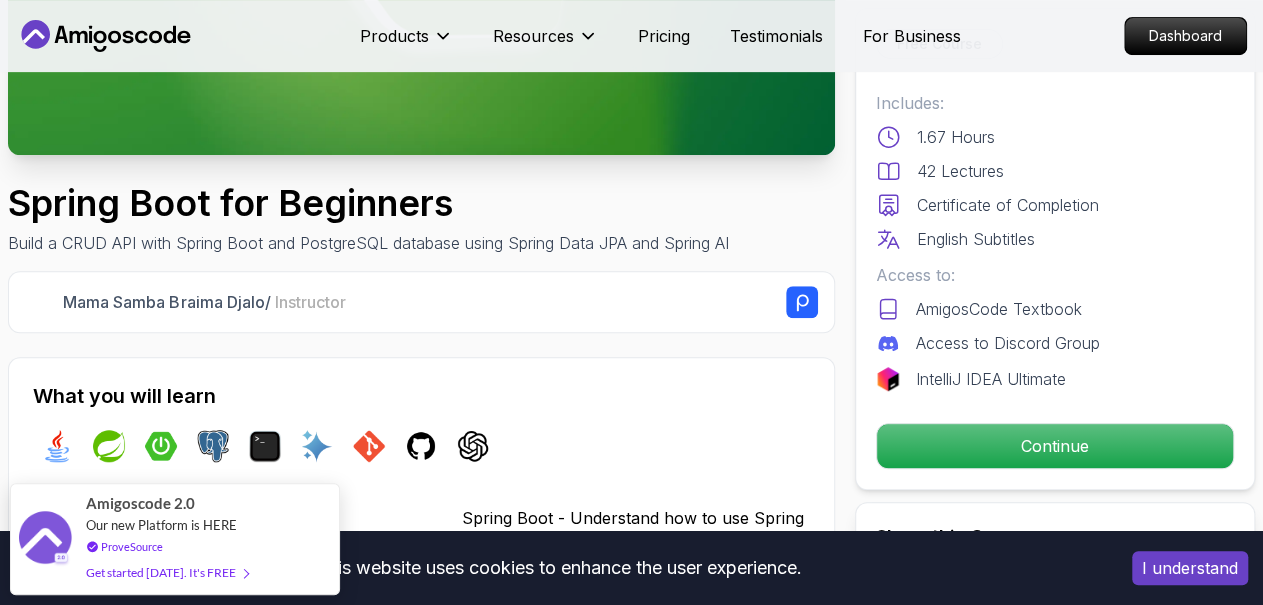 scroll, scrollTop: 432, scrollLeft: 0, axis: vertical 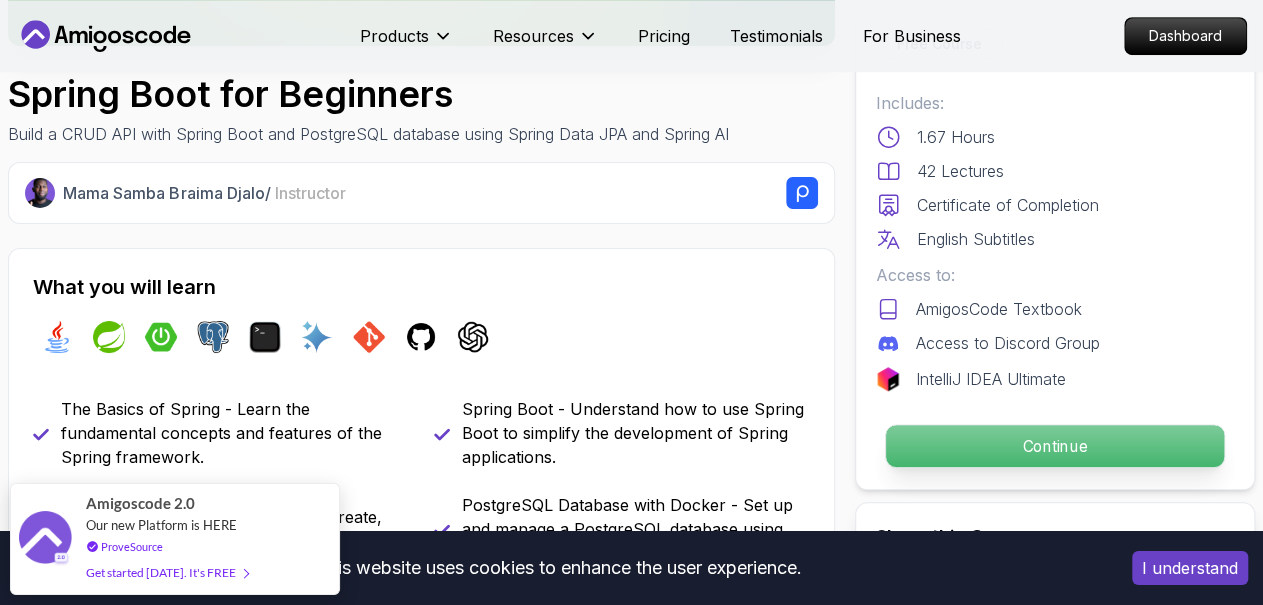 click on "Continue" at bounding box center (1055, 446) 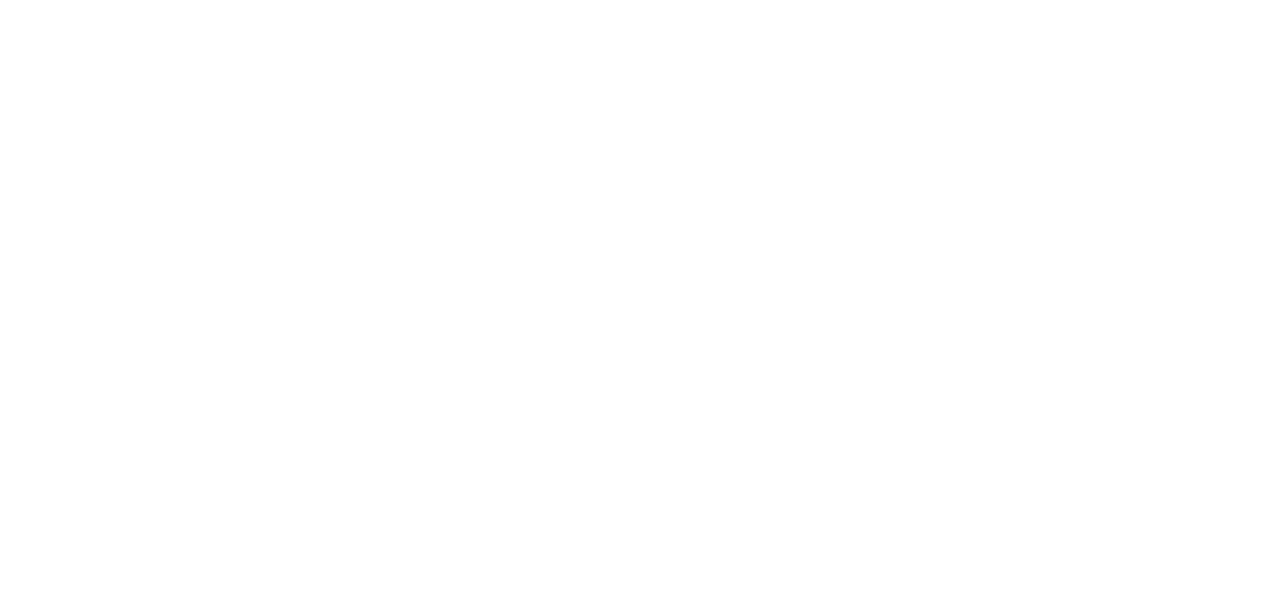 scroll, scrollTop: 0, scrollLeft: 0, axis: both 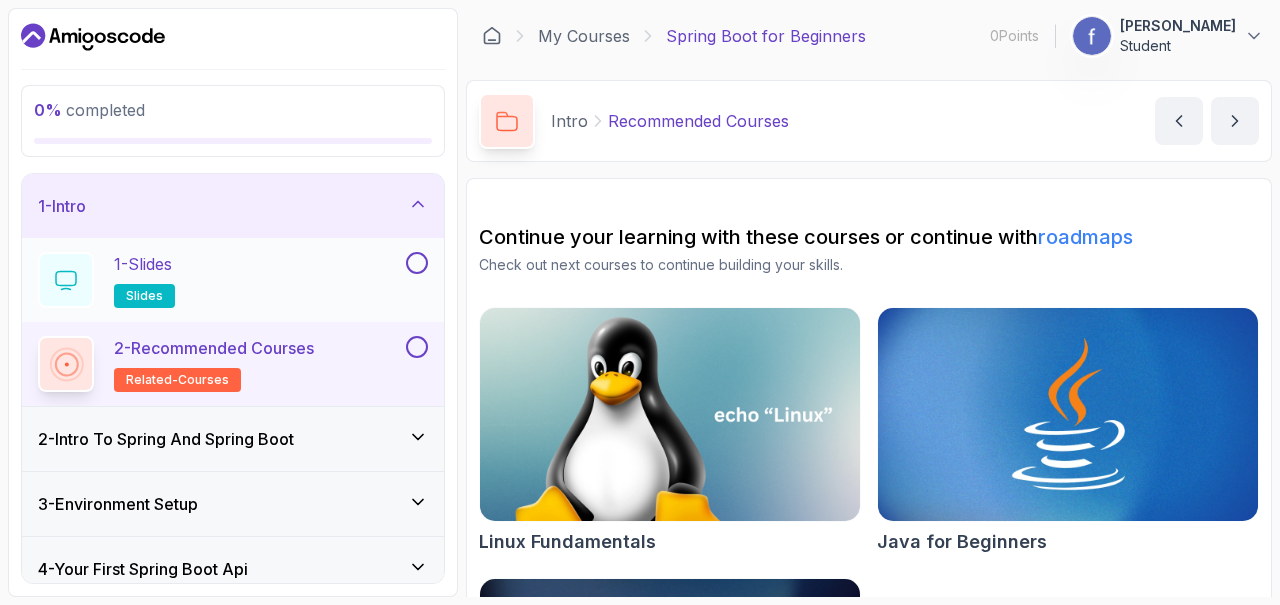 click on "1  -  Slides slides" at bounding box center (220, 280) 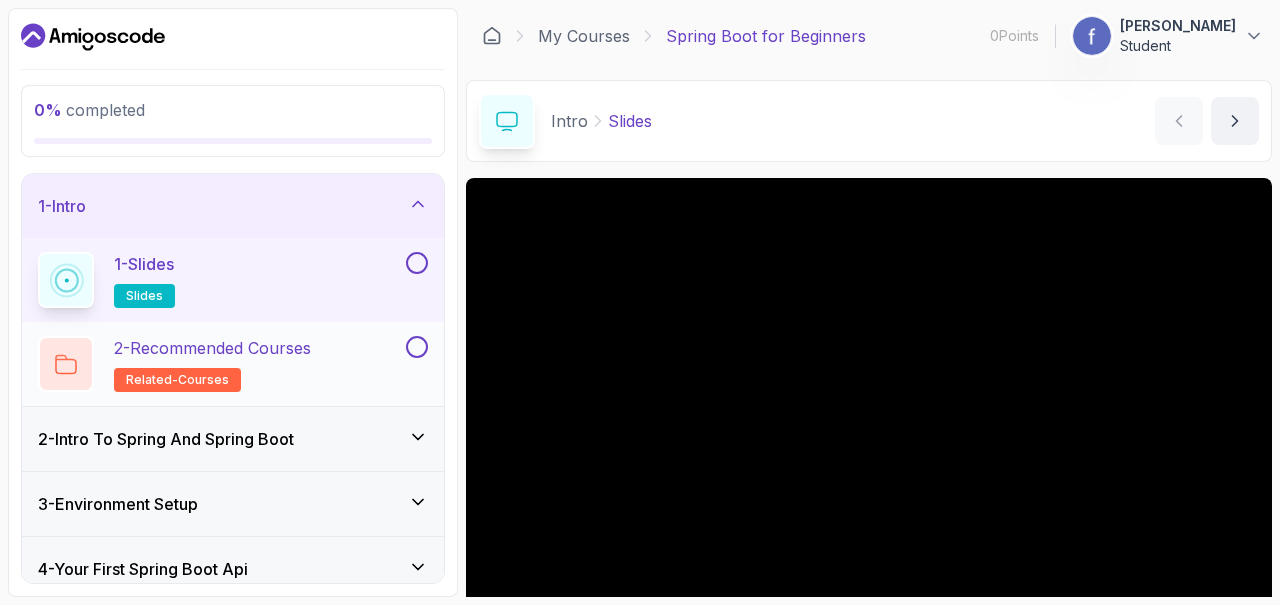 click on "2  -  Recommended Courses related-courses" at bounding box center [220, 364] 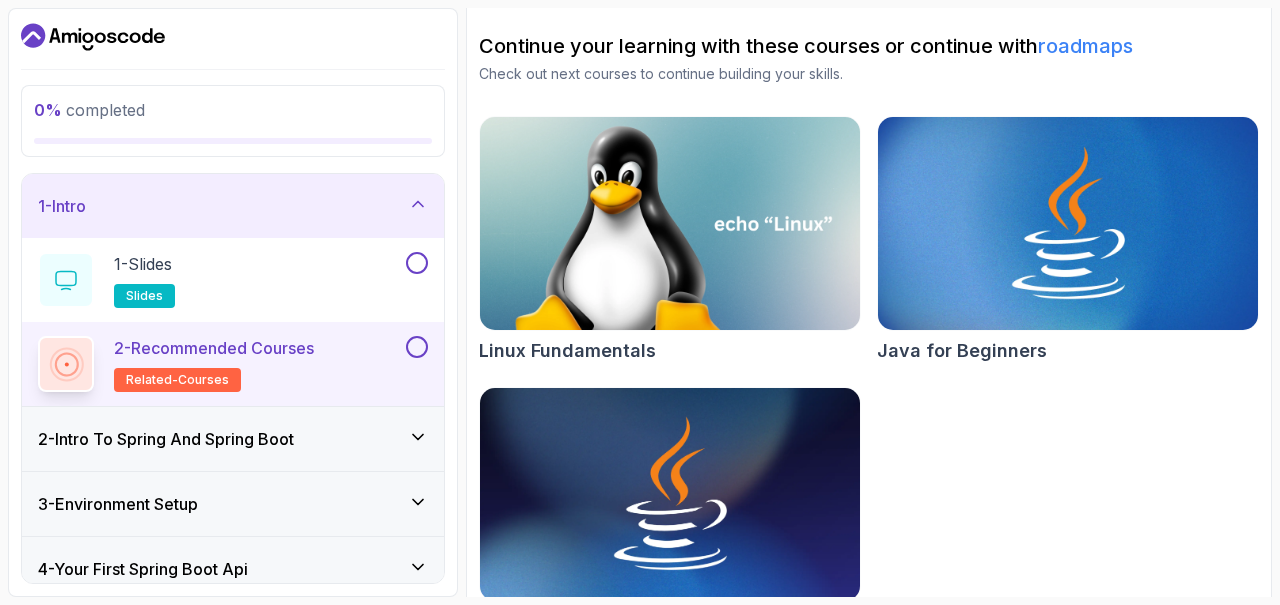 scroll, scrollTop: 248, scrollLeft: 0, axis: vertical 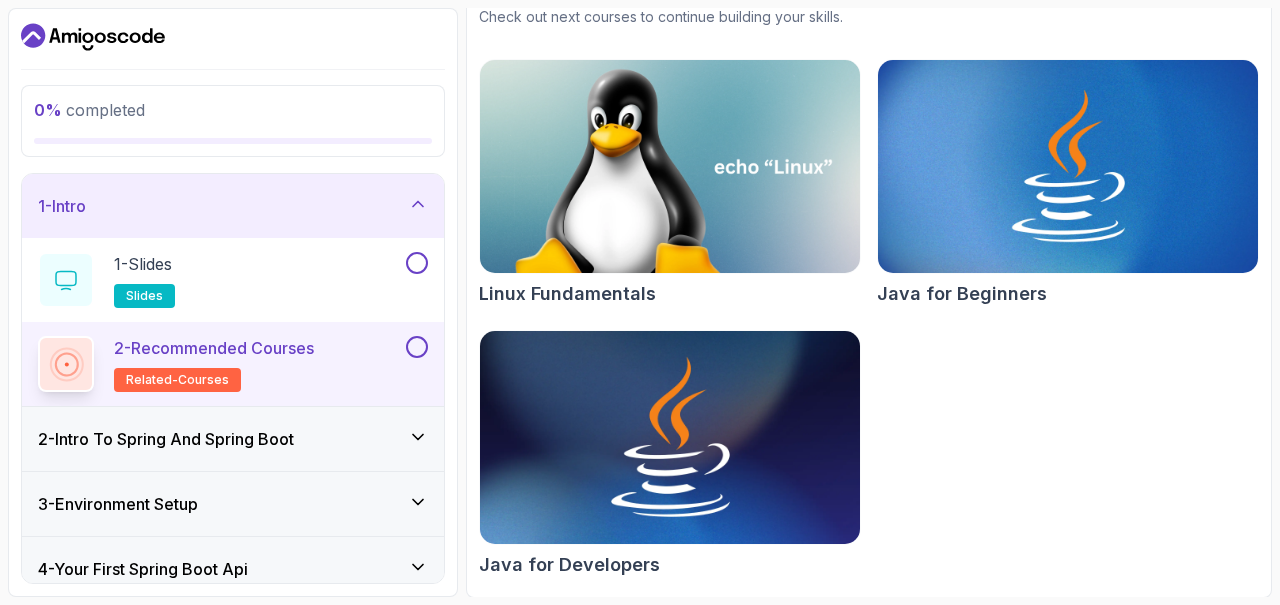click at bounding box center (670, 438) 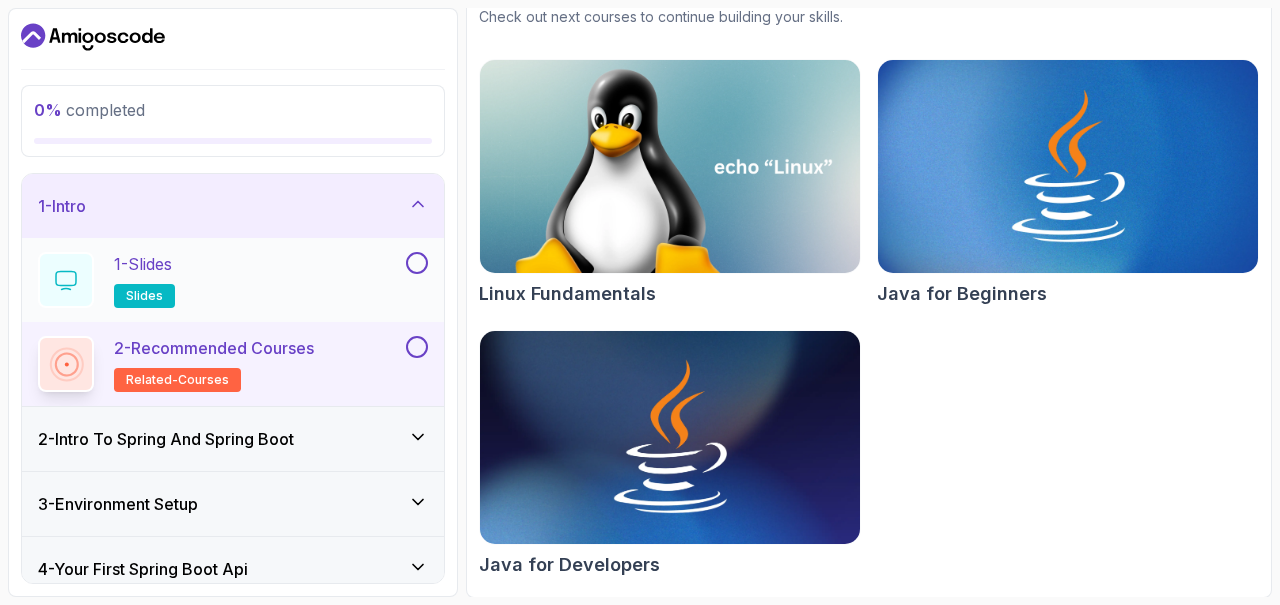 click on "1  -  Slides slides" at bounding box center [220, 280] 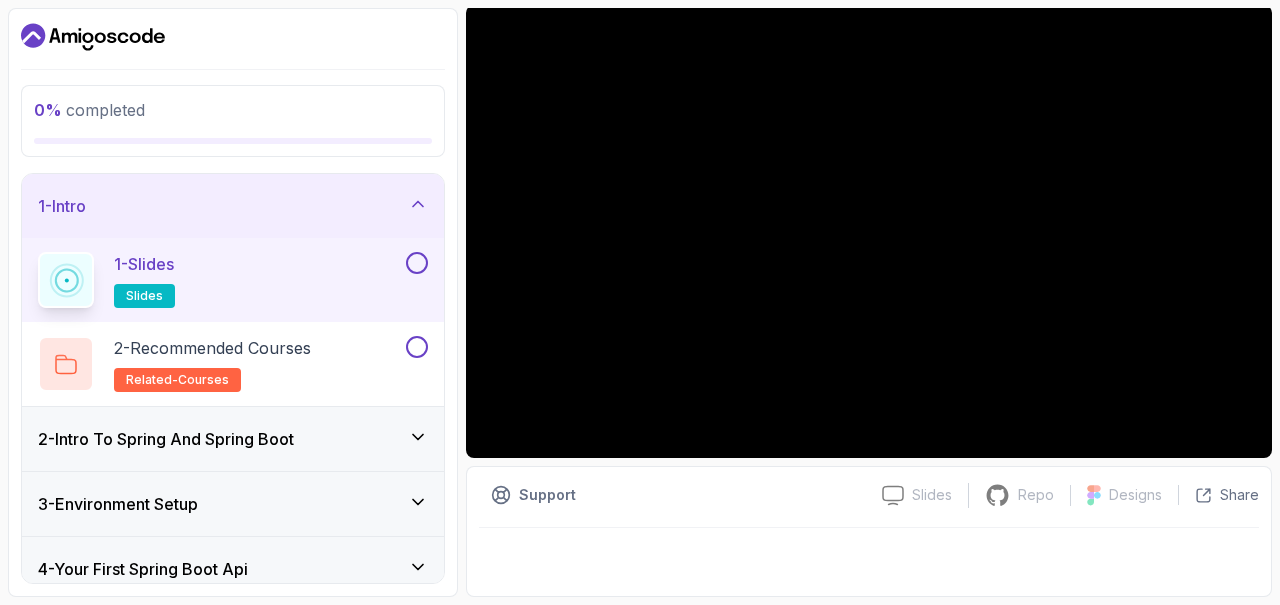 scroll, scrollTop: 173, scrollLeft: 0, axis: vertical 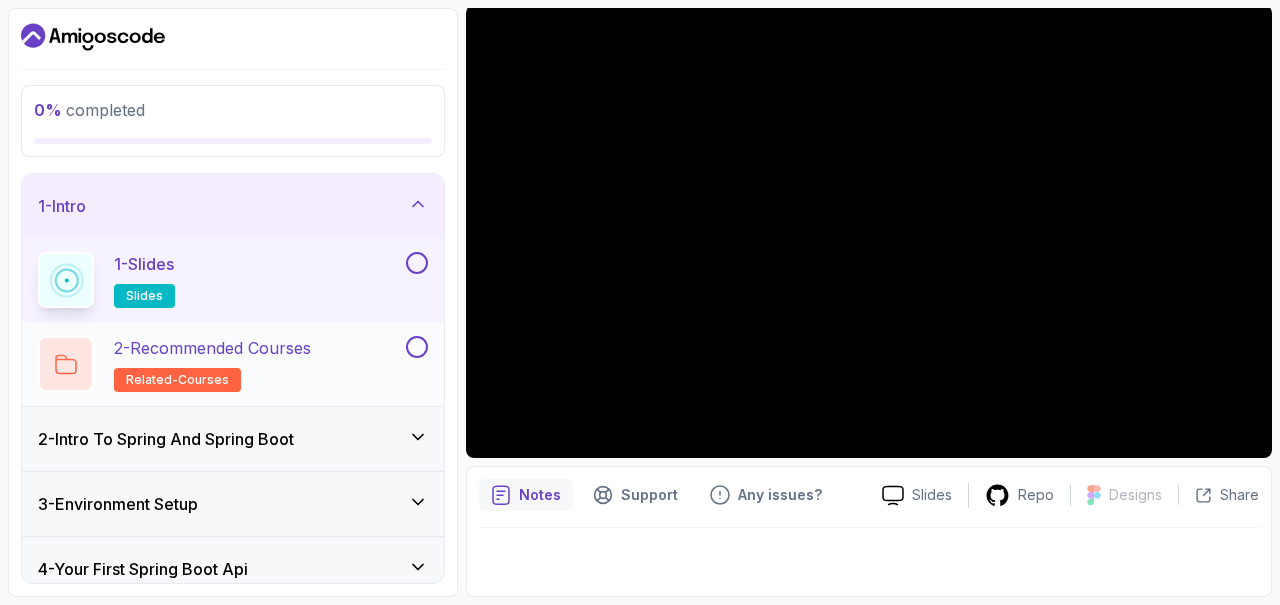 click on "2  -  Recommended Courses related-courses" at bounding box center [212, 364] 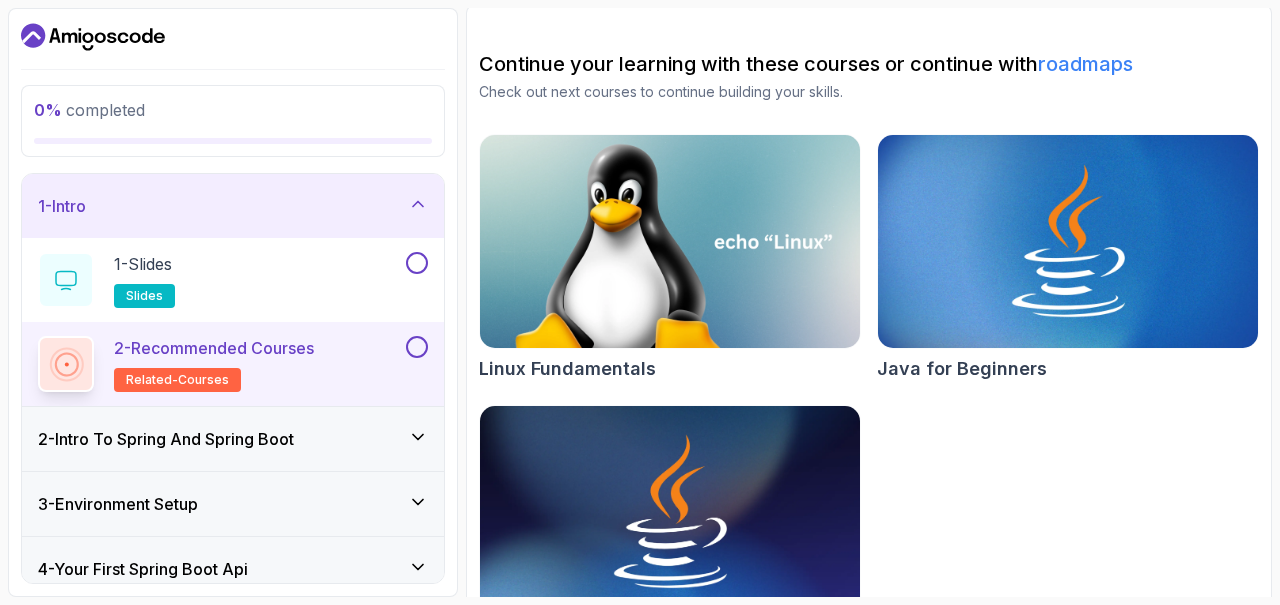 scroll, scrollTop: 131, scrollLeft: 0, axis: vertical 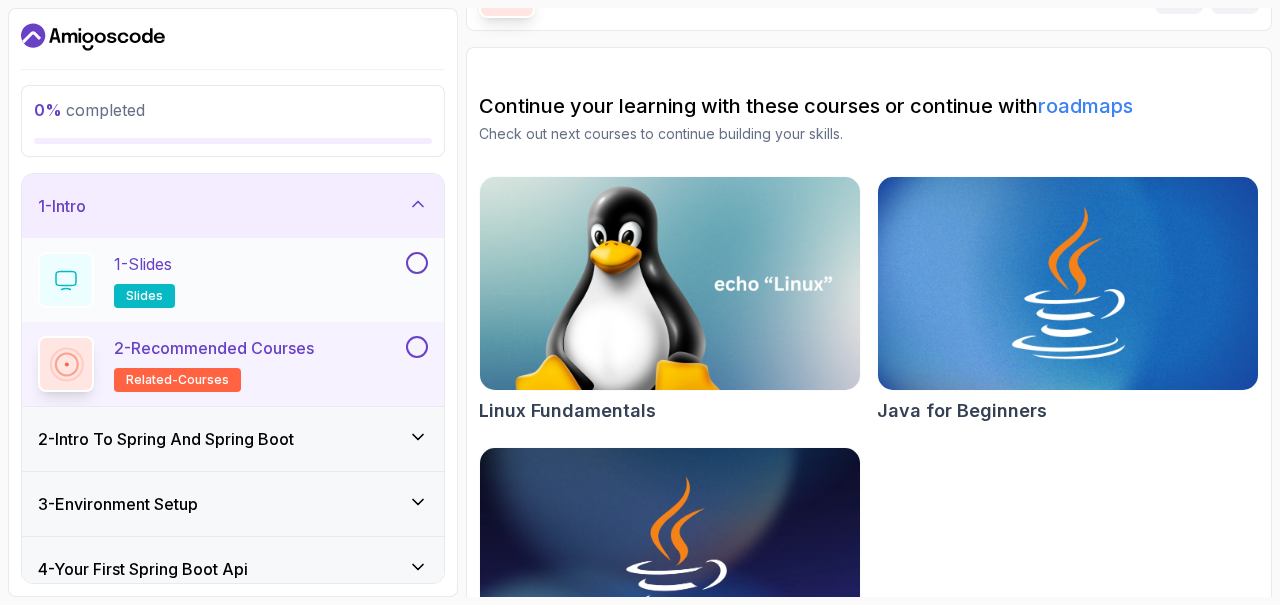 click on "1  -  Slides slides" at bounding box center [233, 280] 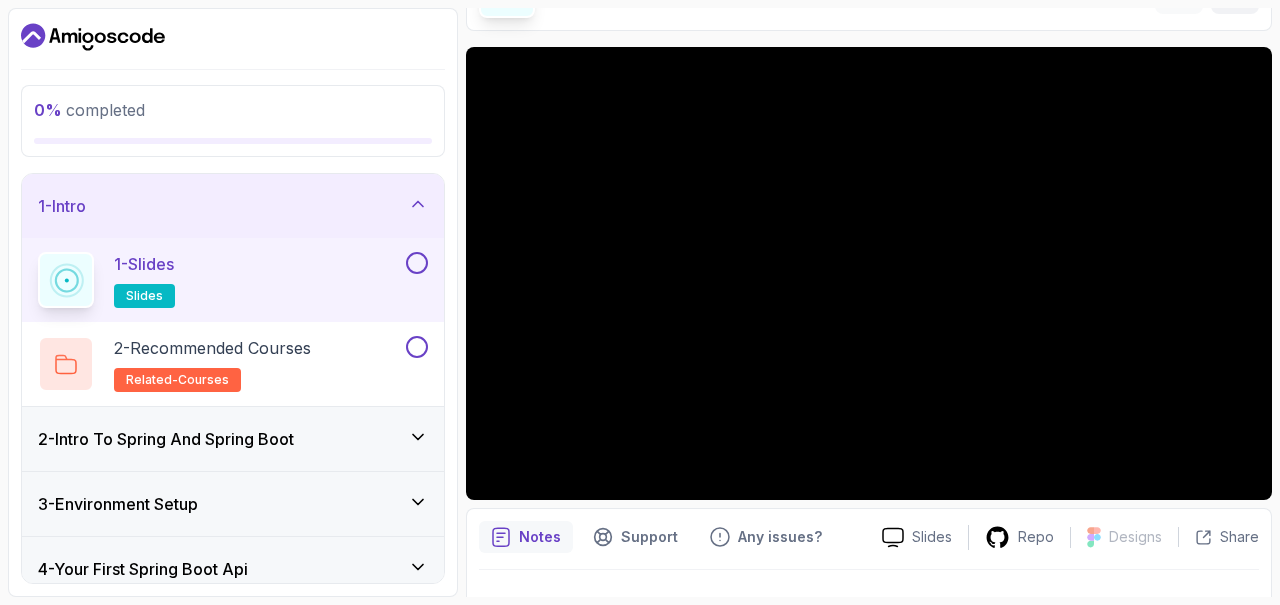scroll, scrollTop: 173, scrollLeft: 0, axis: vertical 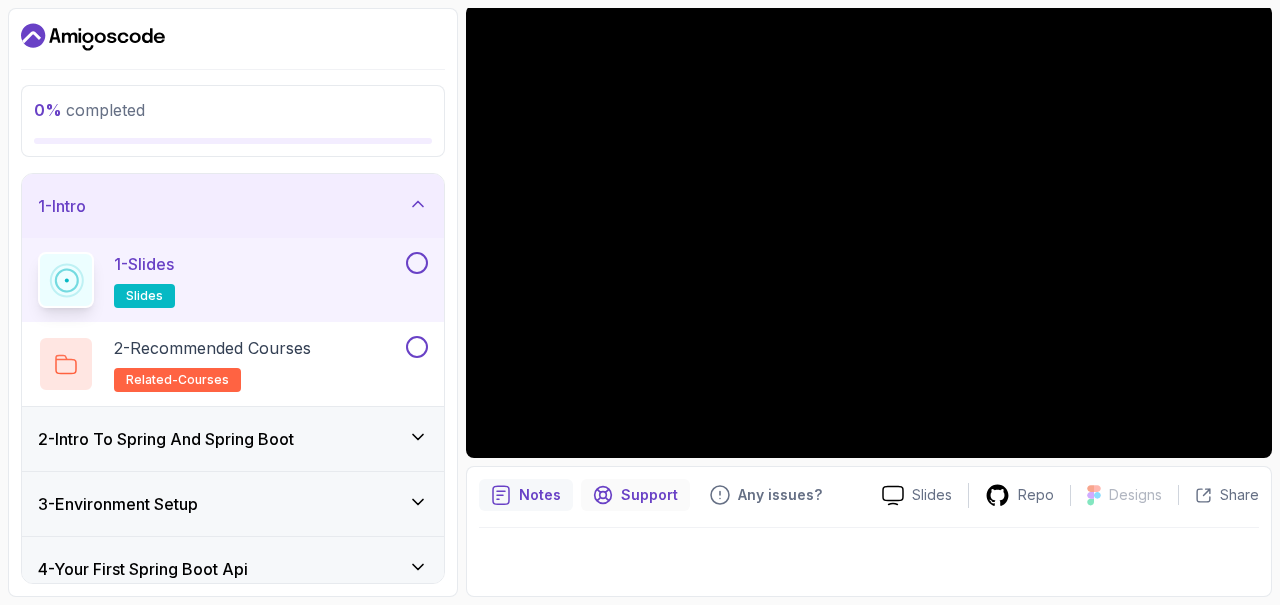 click on "Support" at bounding box center [649, 495] 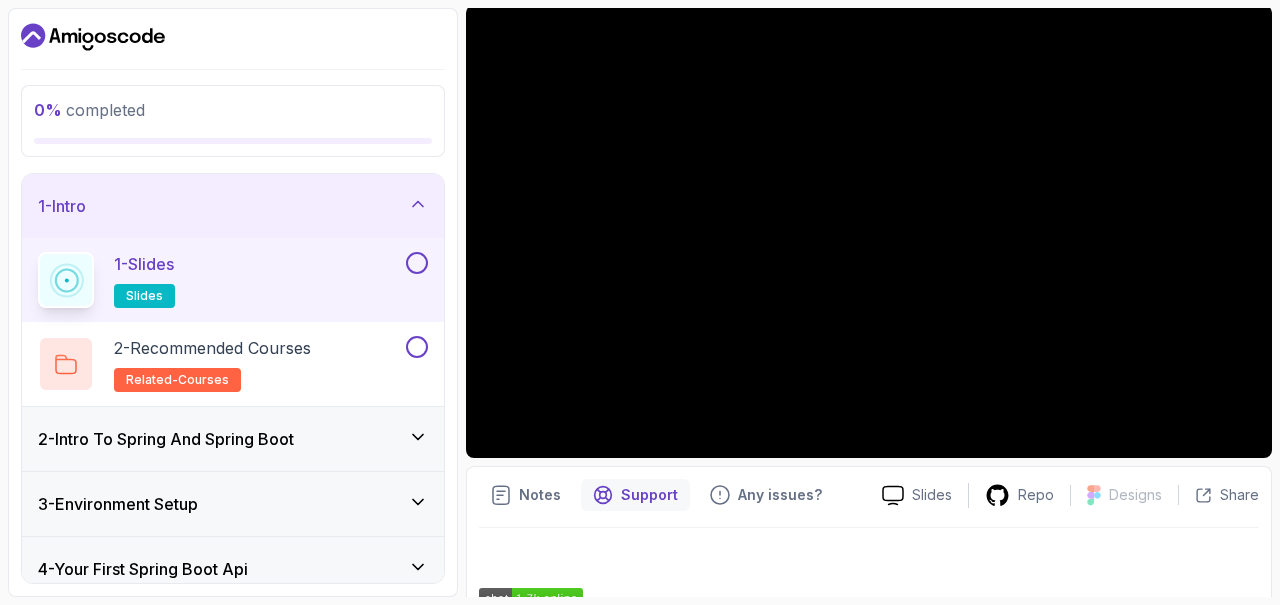 click on "Notes Support Any issues? Slides Repo Designs Design not available Share" at bounding box center (869, 723) 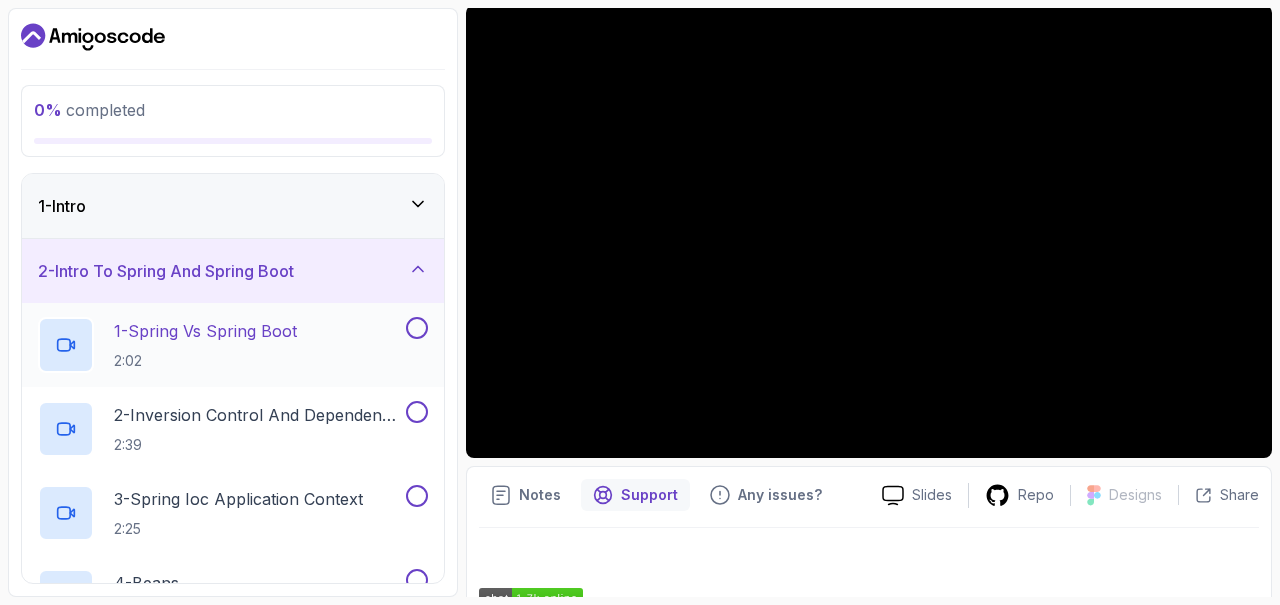 click on "1  -  Spring Vs Spring Boot" at bounding box center [205, 331] 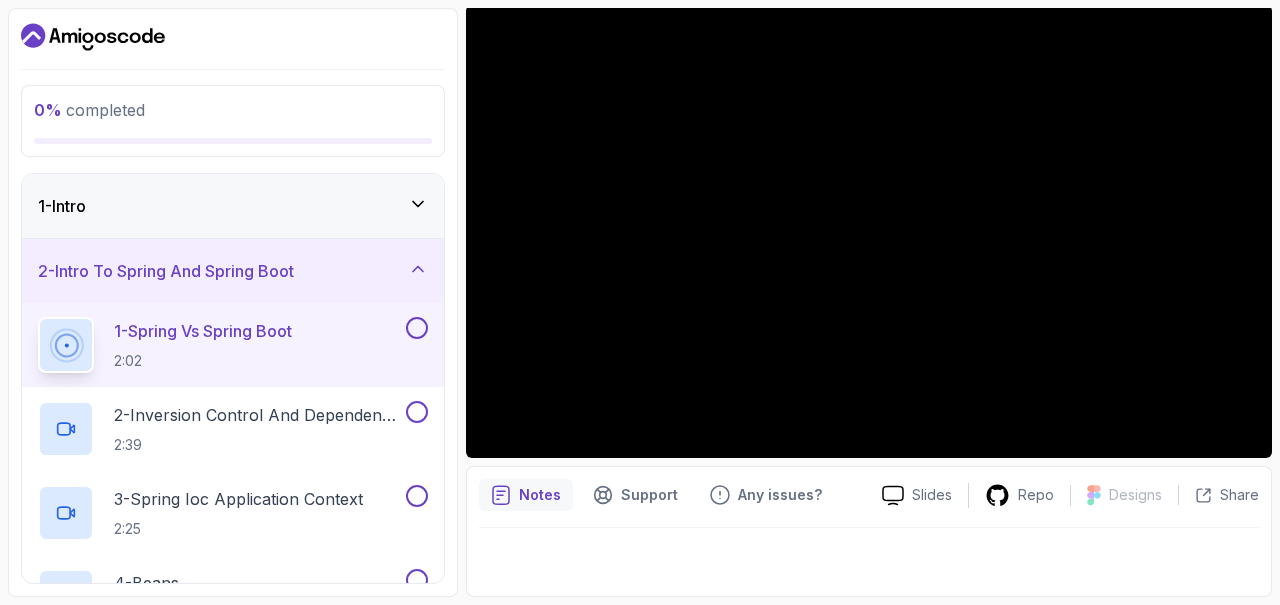 click on "1  -  Intro" at bounding box center [233, 206] 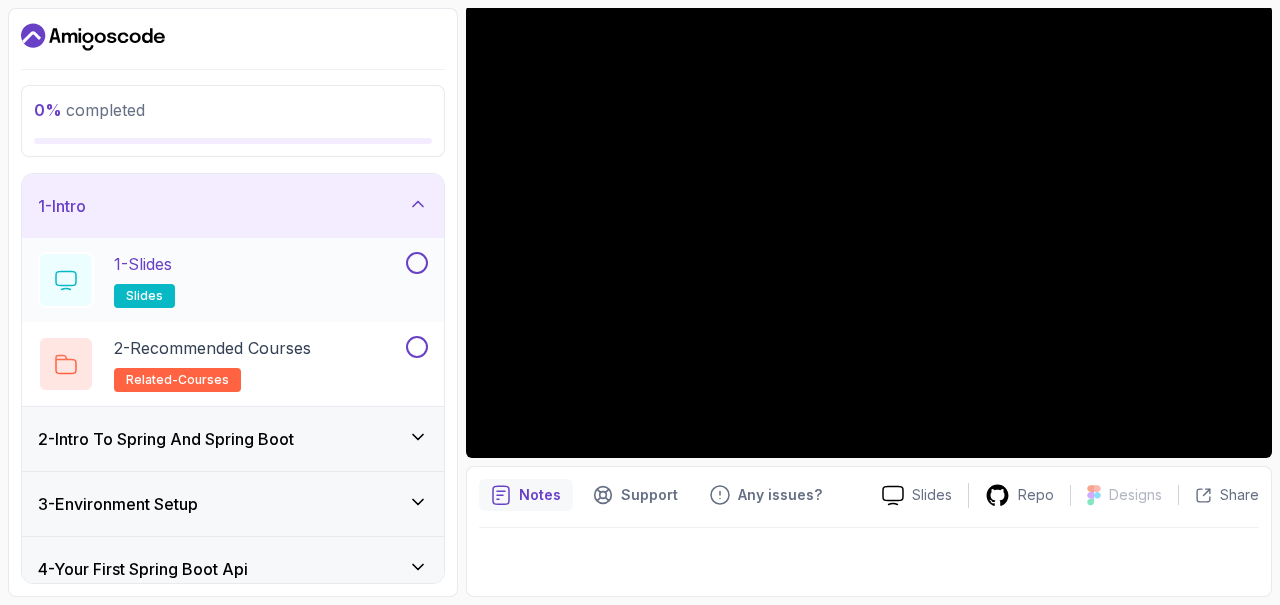 click on "1  -  Slides slides" at bounding box center (220, 280) 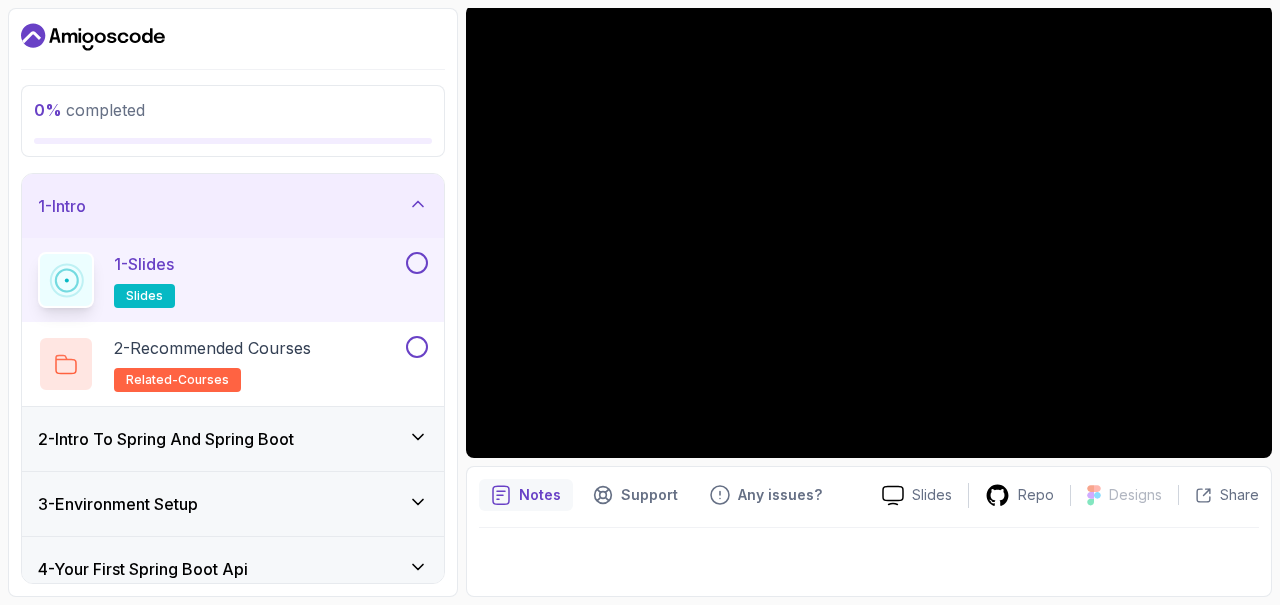 click on "1  -  Intro" at bounding box center (233, 206) 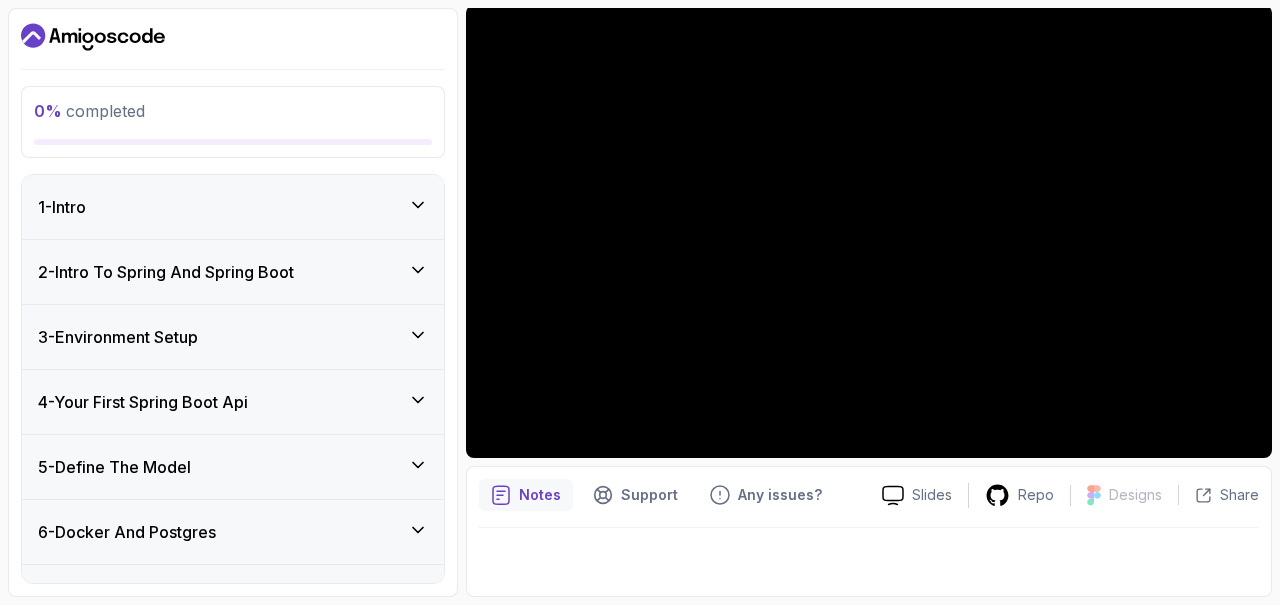 click on "1  -  Intro" at bounding box center [233, 207] 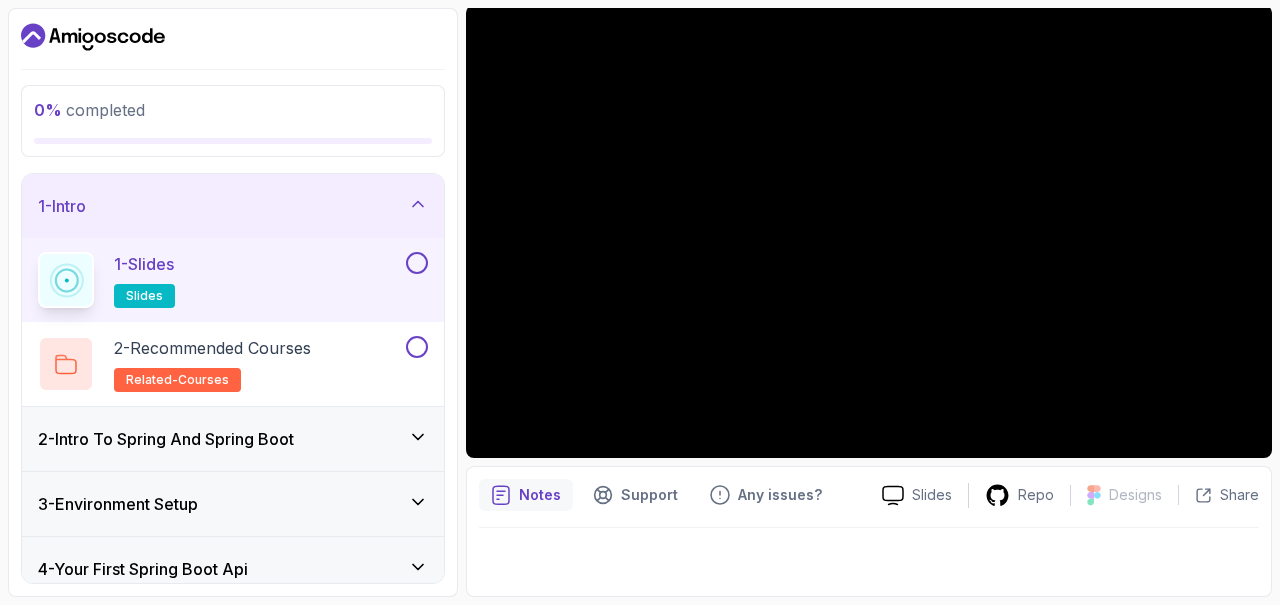 click on "2  -  Intro To Spring And Spring Boot" at bounding box center [233, 439] 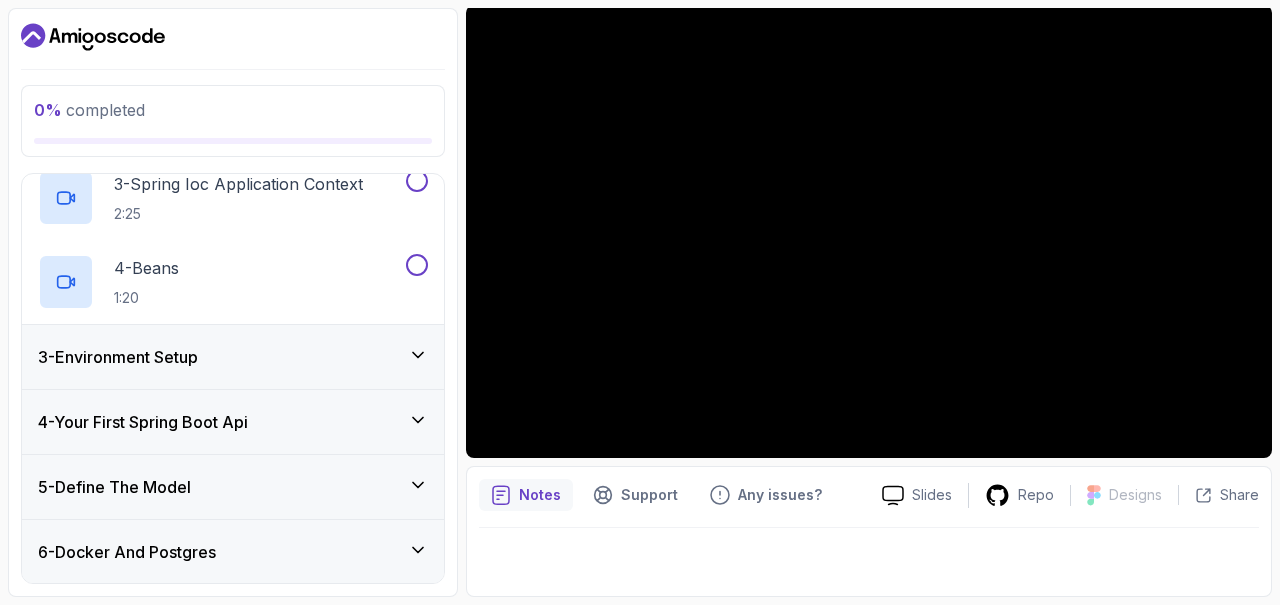 click 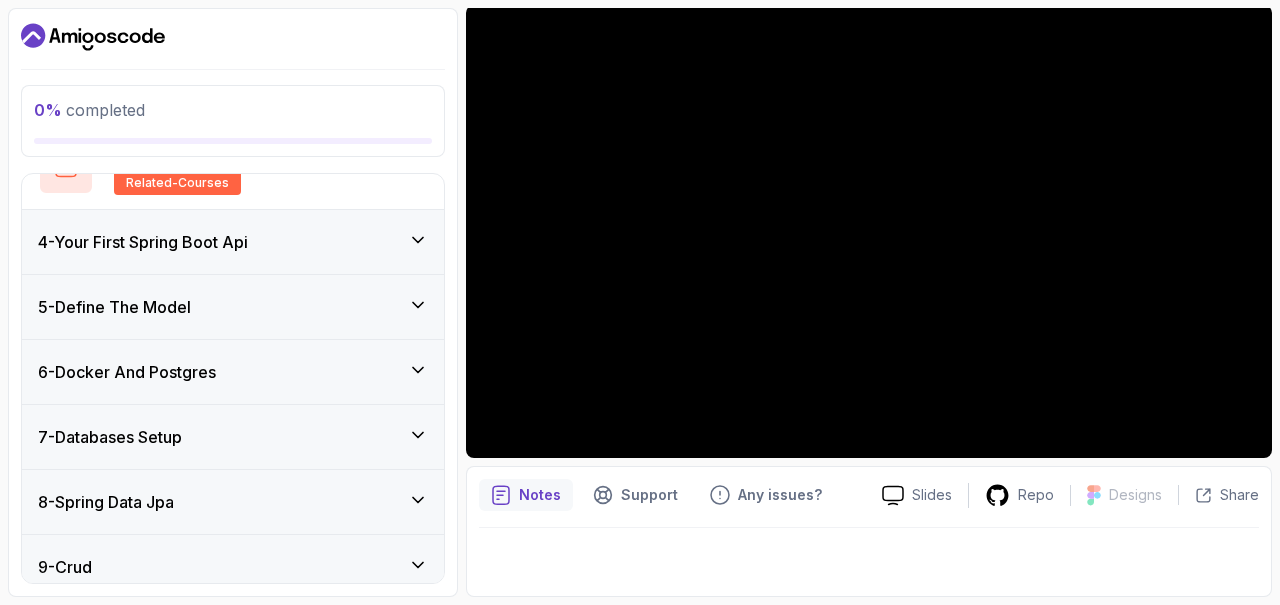 click 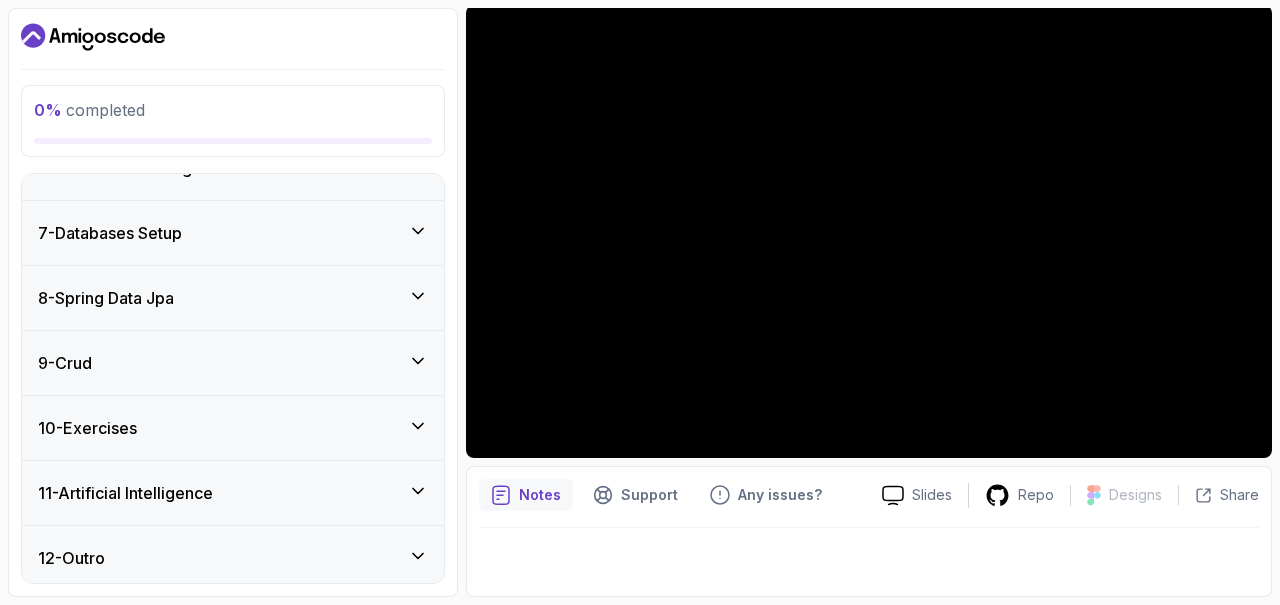 scroll, scrollTop: 617, scrollLeft: 0, axis: vertical 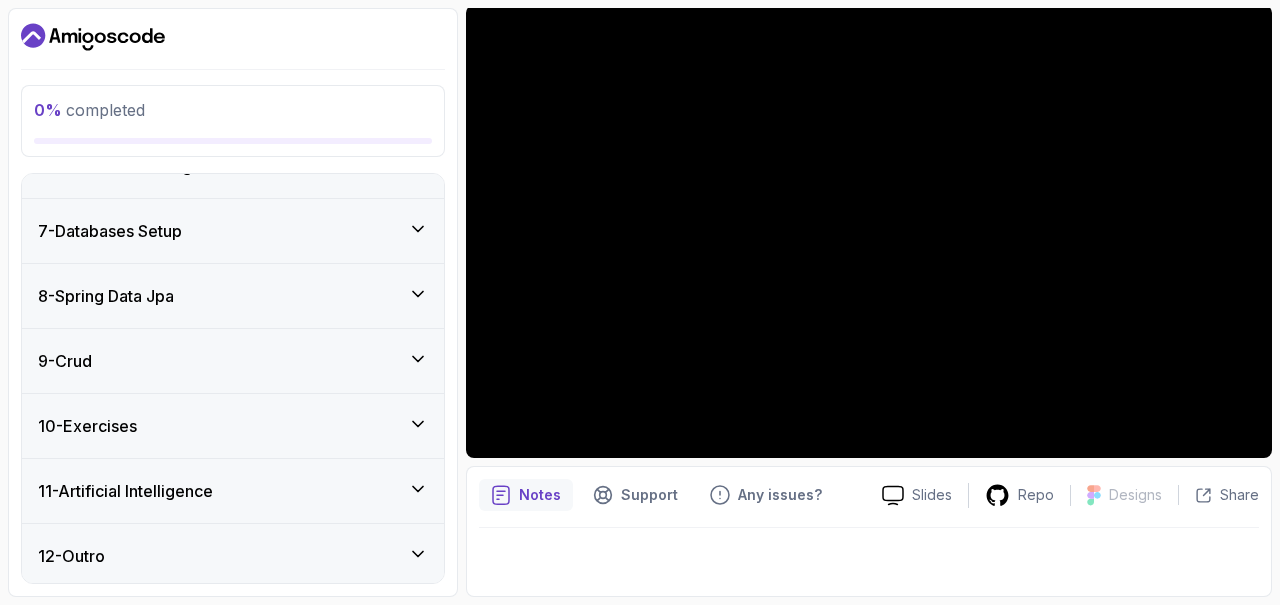 click on "7  -  Databases Setup" at bounding box center (233, 231) 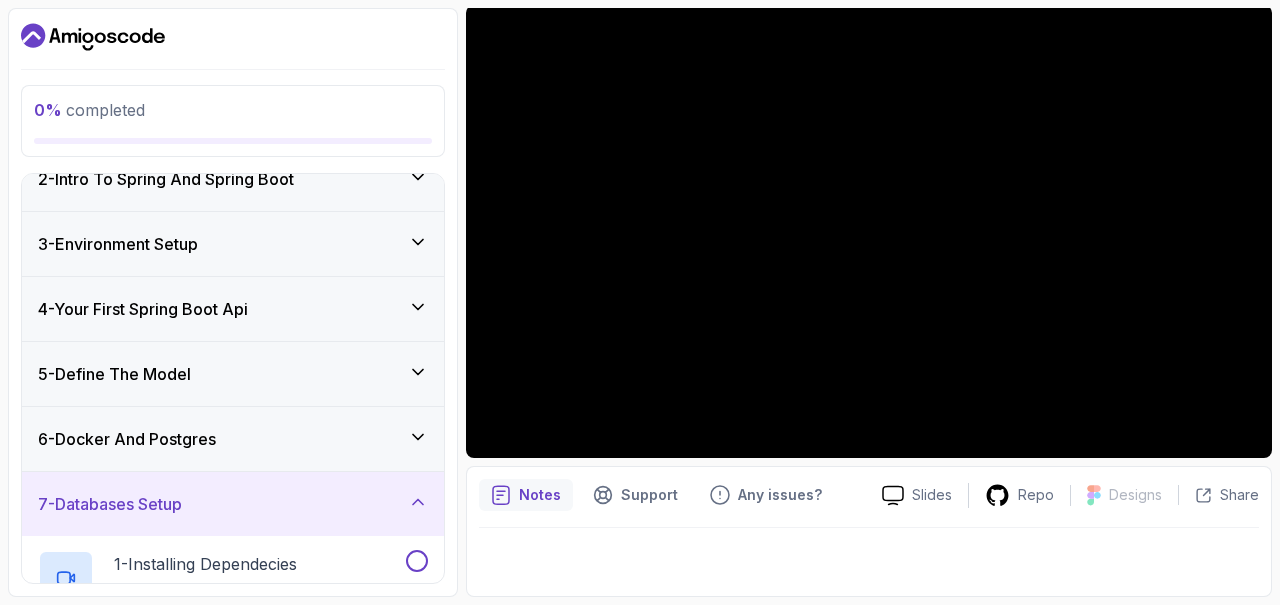 scroll, scrollTop: 0, scrollLeft: 0, axis: both 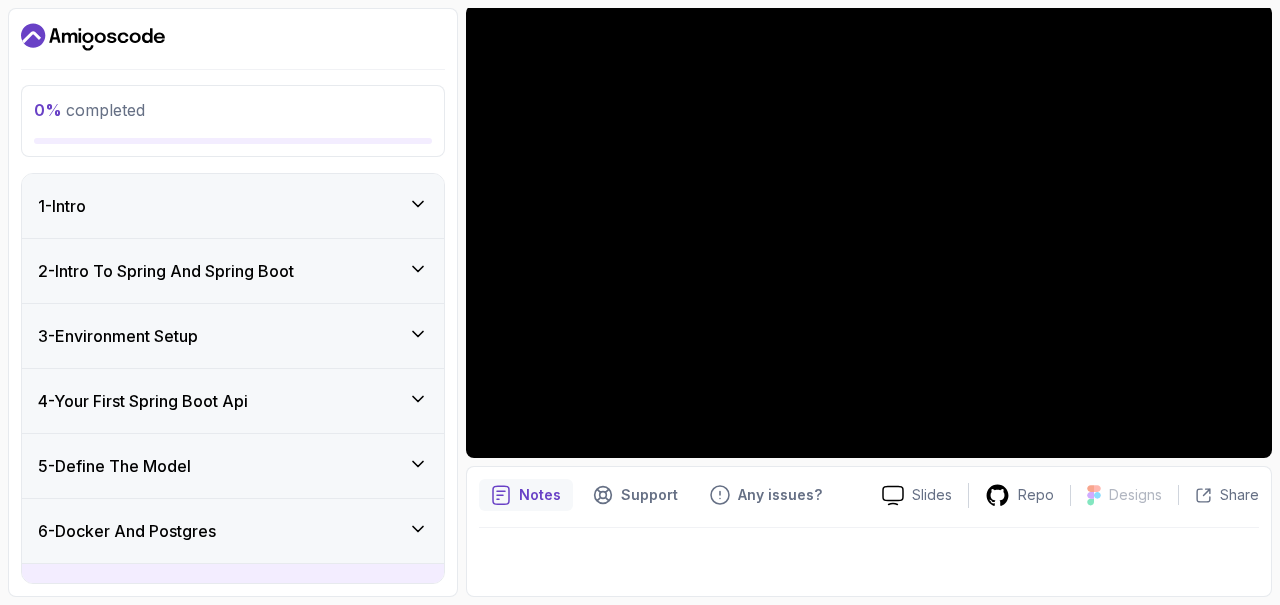 click on "1  -  Intro" at bounding box center [233, 206] 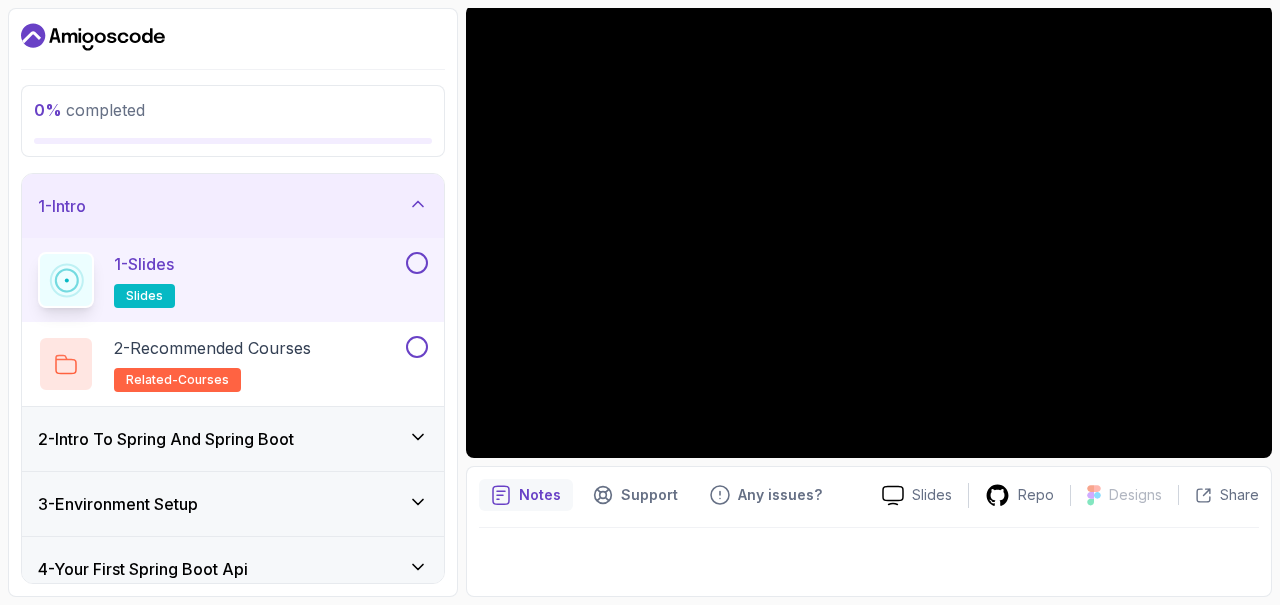 click on "1  -  Intro" at bounding box center (233, 206) 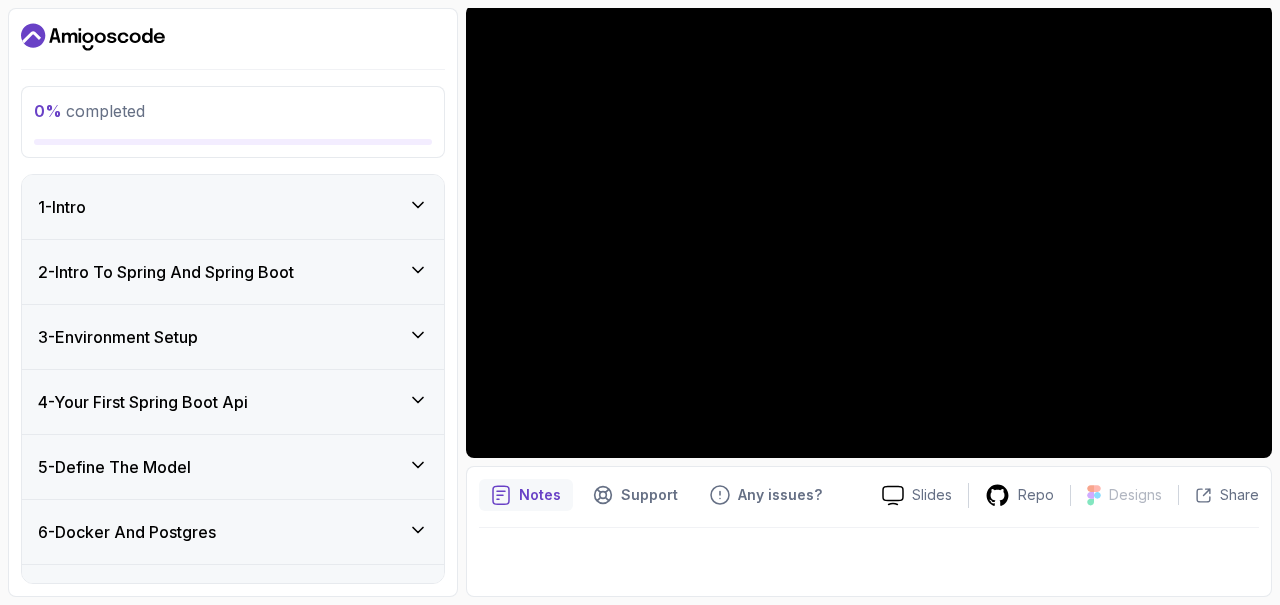 scroll, scrollTop: 14, scrollLeft: 0, axis: vertical 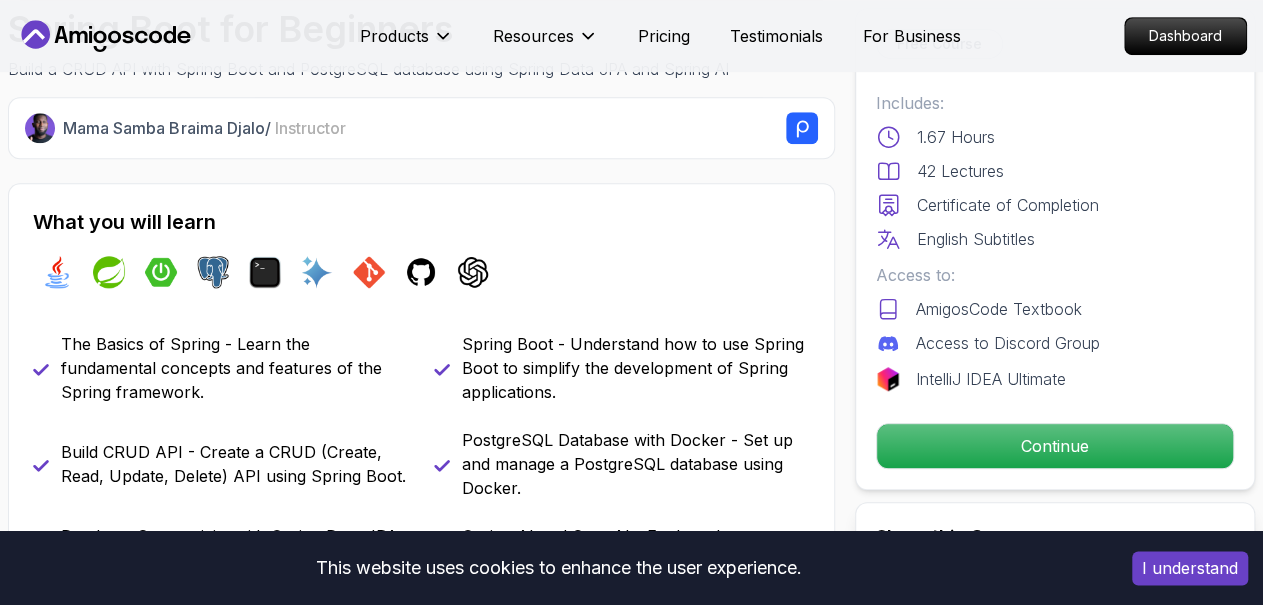 click on "java spring spring-boot postgres terminal ai git github chatgpt" at bounding box center [421, 272] 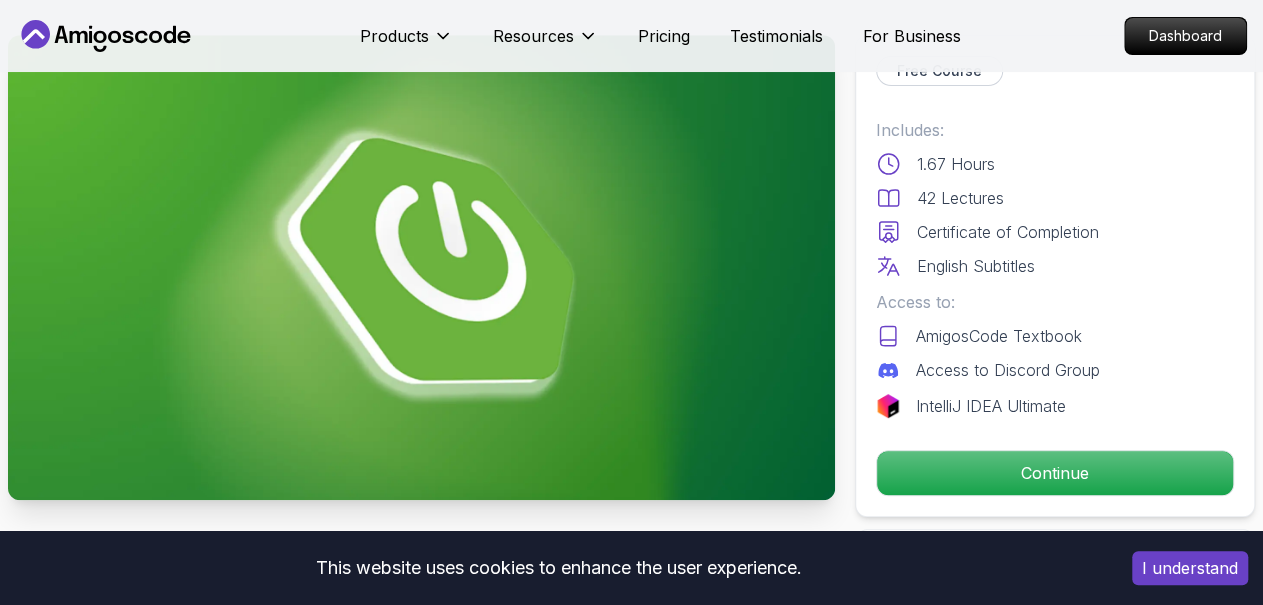 scroll, scrollTop: 122, scrollLeft: 0, axis: vertical 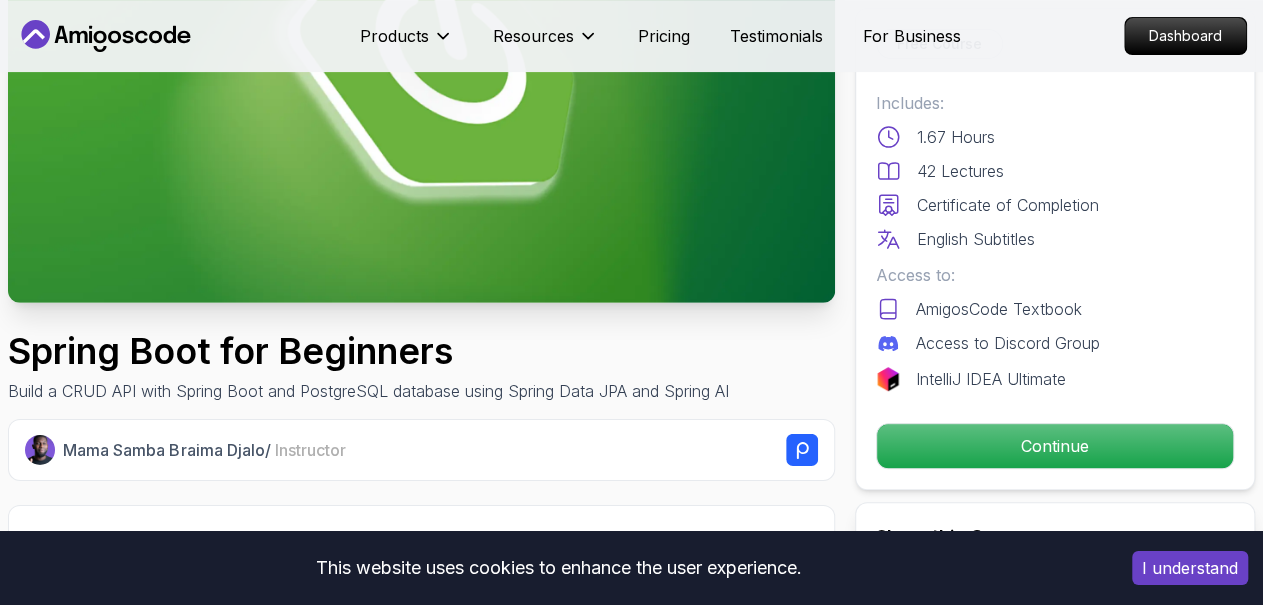 click on "1.67 Hours" at bounding box center [956, 137] 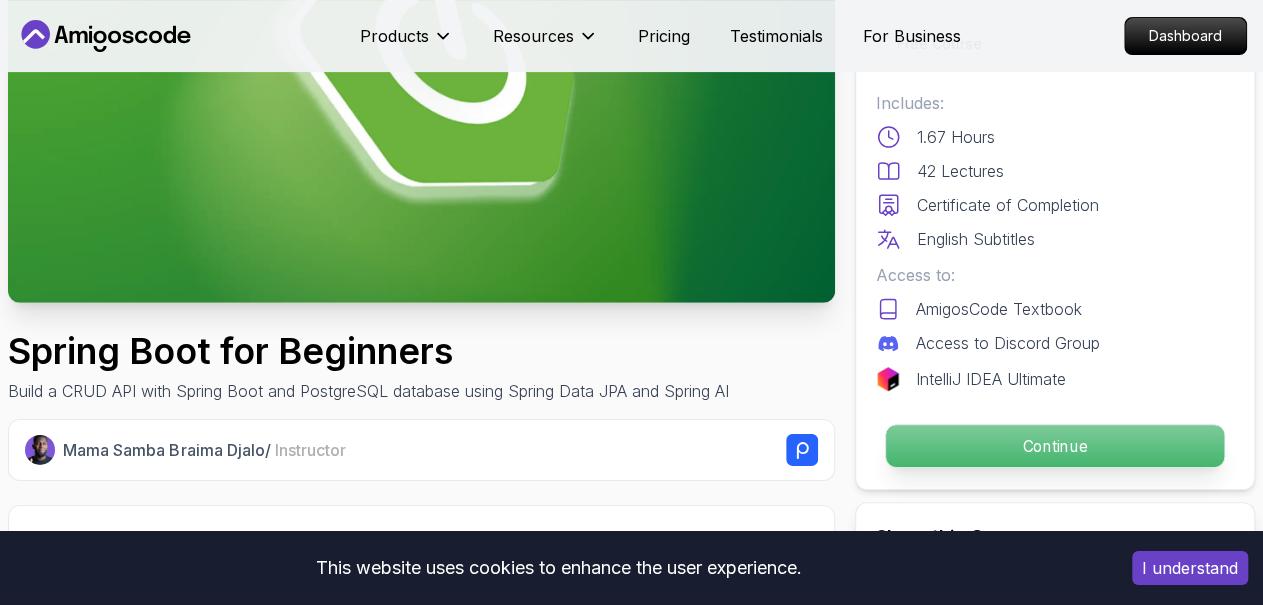 click on "Continue" at bounding box center (1055, 446) 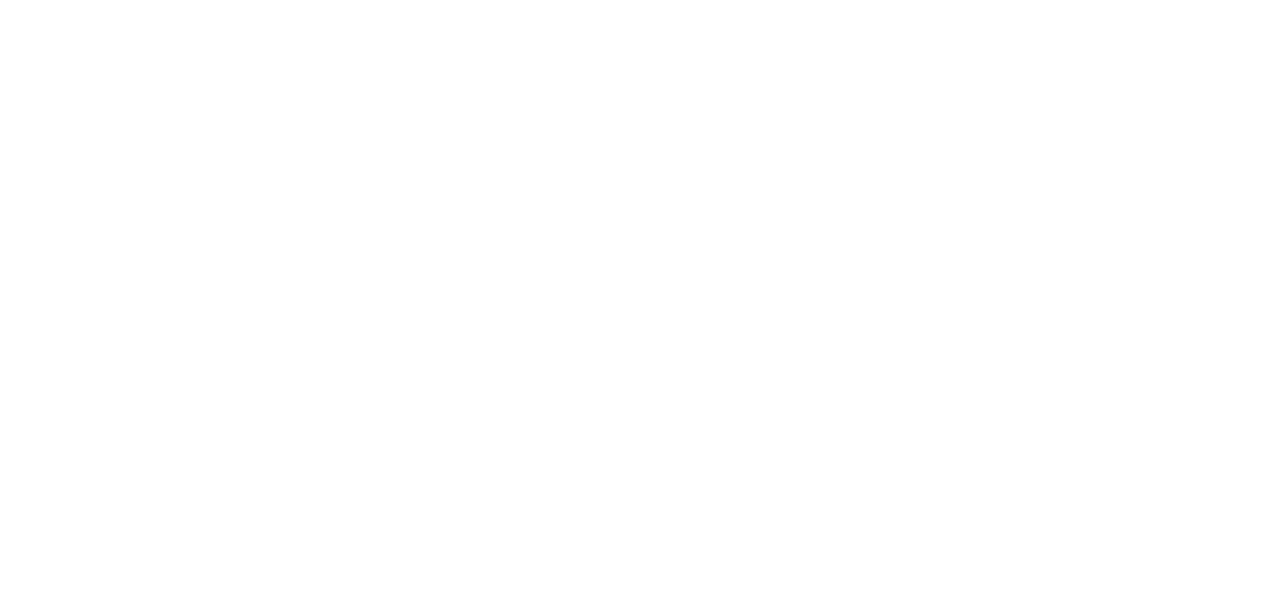 scroll, scrollTop: 0, scrollLeft: 0, axis: both 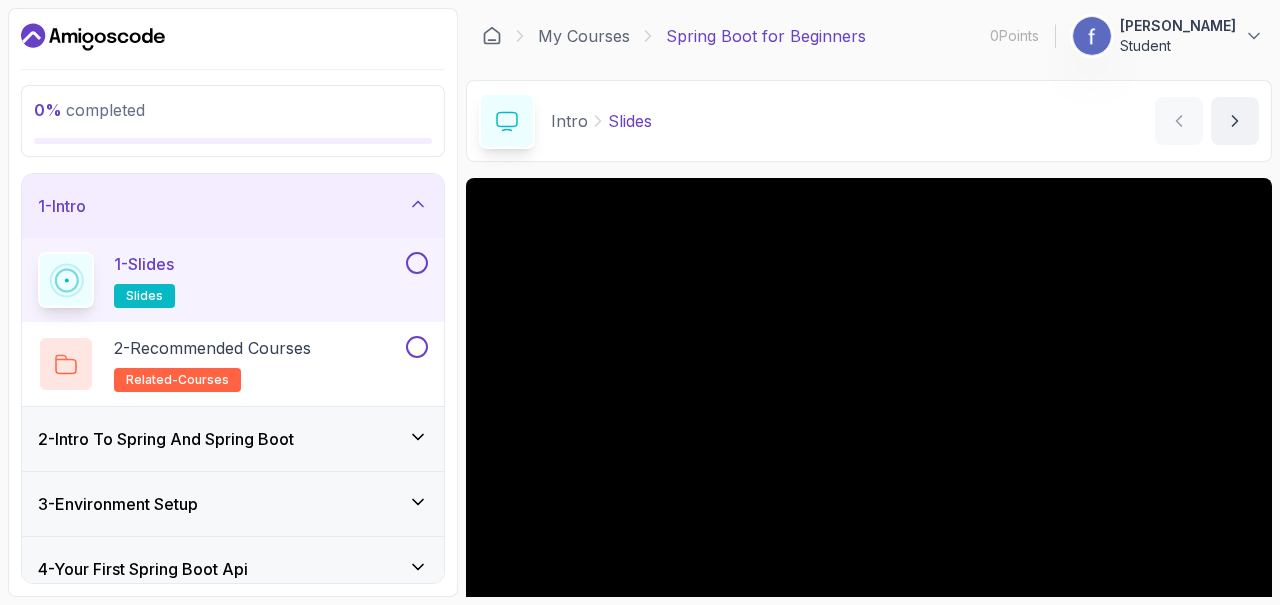 click on "Spring Boot for Beginners" at bounding box center [766, 36] 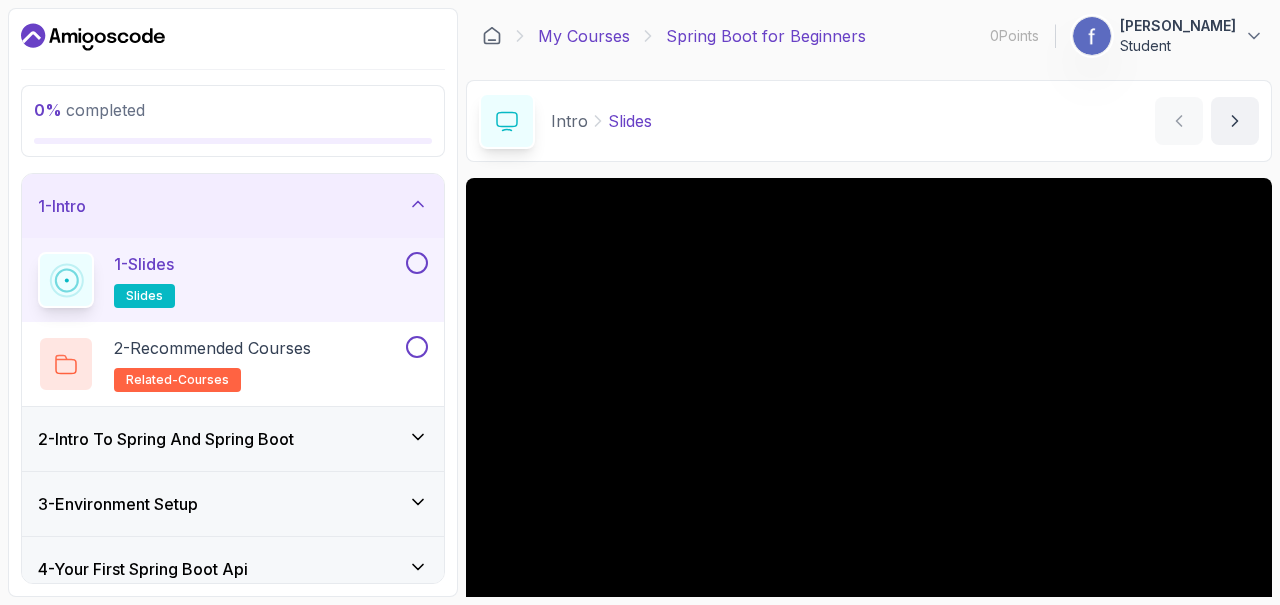 click on "My Courses" at bounding box center (584, 36) 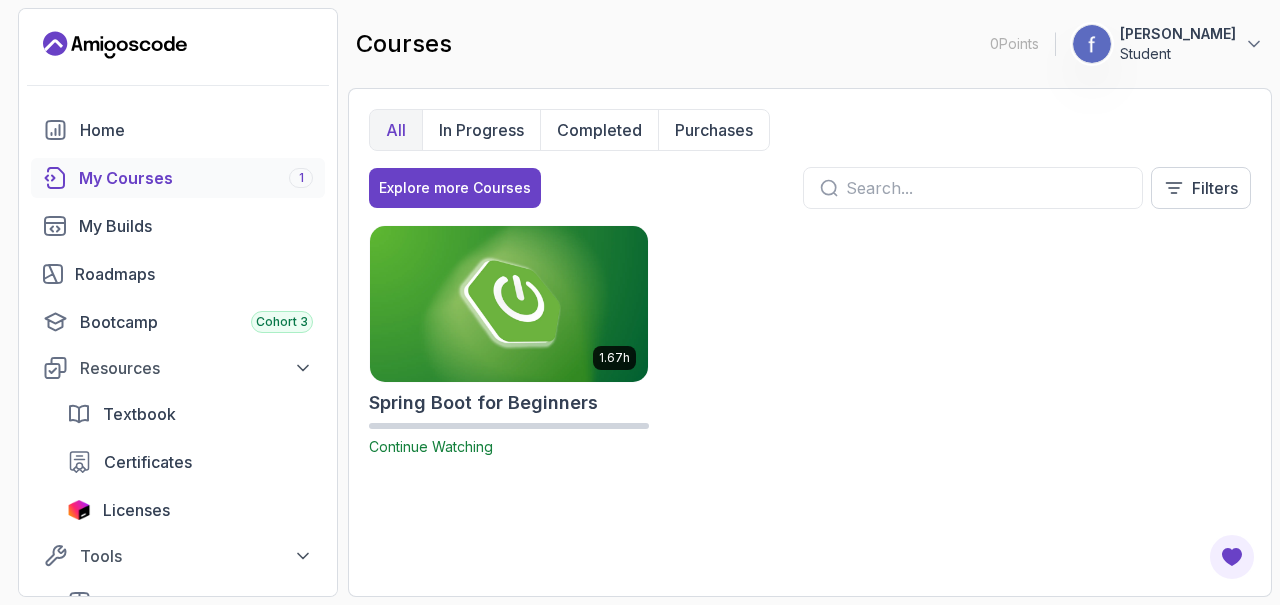 click on "All" at bounding box center [396, 130] 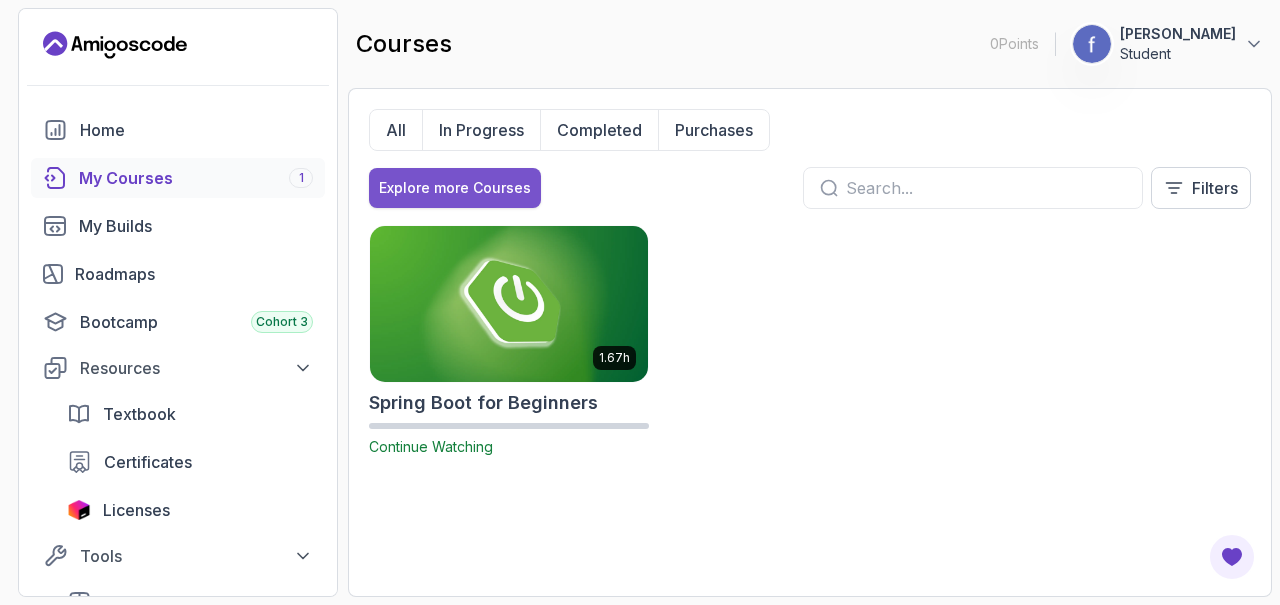 click on "Explore more Courses" at bounding box center [455, 188] 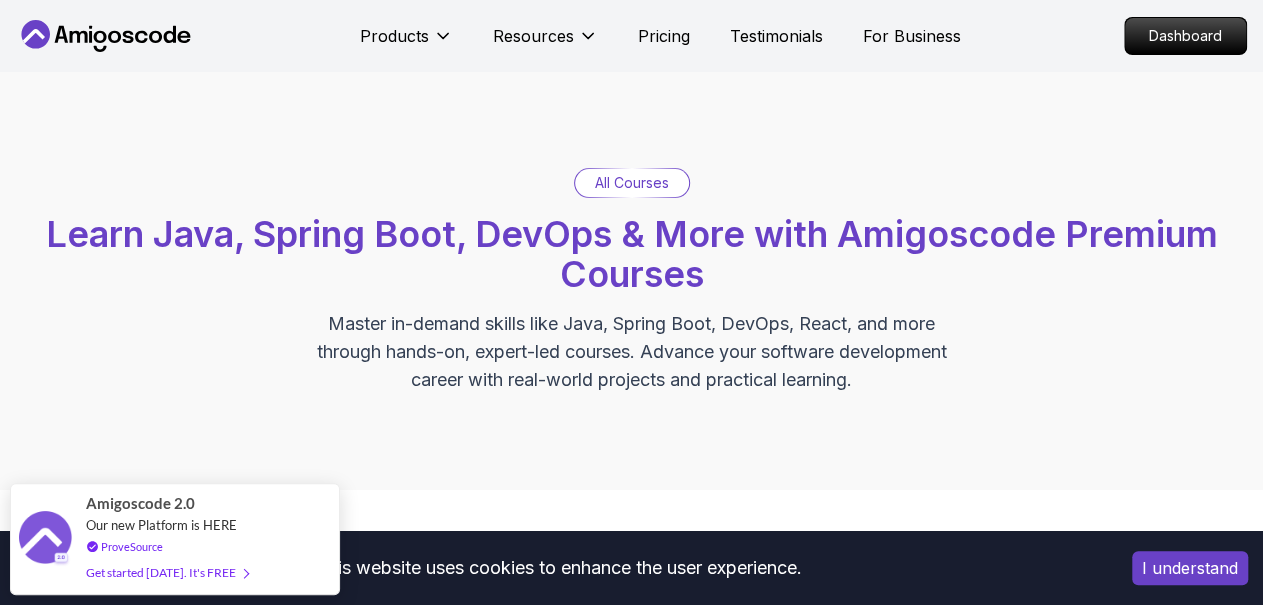click on "All Courses" at bounding box center (632, 183) 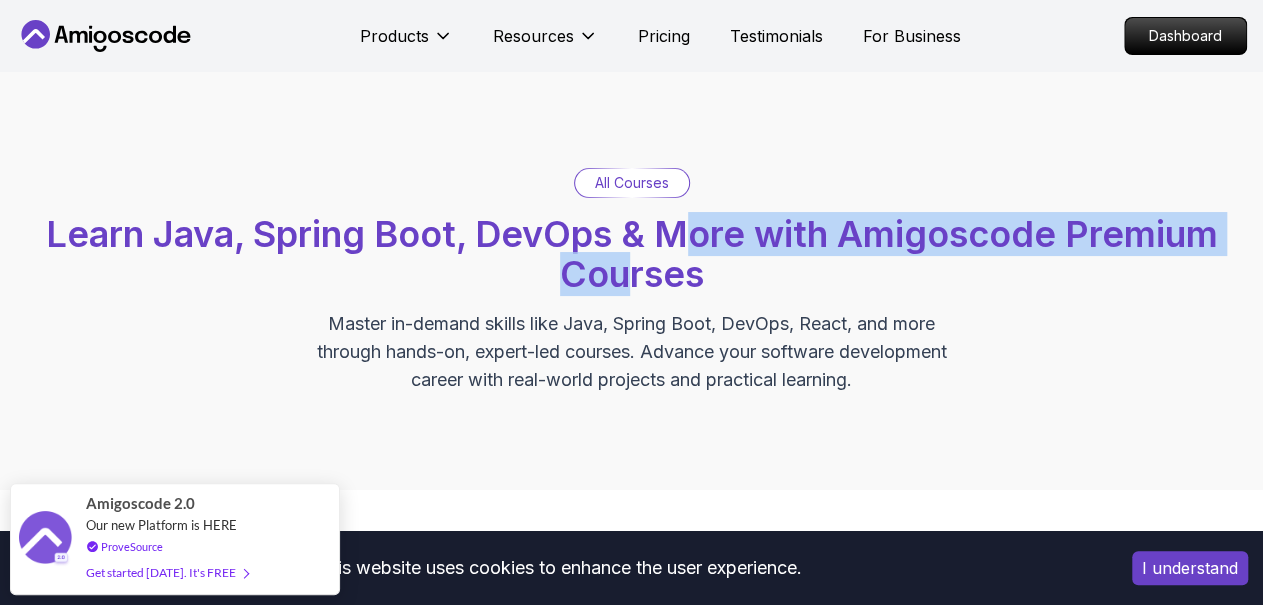 drag, startPoint x: 674, startPoint y: 215, endPoint x: 621, endPoint y: 304, distance: 103.58572 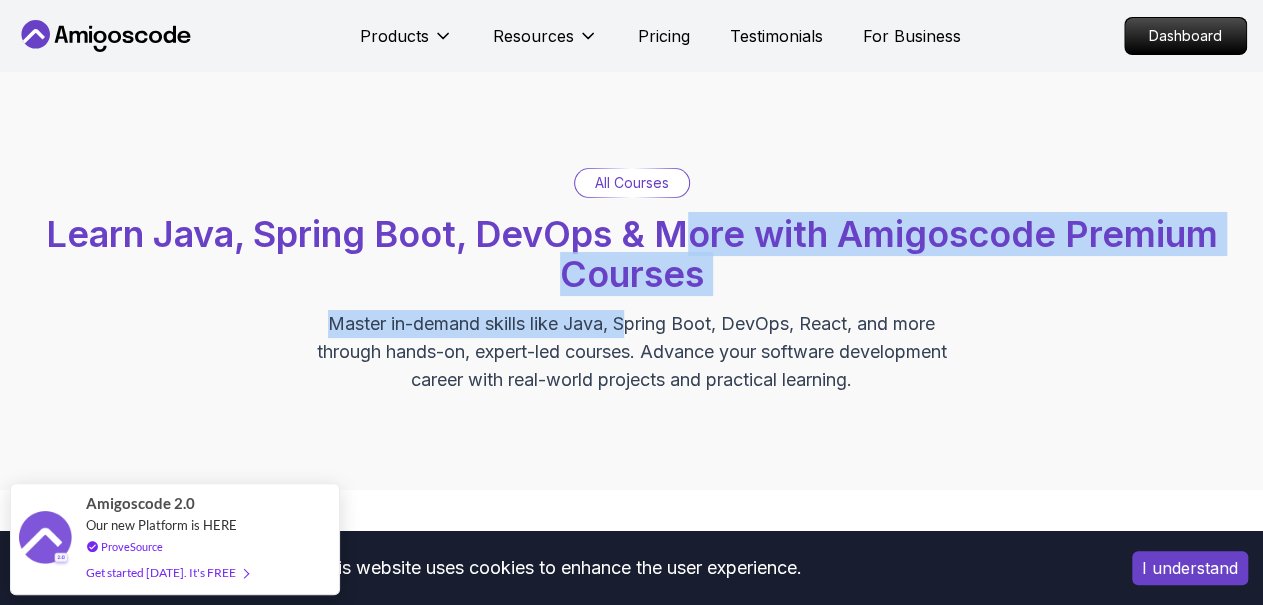 click on "All Courses Learn Java, Spring Boot, DevOps & More with Amigoscode Premium Courses Master in-demand skills like Java, Spring Boot, DevOps, React, and more through hands-on, expert-led courses. Advance your software development career with real-world projects and practical learning." at bounding box center (631, 281) 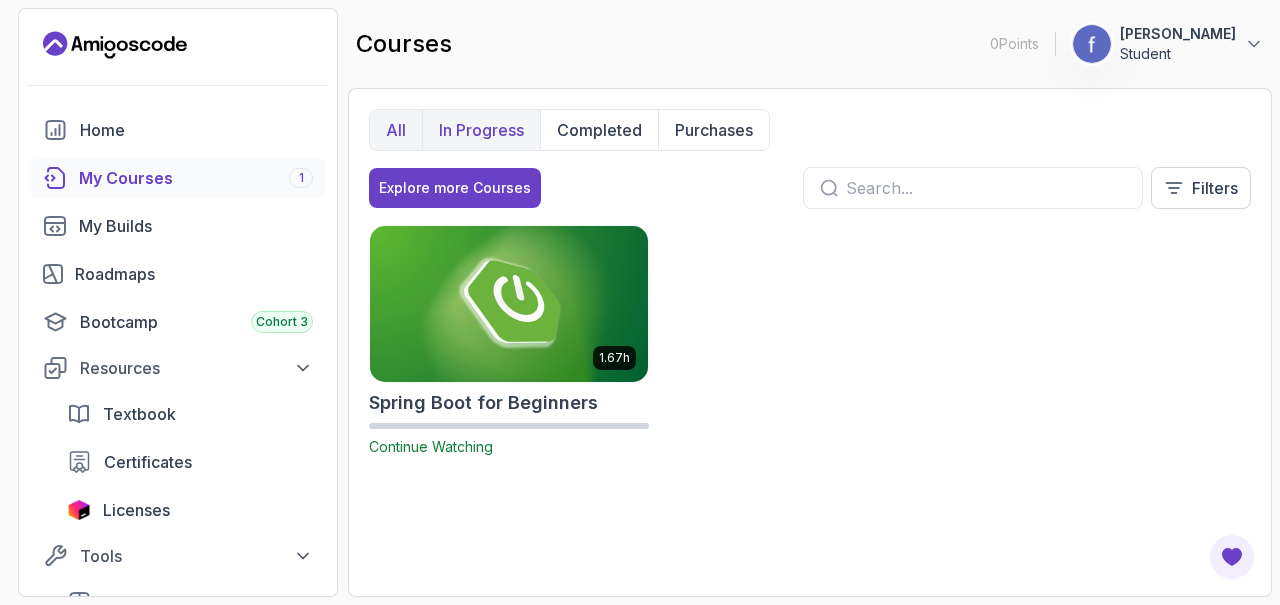 click on "In Progress" at bounding box center [481, 130] 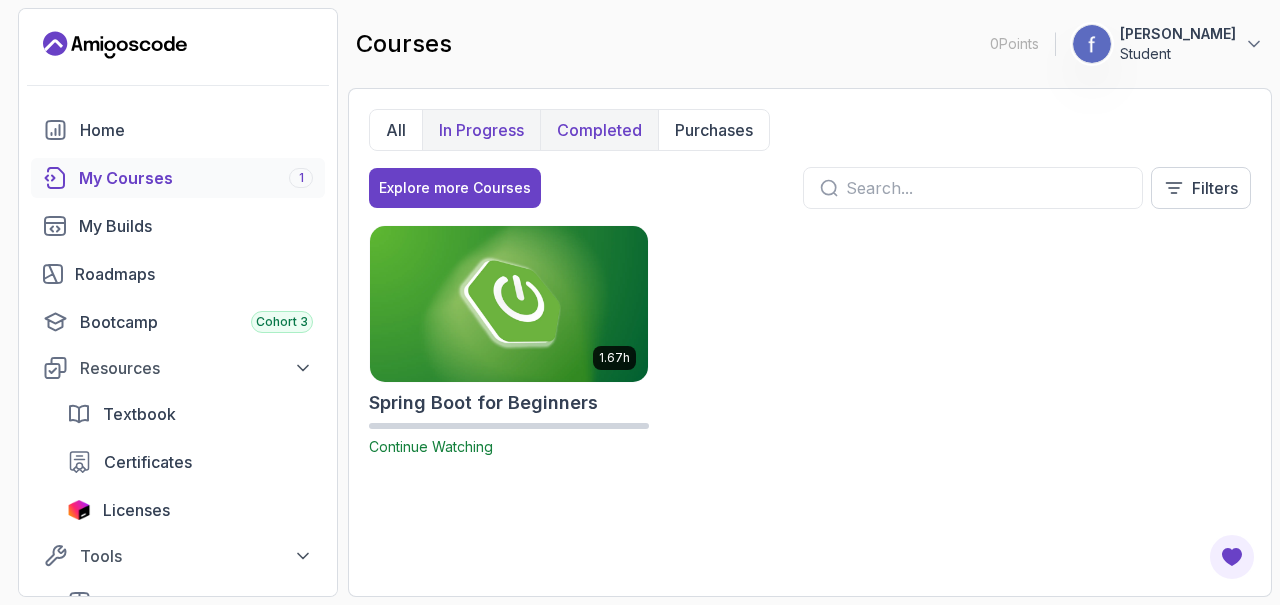 click on "Completed" at bounding box center [599, 130] 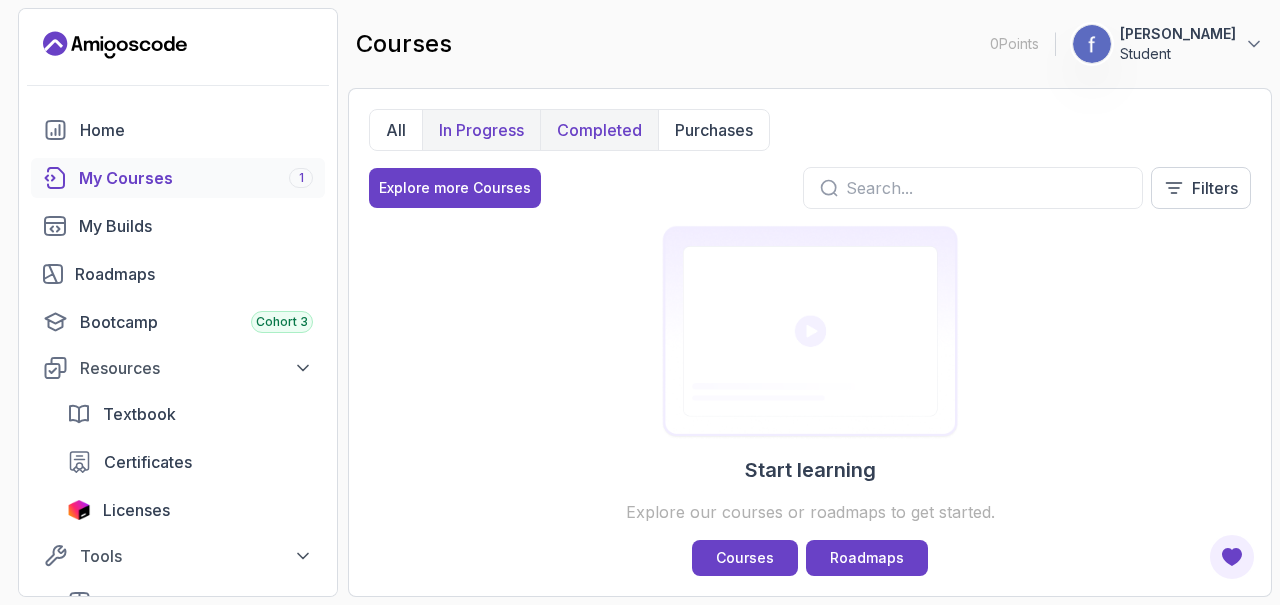 click on "In Progress" at bounding box center [481, 130] 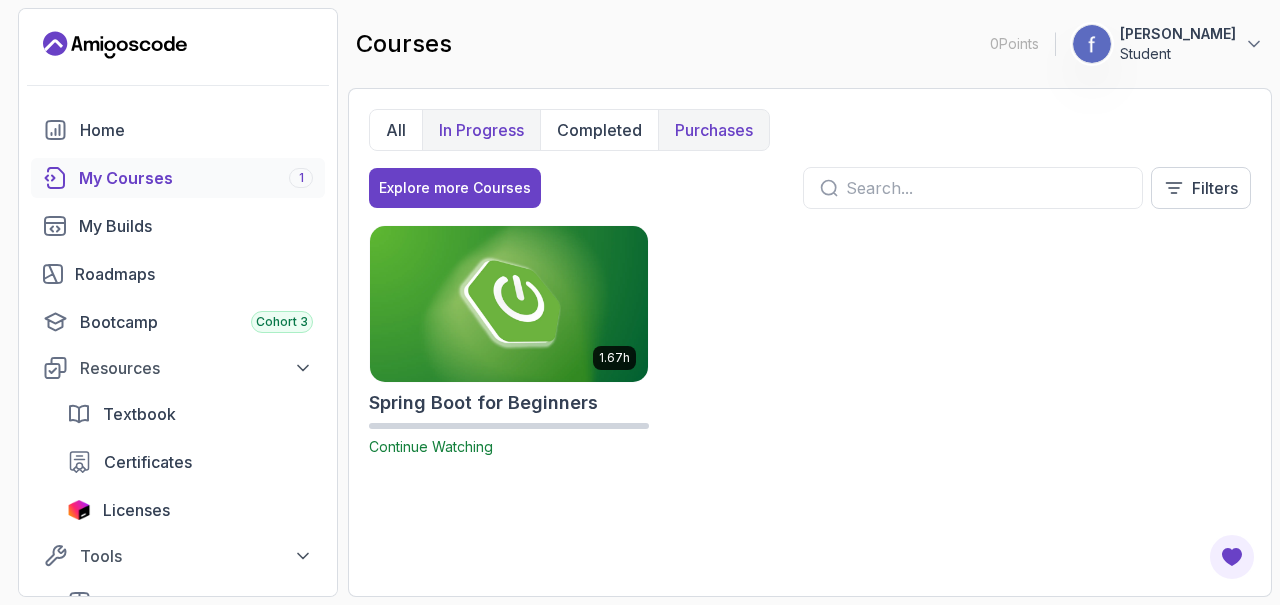 click on "Purchases" at bounding box center (713, 130) 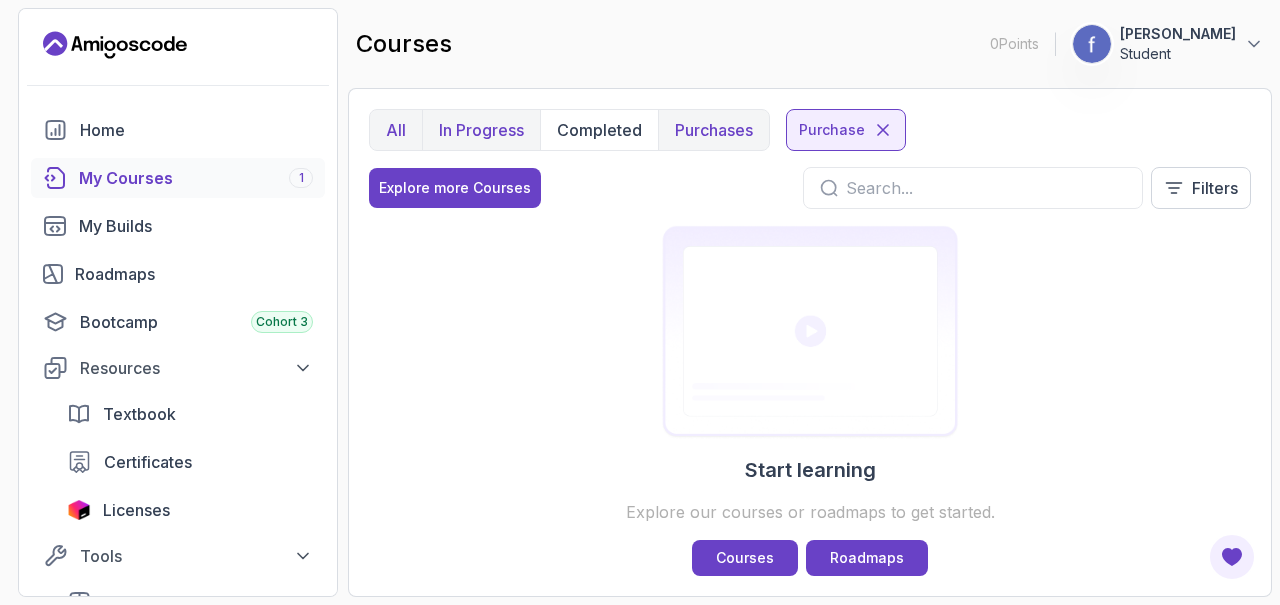 click on "All" at bounding box center [396, 130] 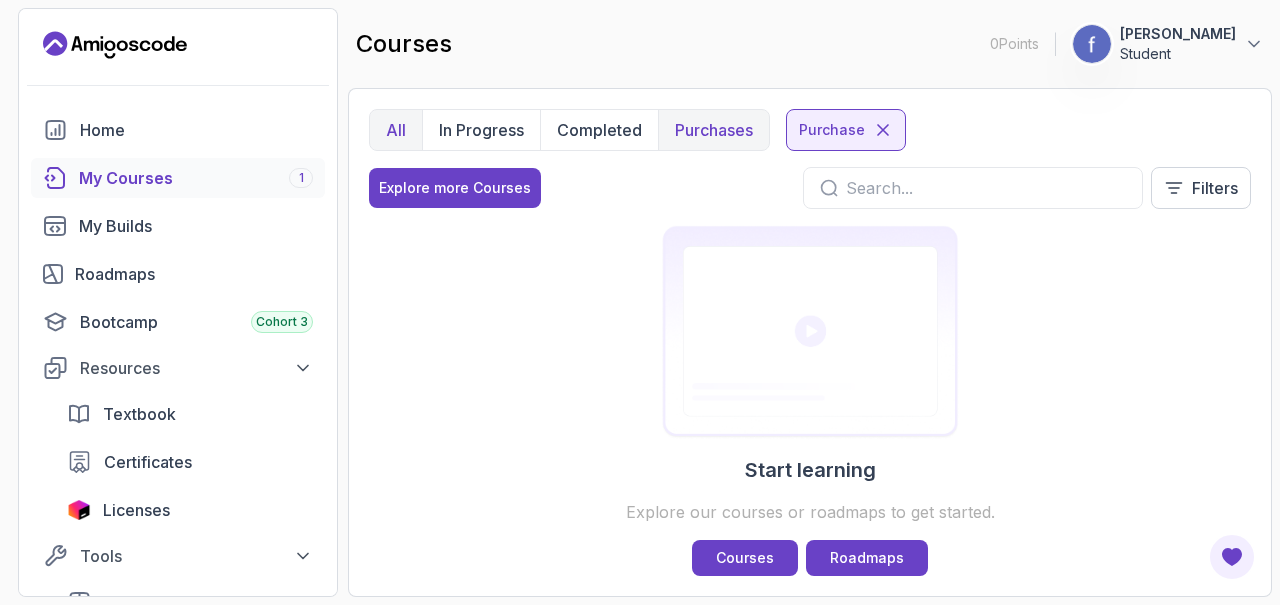 click on "All" at bounding box center [396, 130] 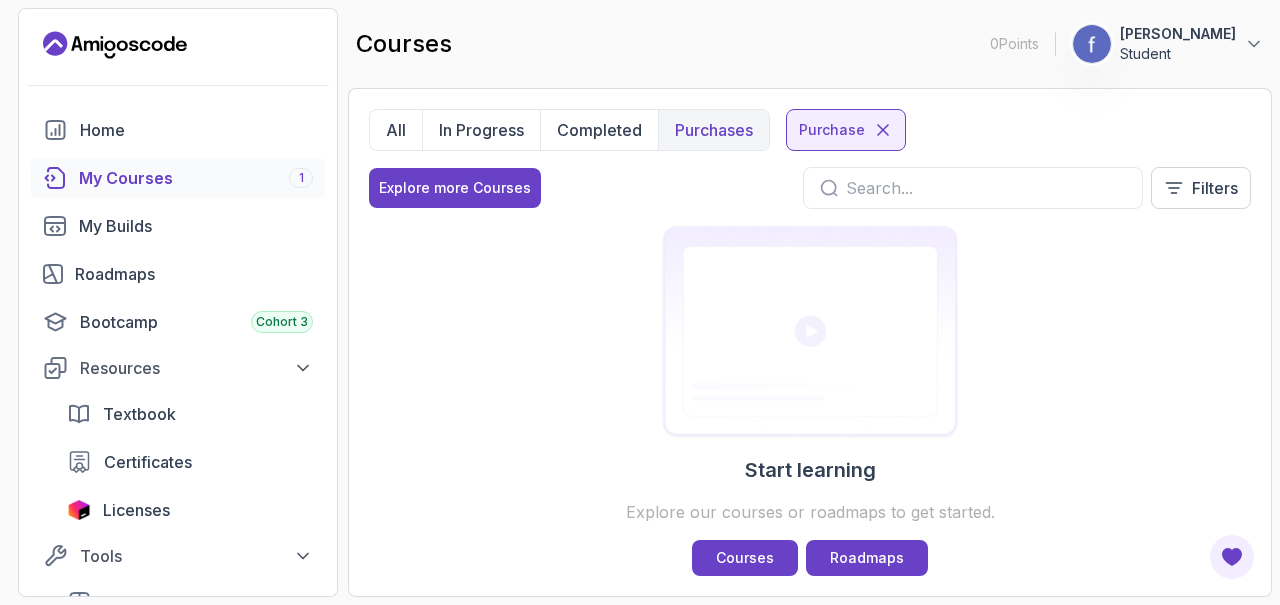 click on "My Courses 1" at bounding box center (196, 178) 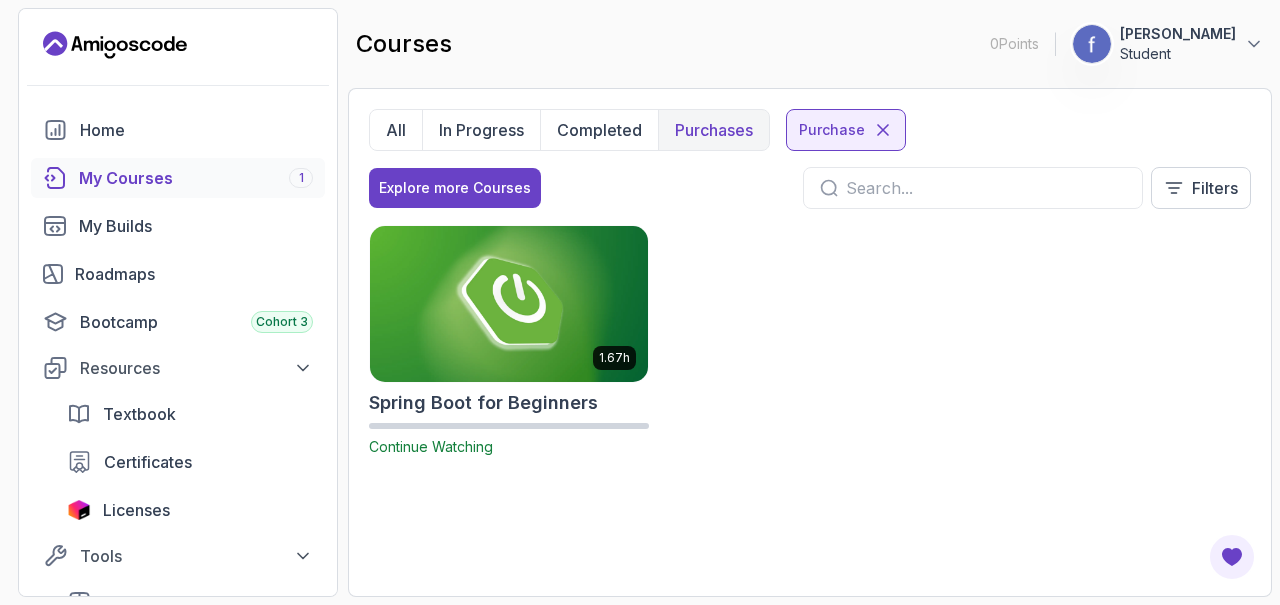 click on "1.67h Spring Boot for Beginners  Continue Watching" at bounding box center [509, 341] 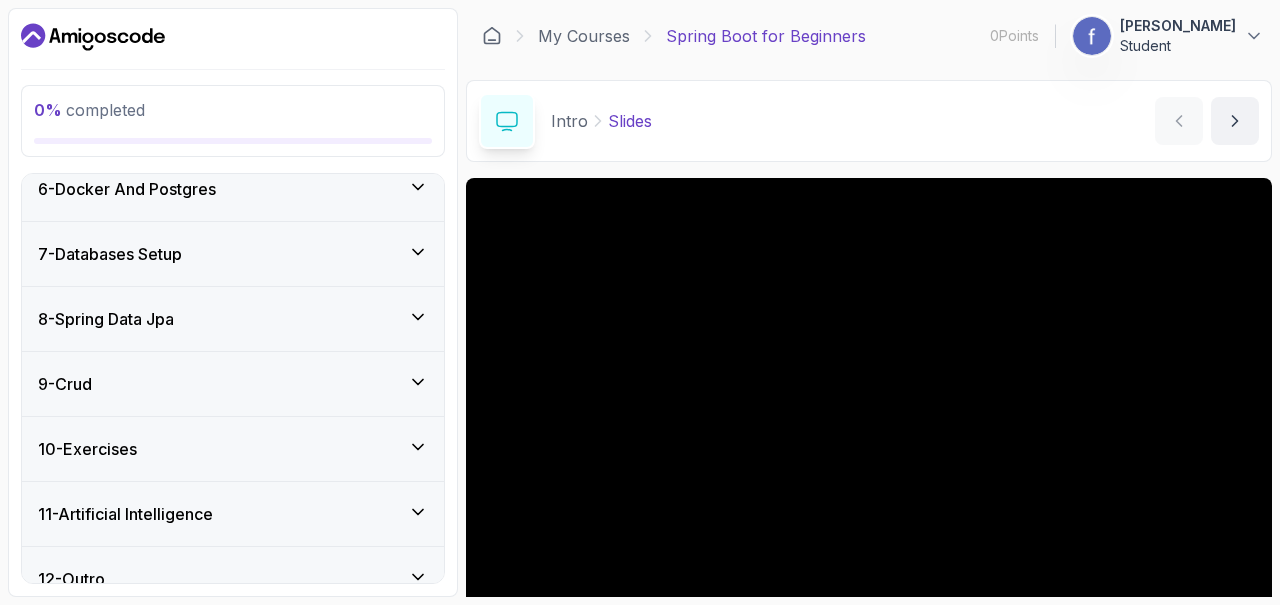 scroll, scrollTop: 533, scrollLeft: 0, axis: vertical 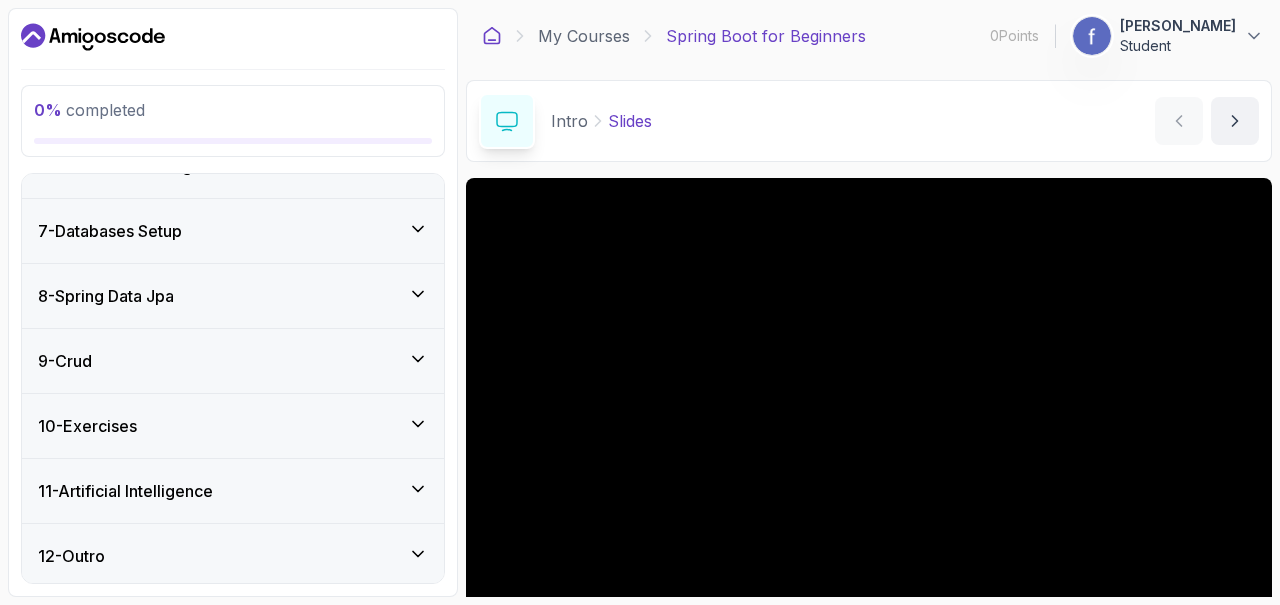 click 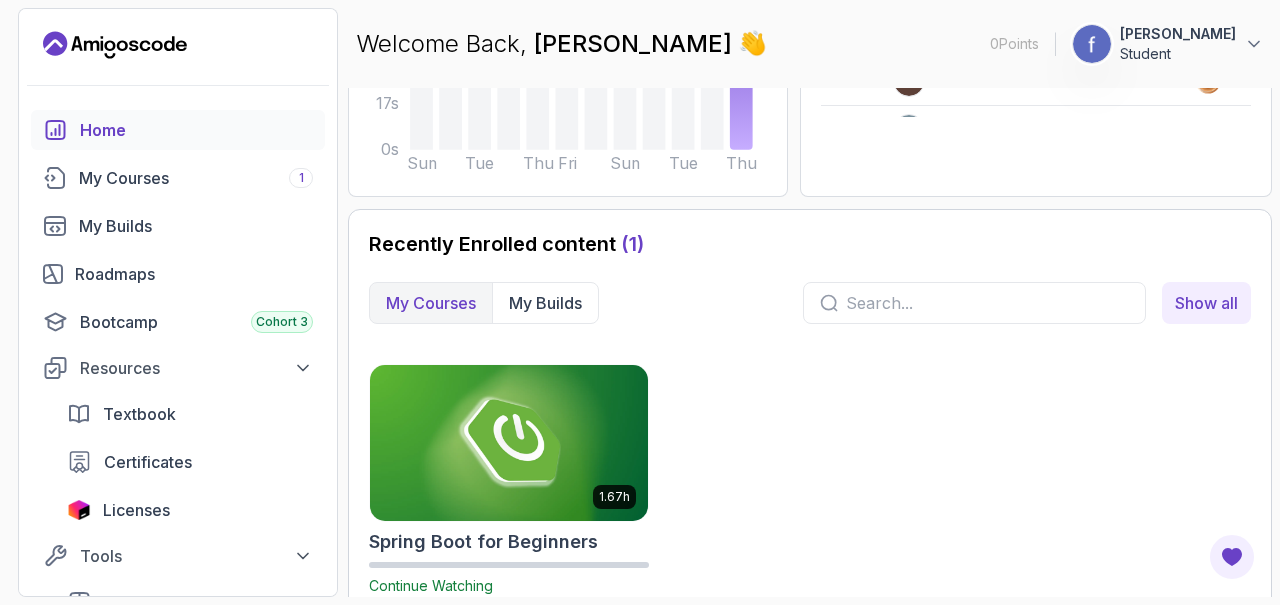 scroll, scrollTop: 0, scrollLeft: 0, axis: both 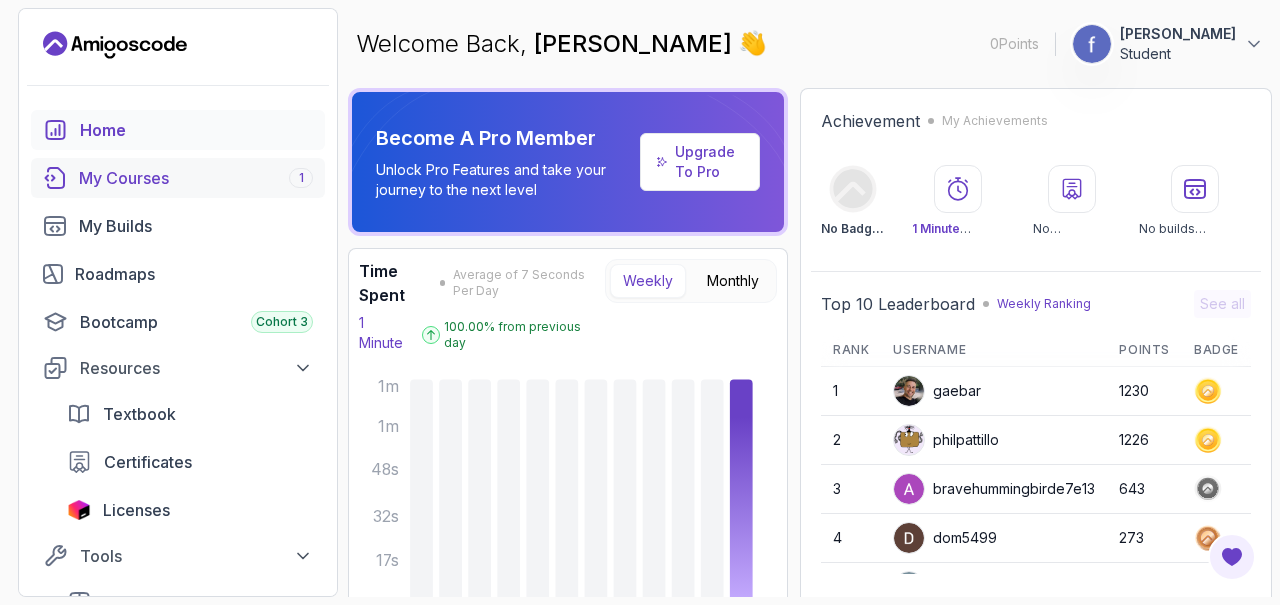 click on "My Courses 1" at bounding box center [196, 178] 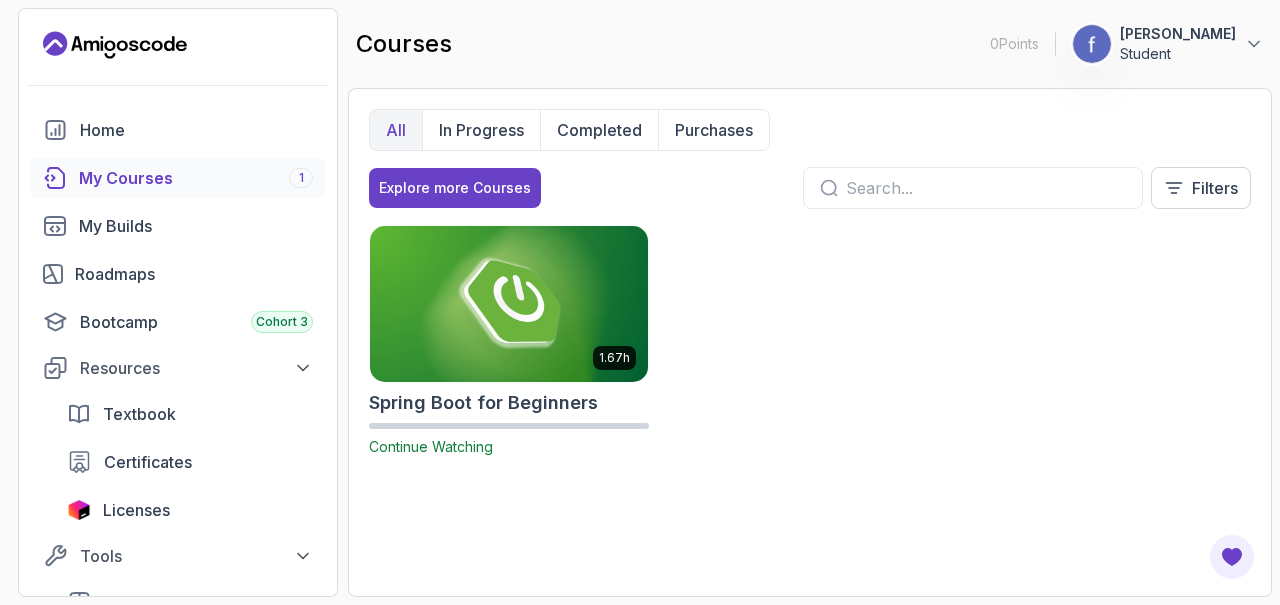 click on "All" at bounding box center [396, 130] 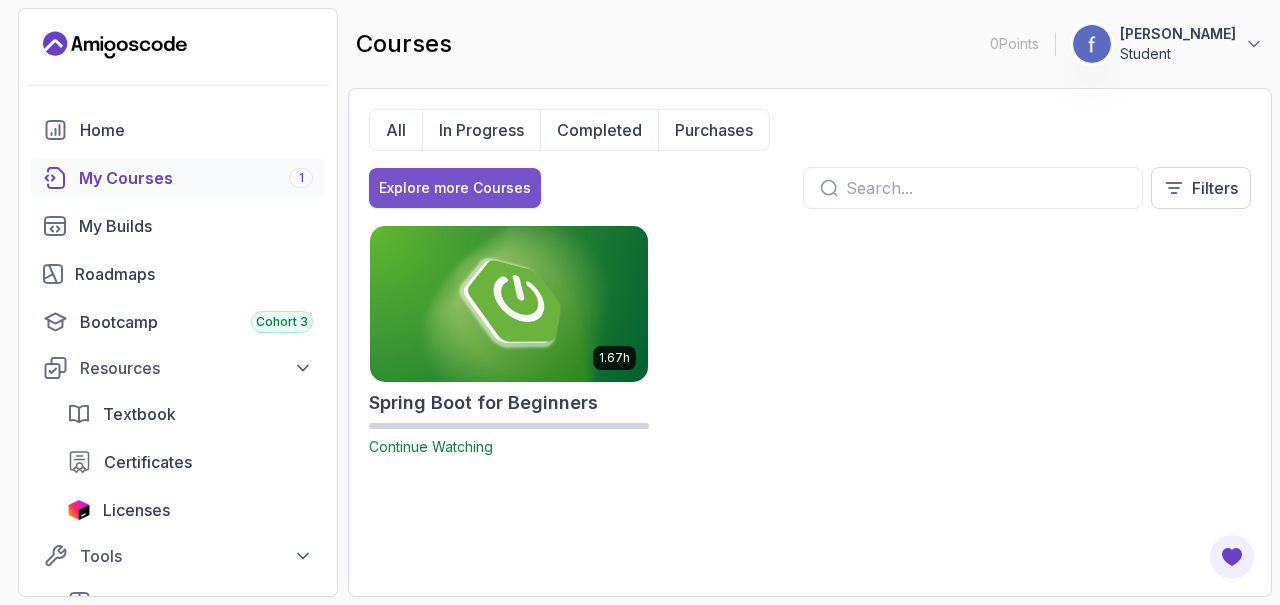 click on "Explore more Courses" at bounding box center (455, 188) 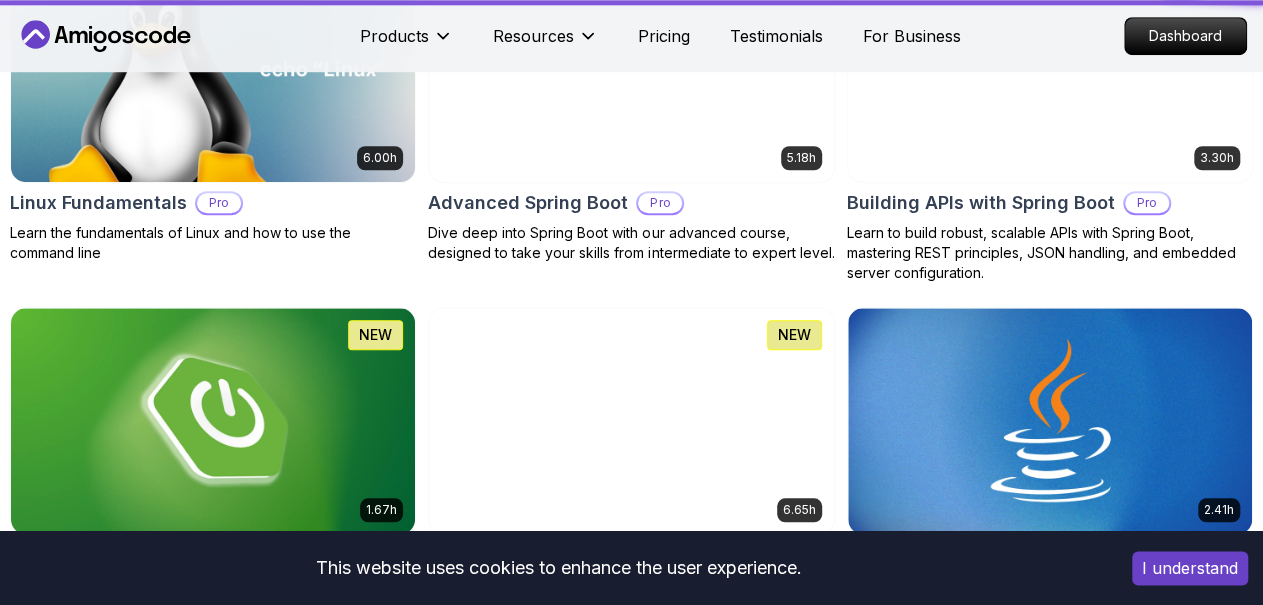 scroll, scrollTop: 774, scrollLeft: 0, axis: vertical 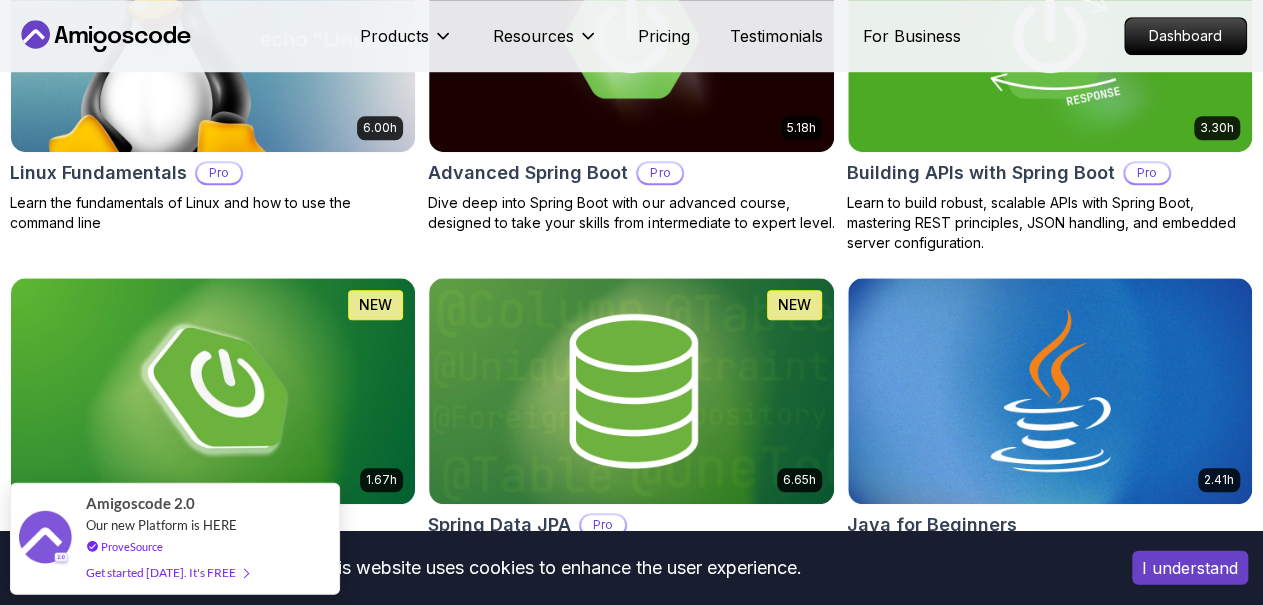 click on "Free" at bounding box center [0, 0] 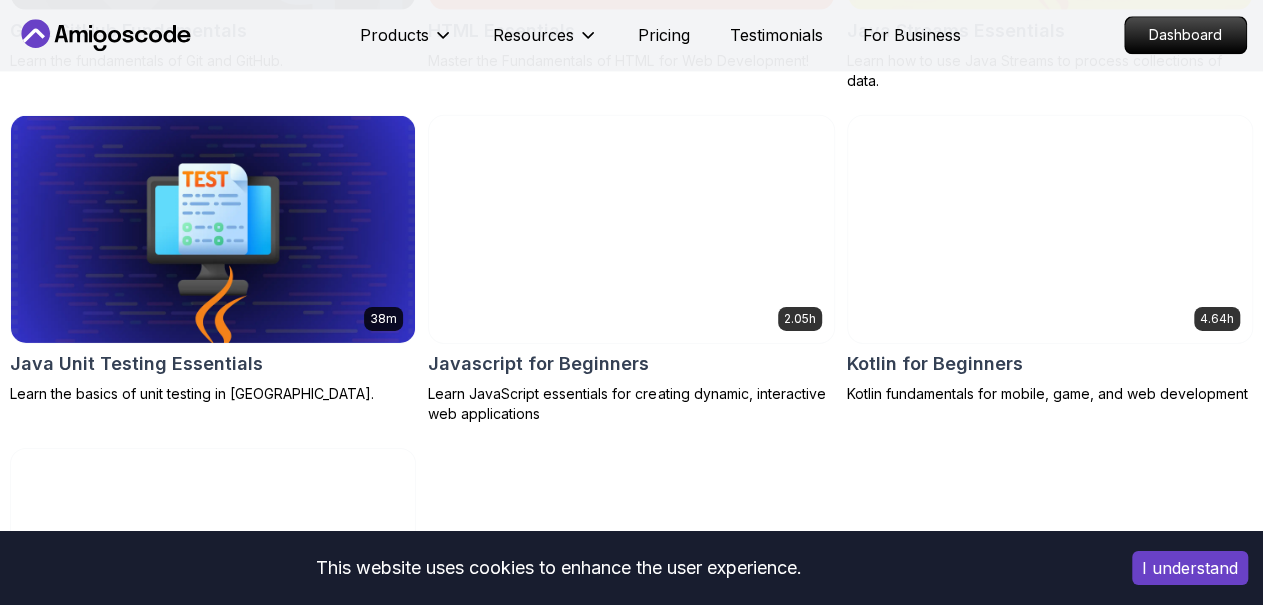 scroll, scrollTop: 1257, scrollLeft: 0, axis: vertical 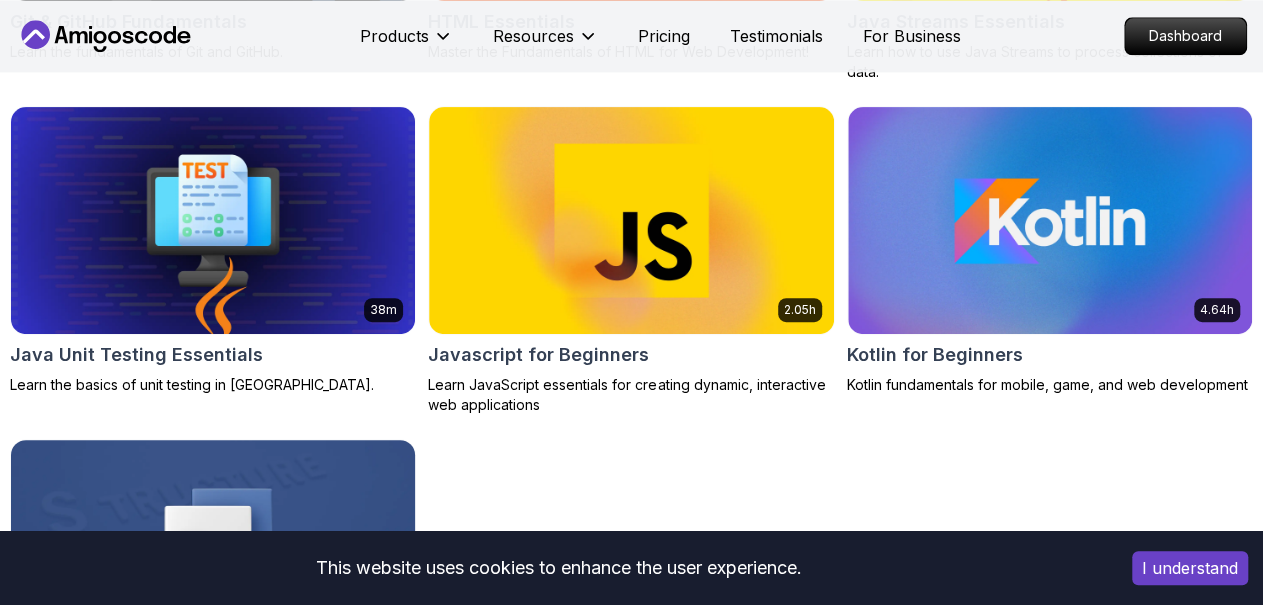 click at bounding box center [213, 553] 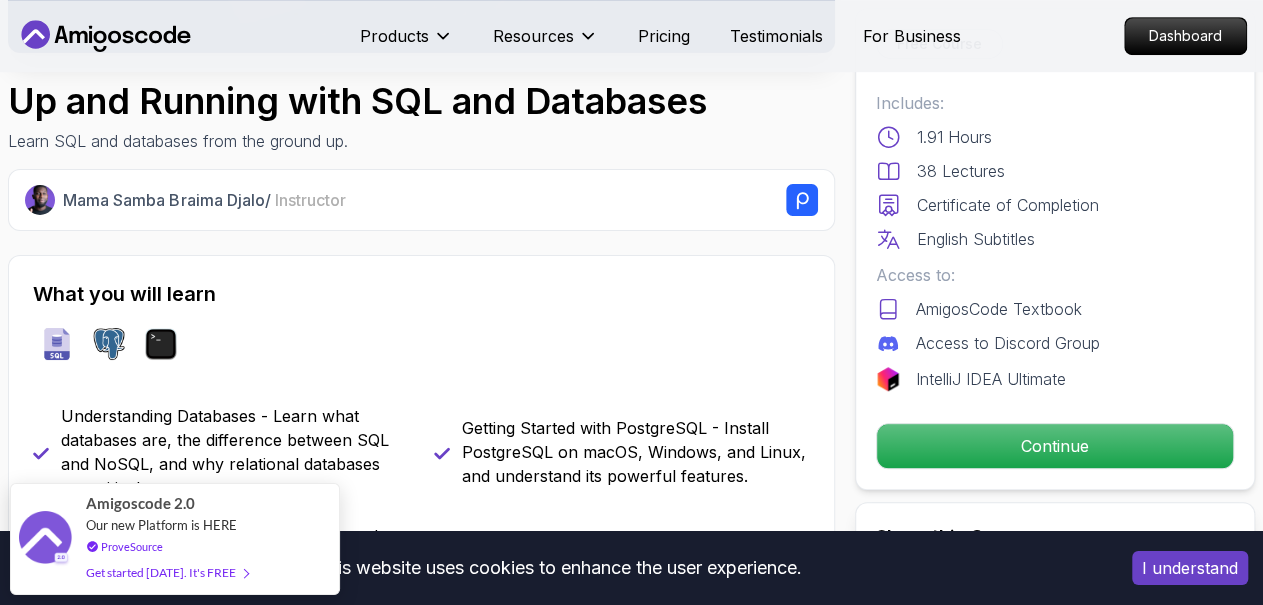 scroll, scrollTop: 532, scrollLeft: 0, axis: vertical 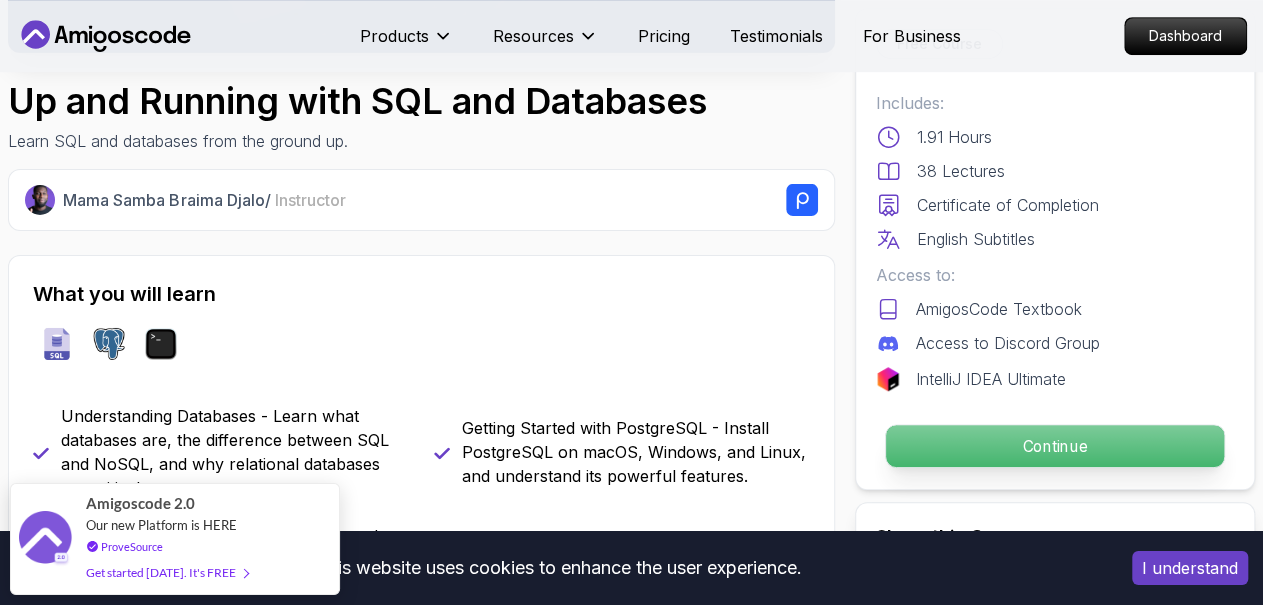 click on "Continue" at bounding box center [1055, 446] 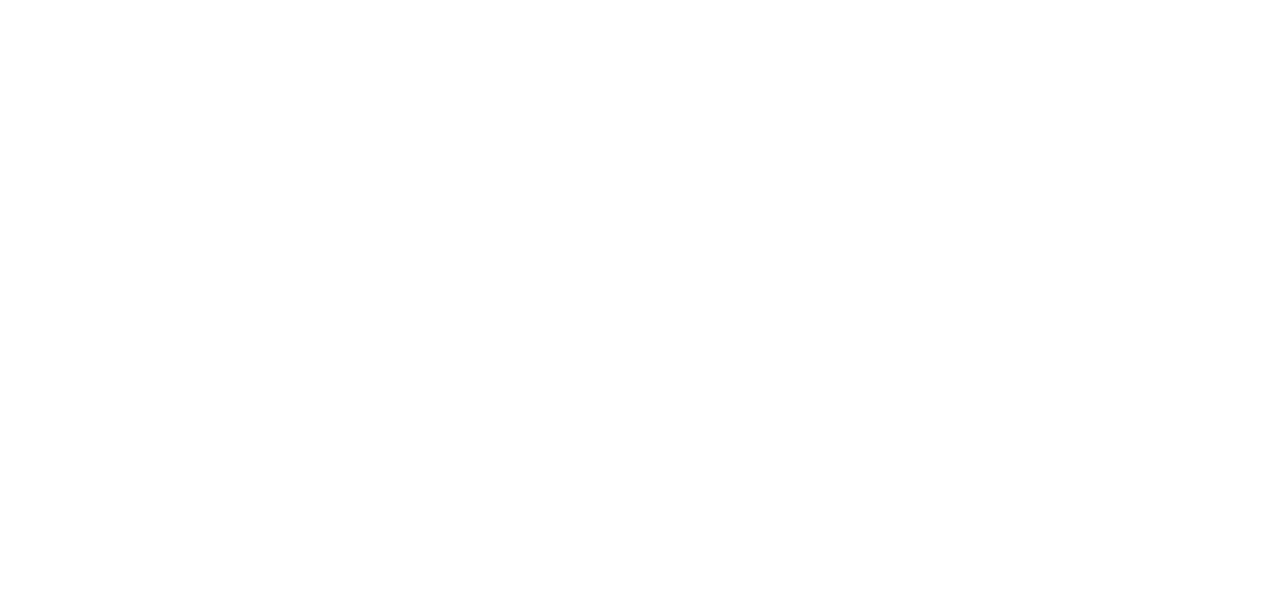 scroll, scrollTop: 0, scrollLeft: 0, axis: both 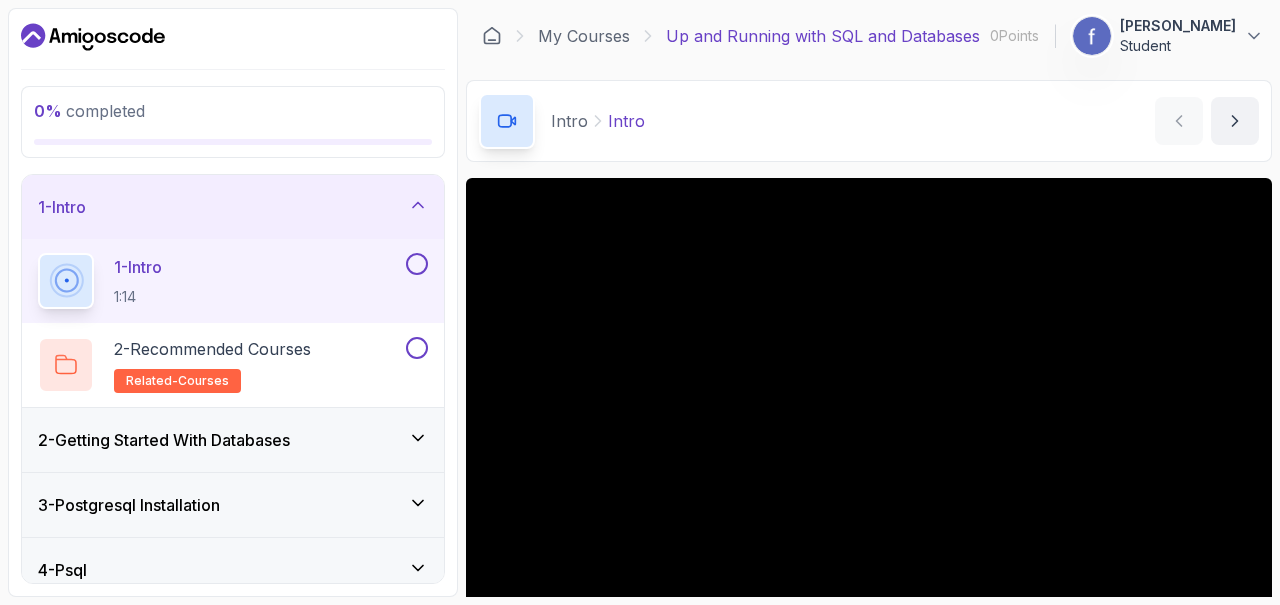 click on "1  -  Intro" at bounding box center (233, 207) 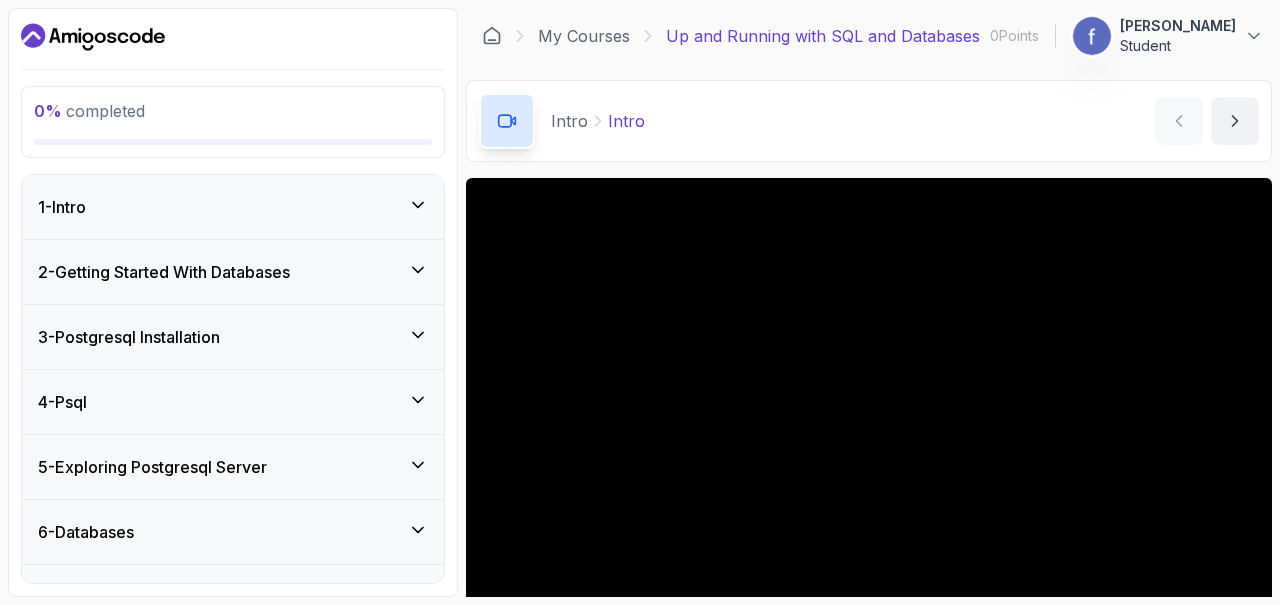 click on "1  -  Intro" at bounding box center (233, 207) 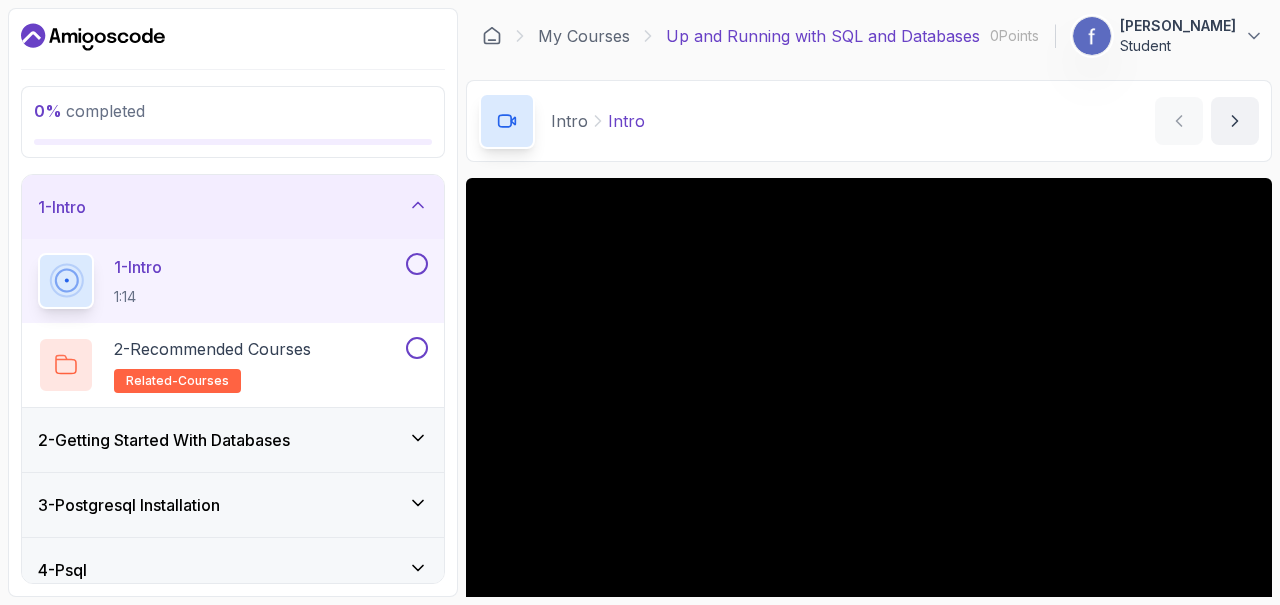 scroll, scrollTop: 151, scrollLeft: 0, axis: vertical 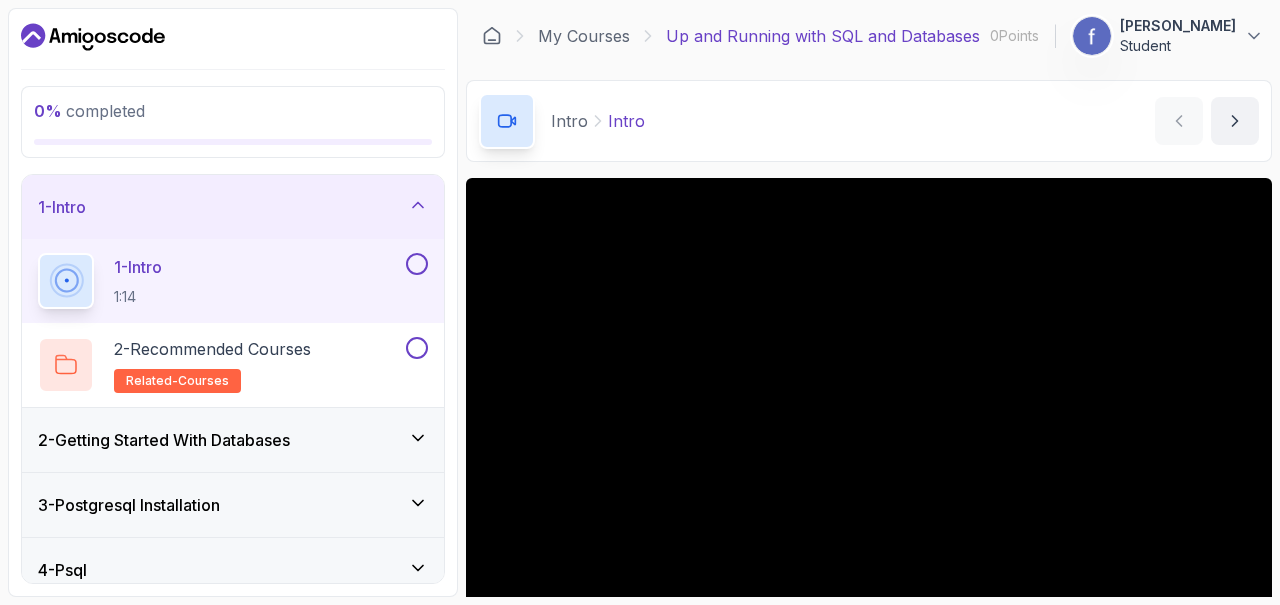 click at bounding box center [417, 264] 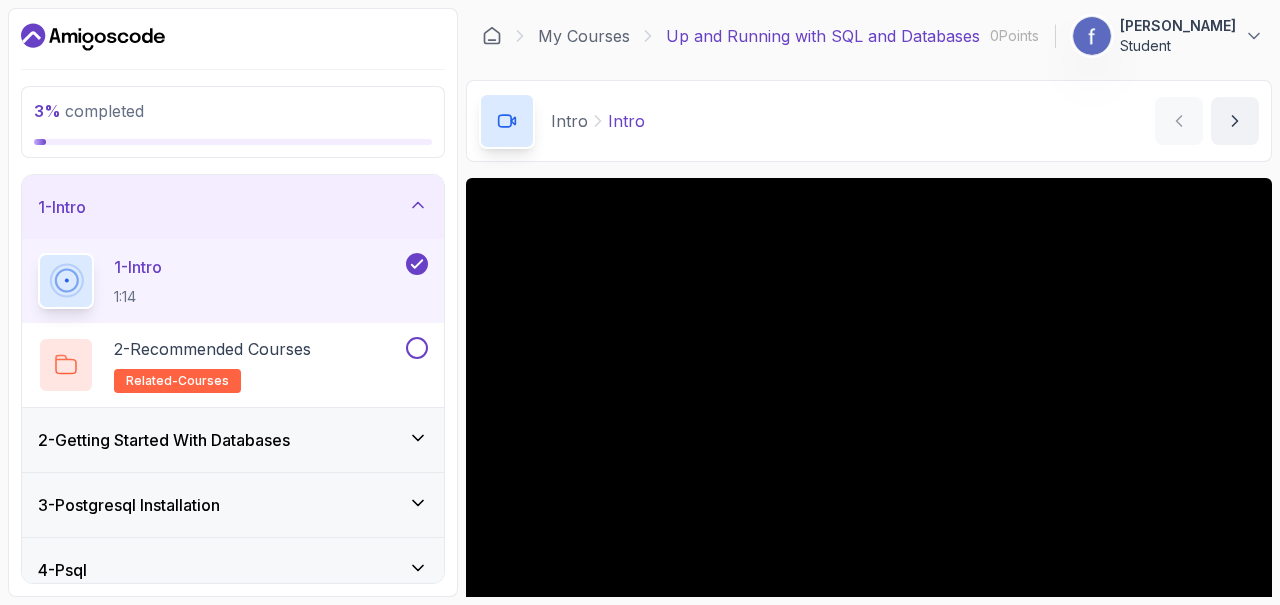scroll, scrollTop: 172, scrollLeft: 0, axis: vertical 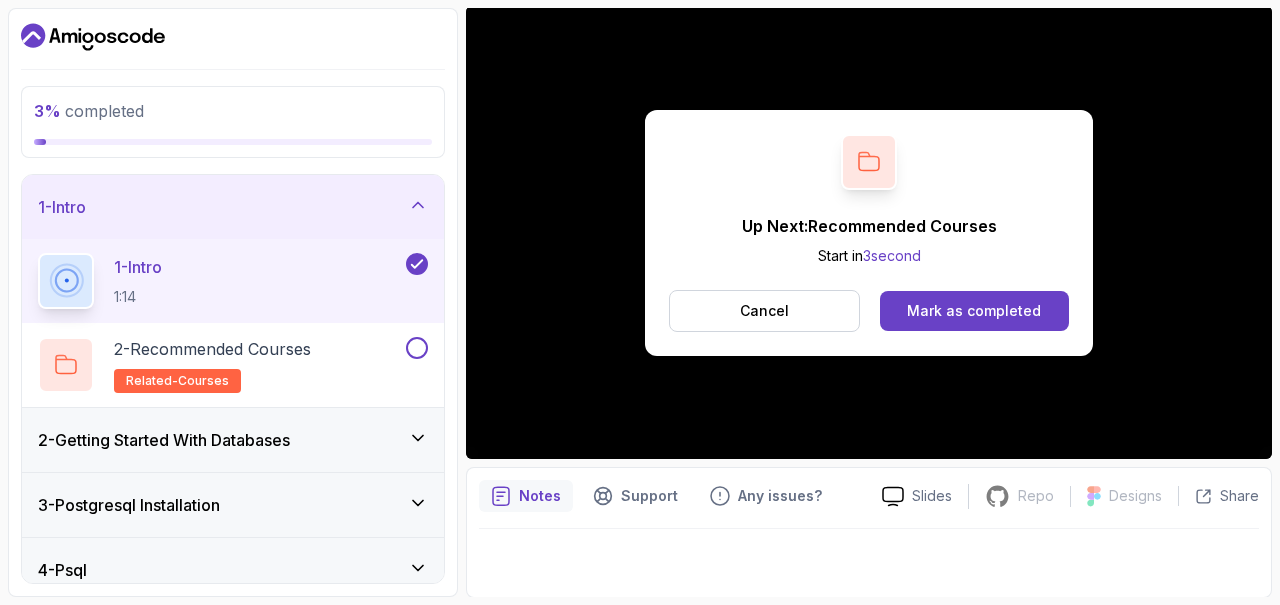 click on "Mark as completed" at bounding box center (974, 311) 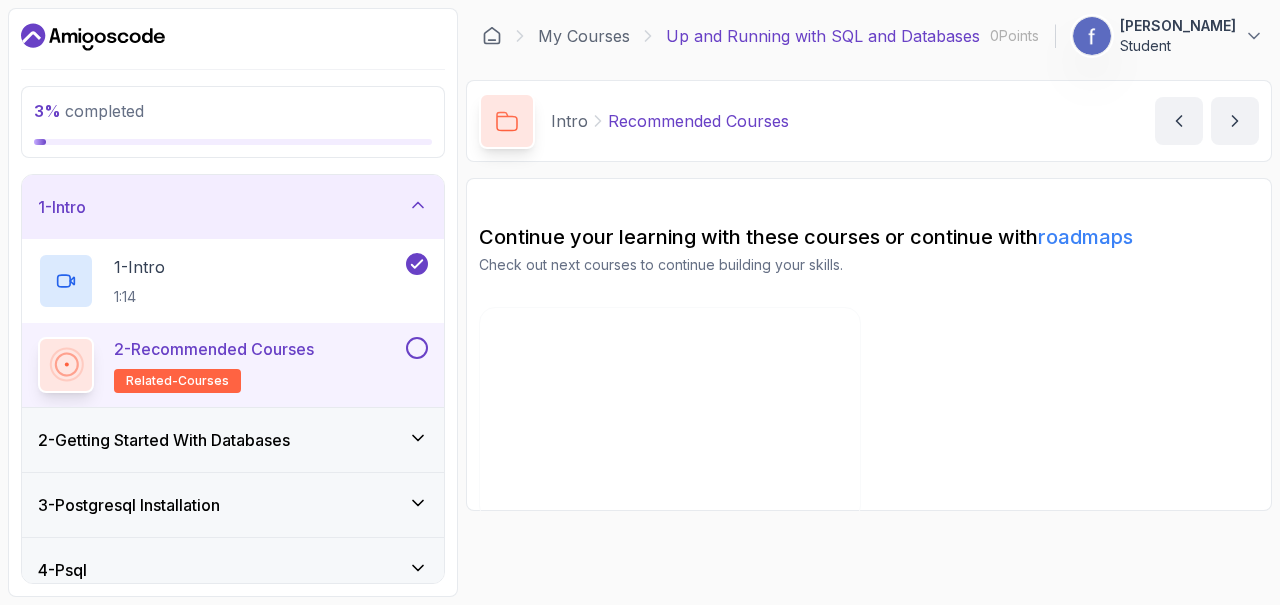 scroll, scrollTop: 0, scrollLeft: 0, axis: both 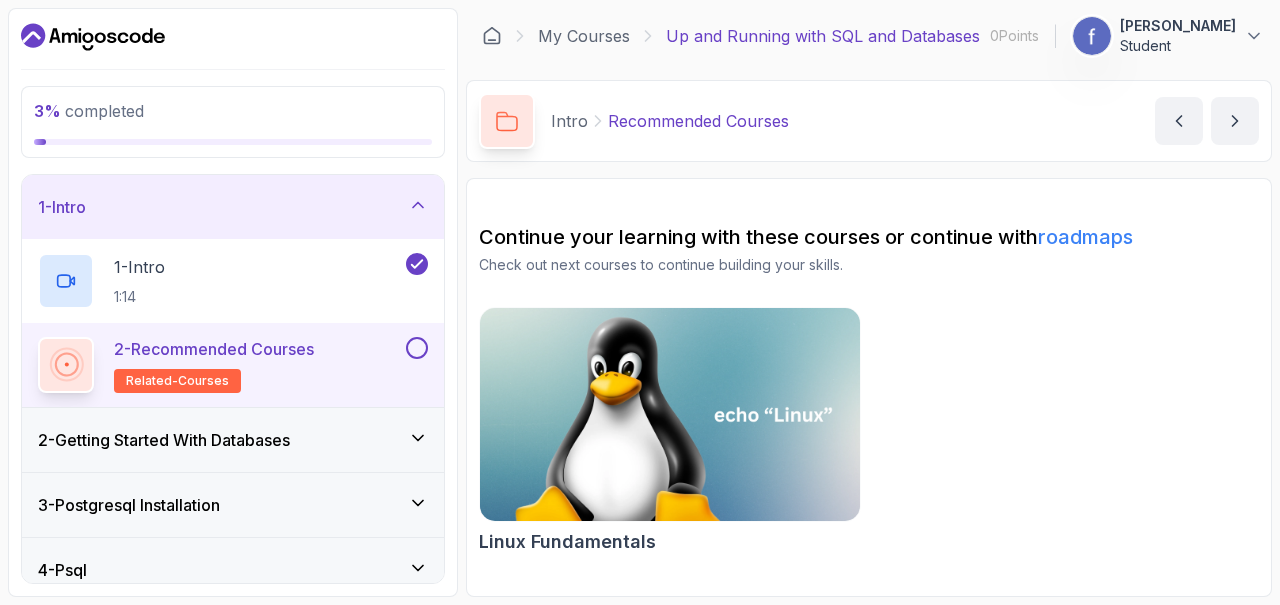 click on "2  -  Recommended Courses related-courses" at bounding box center (233, 365) 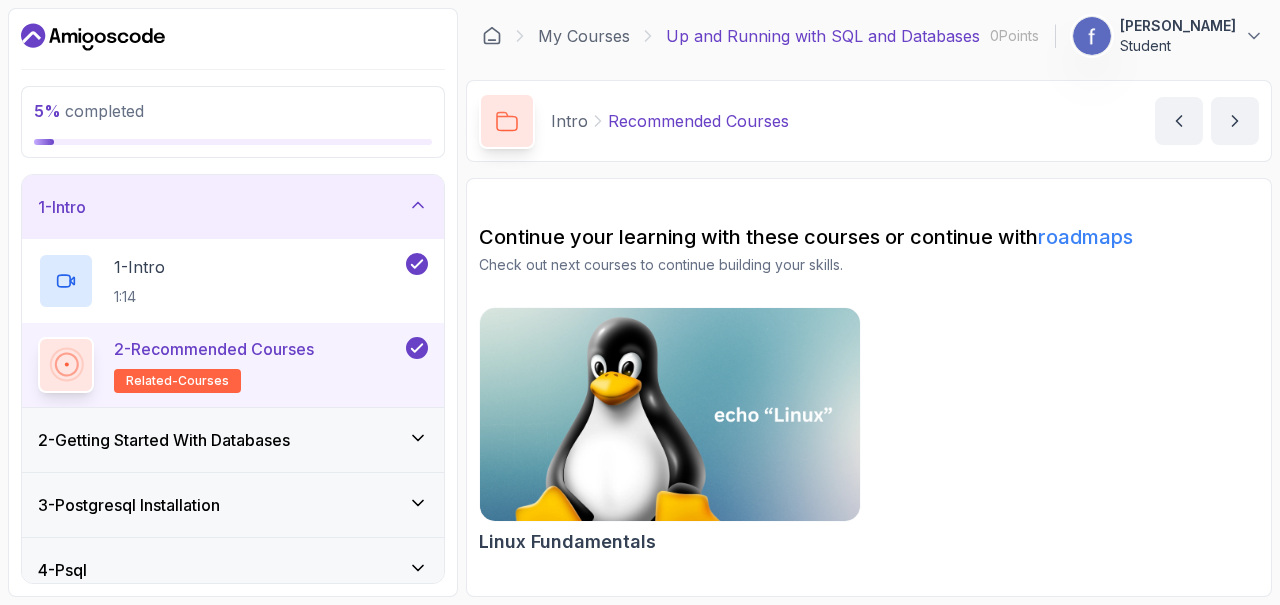 click on "related-courses" at bounding box center (177, 381) 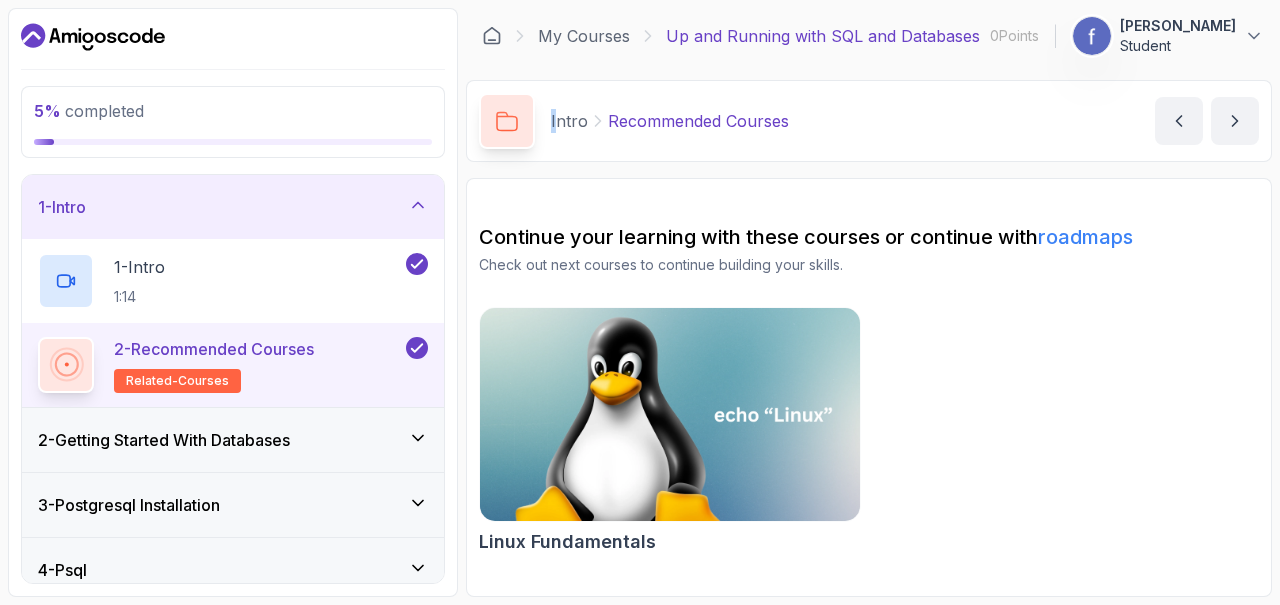 drag, startPoint x: 559, startPoint y: 118, endPoint x: 510, endPoint y: 131, distance: 50.695168 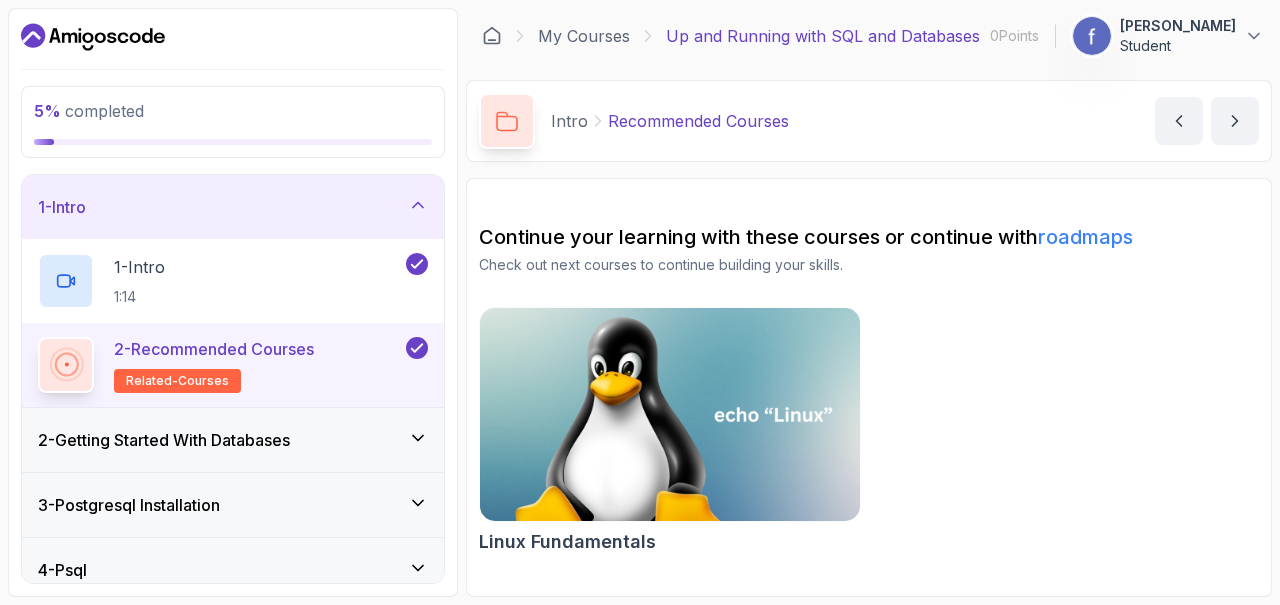 click 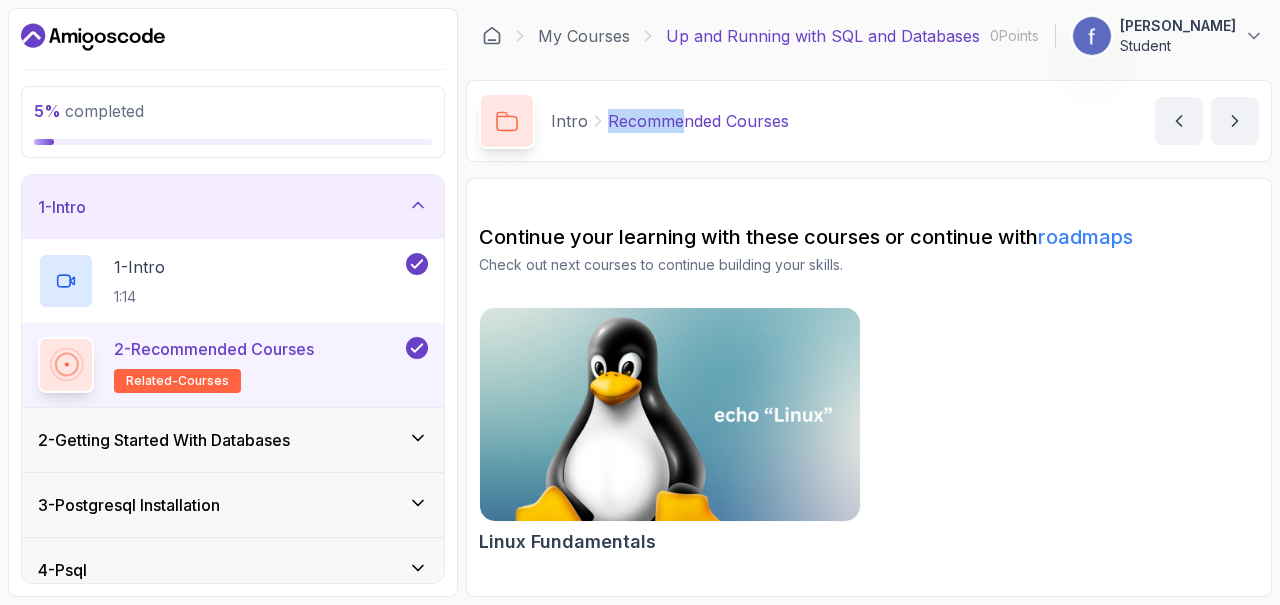 drag, startPoint x: 510, startPoint y: 131, endPoint x: 698, endPoint y: 126, distance: 188.06648 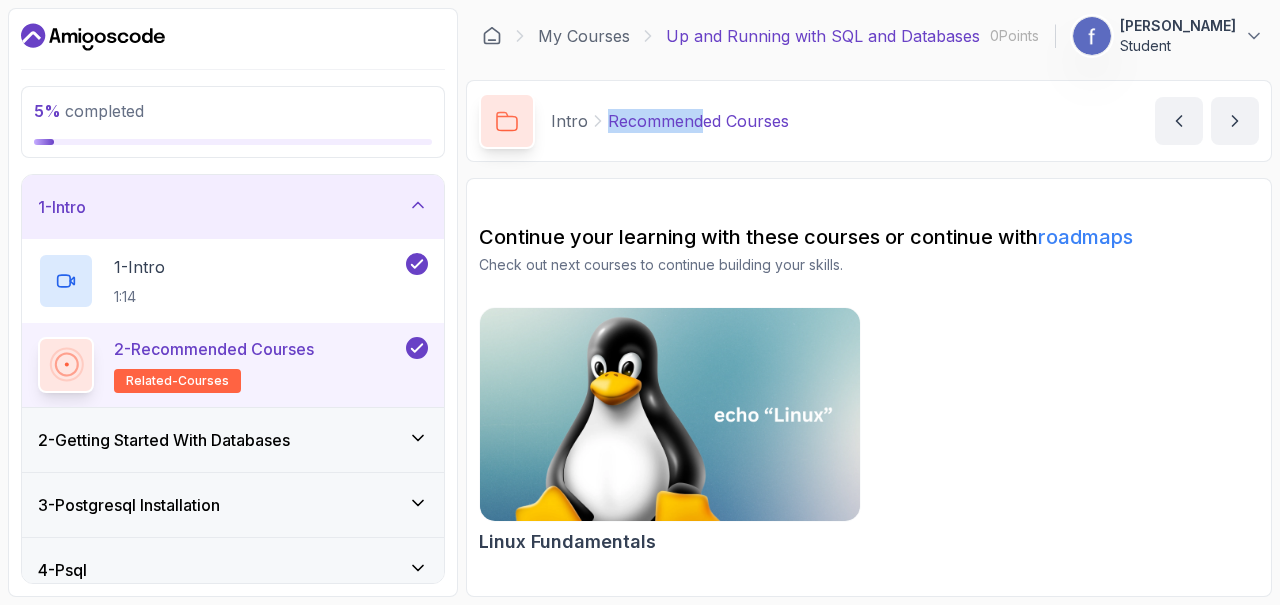 click on "Recommended Courses" at bounding box center [698, 121] 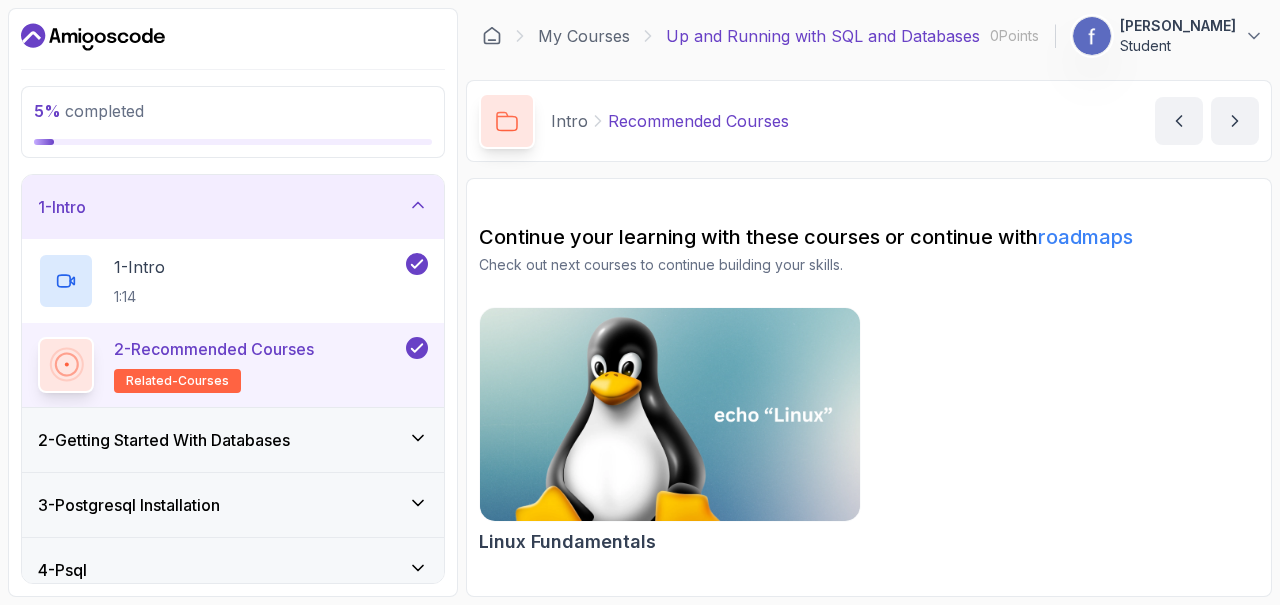 click on "related-courses" at bounding box center [177, 381] 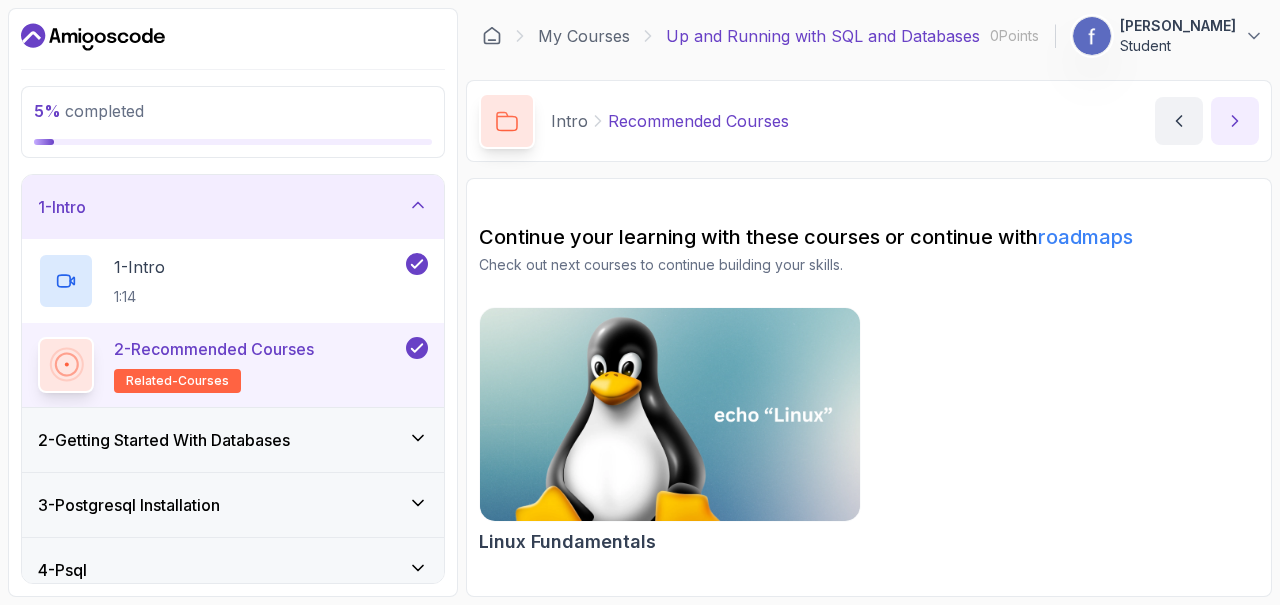 click 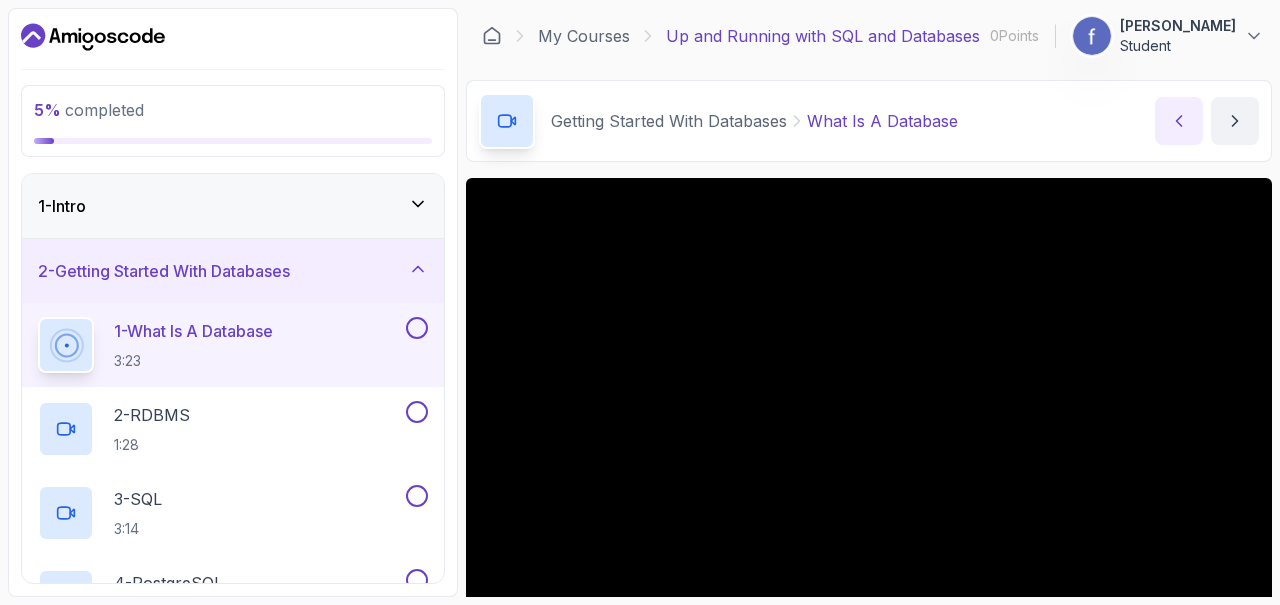 click at bounding box center [1179, 121] 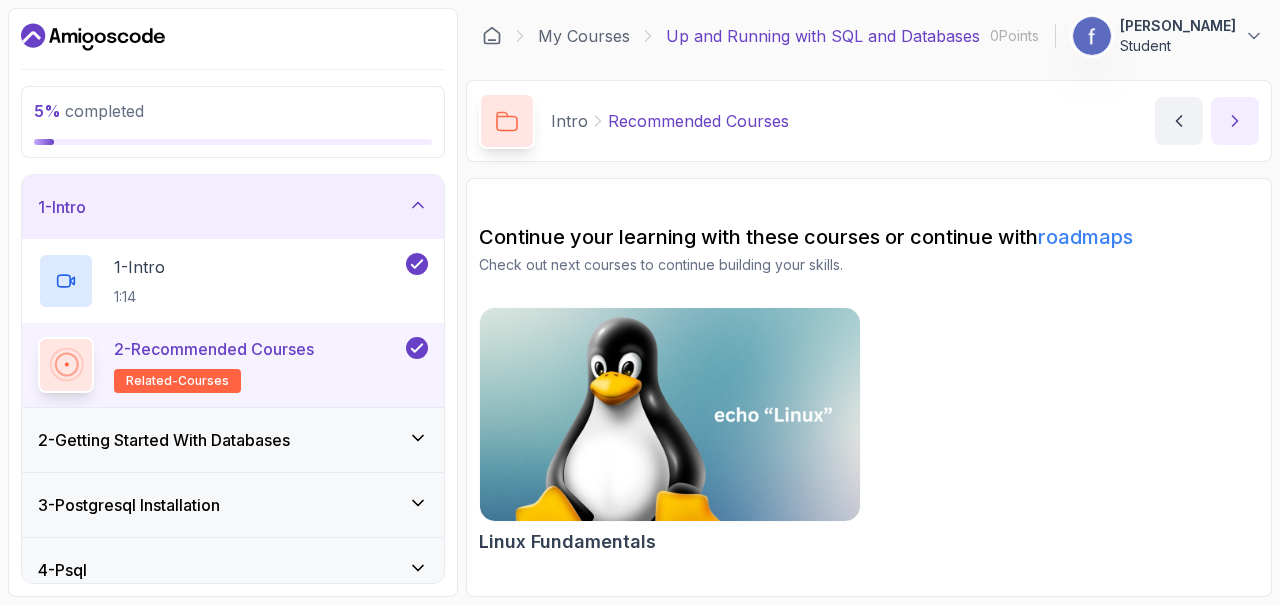 click 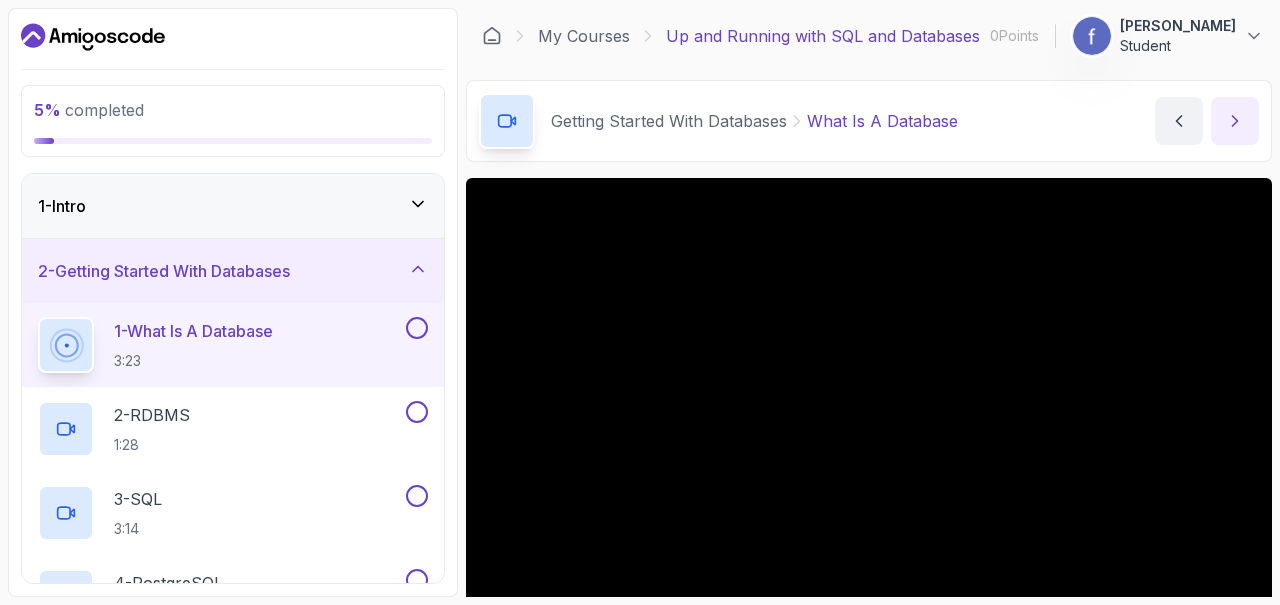 type 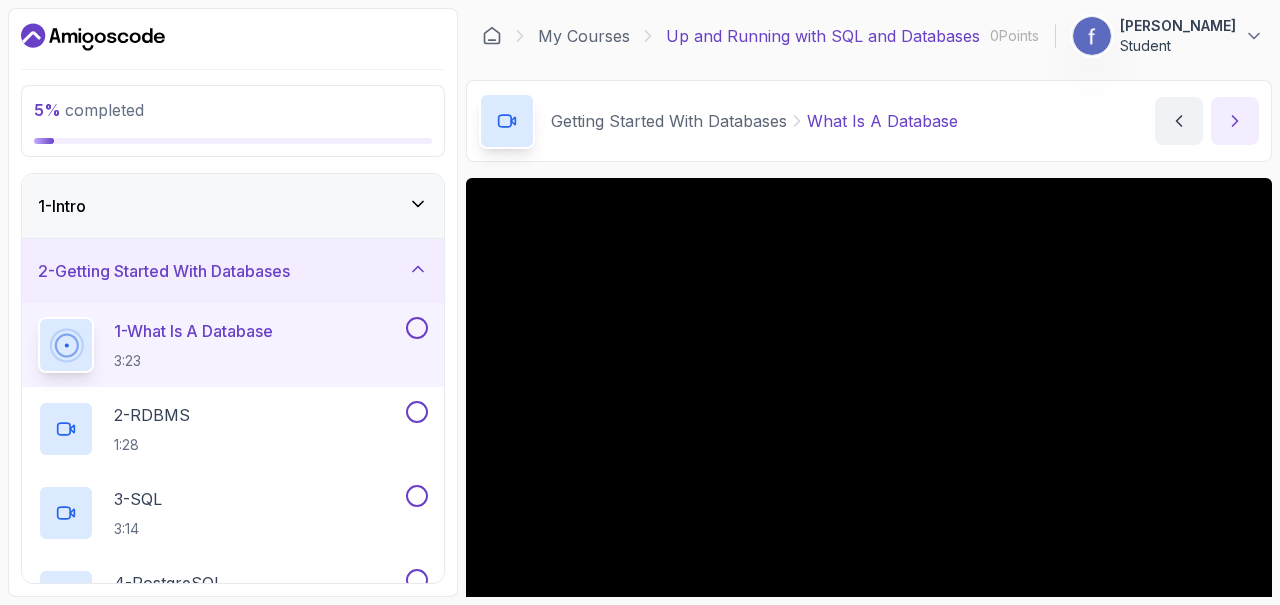 click at bounding box center (1235, 121) 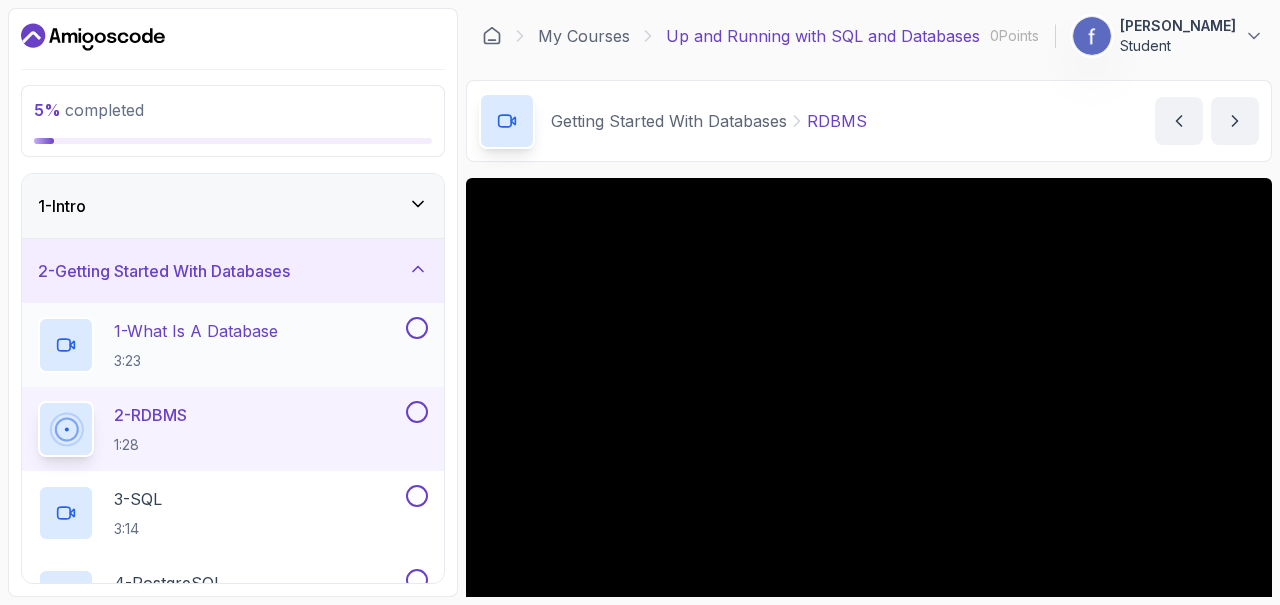 click on "1  -  What Is A Database" at bounding box center [196, 331] 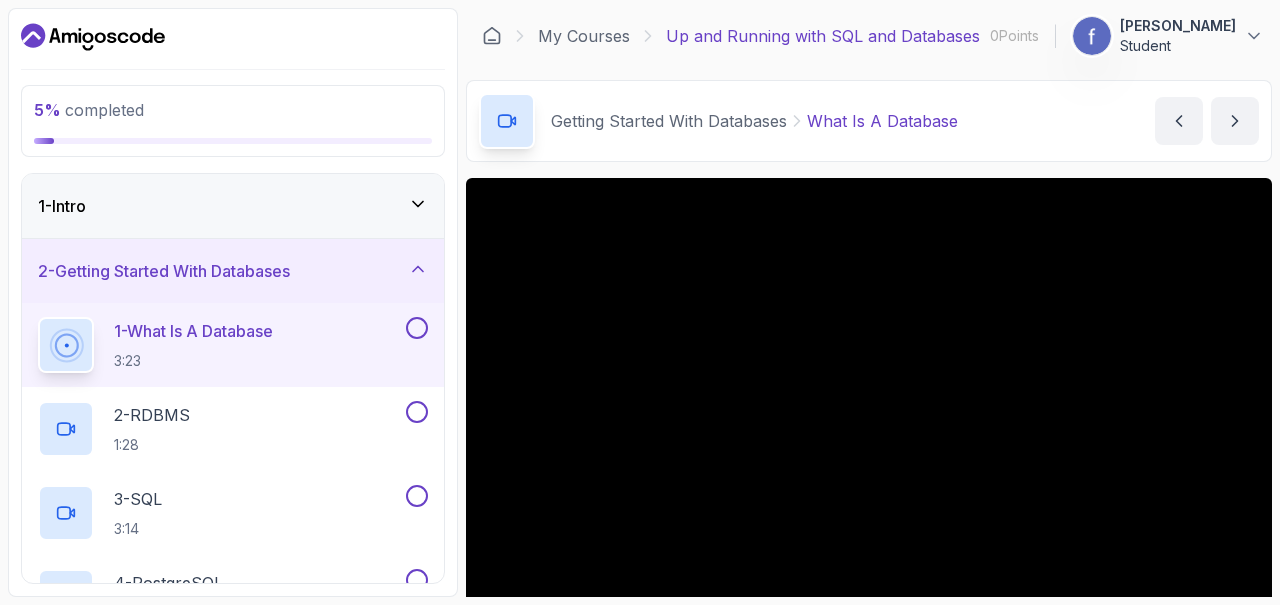 click on "1  -  What Is A Database 3:23" at bounding box center [233, 345] 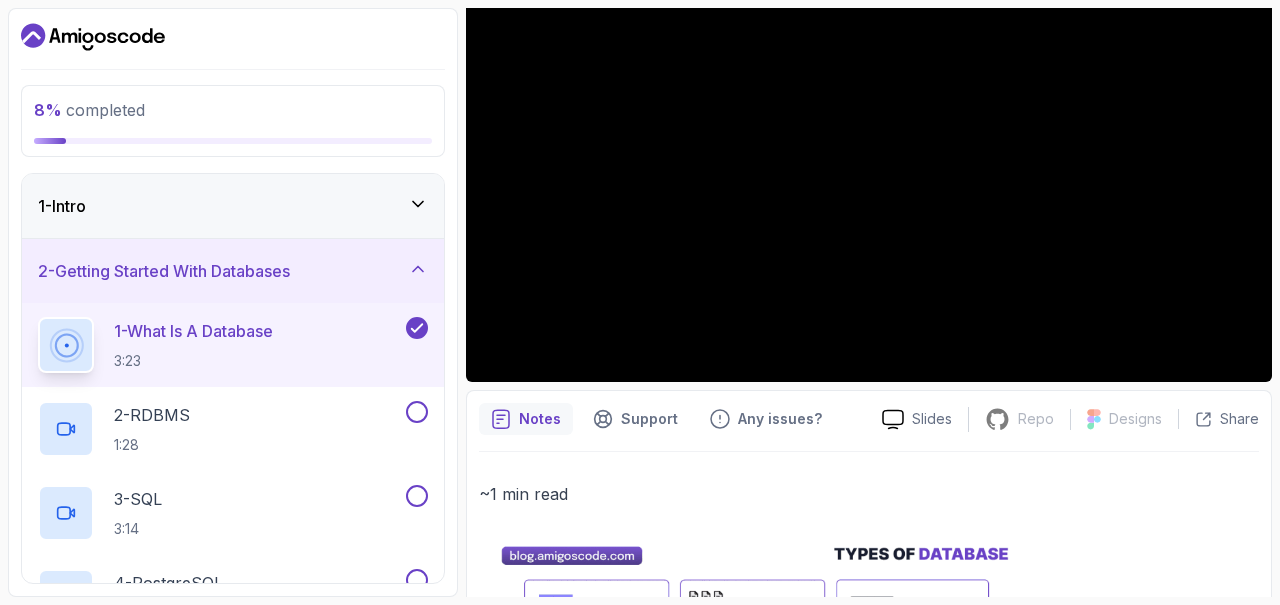 scroll, scrollTop: 265, scrollLeft: 0, axis: vertical 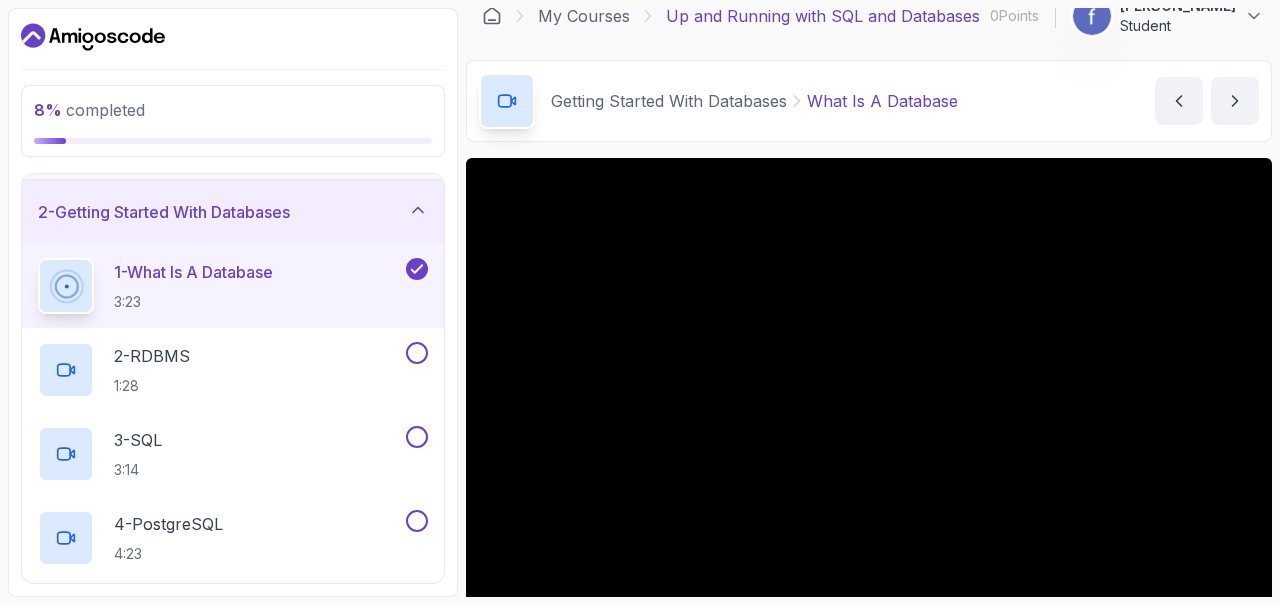 click on "5  -  The Best Way To Learn SQL 3:18" at bounding box center [233, 622] 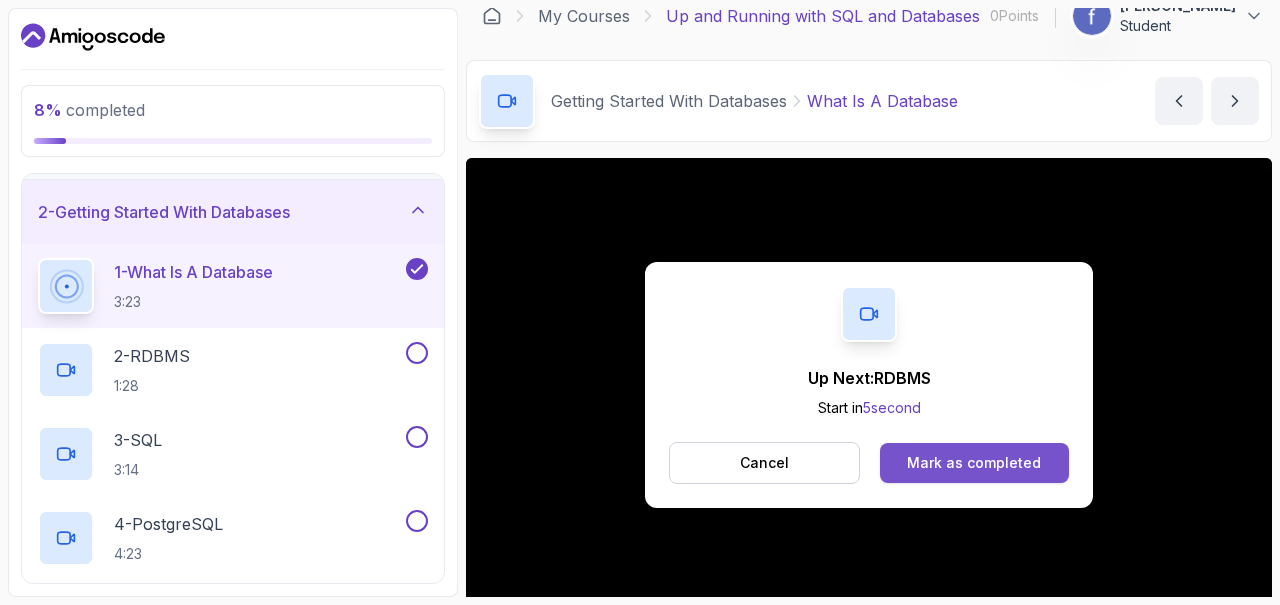 click on "Mark as completed" at bounding box center [974, 463] 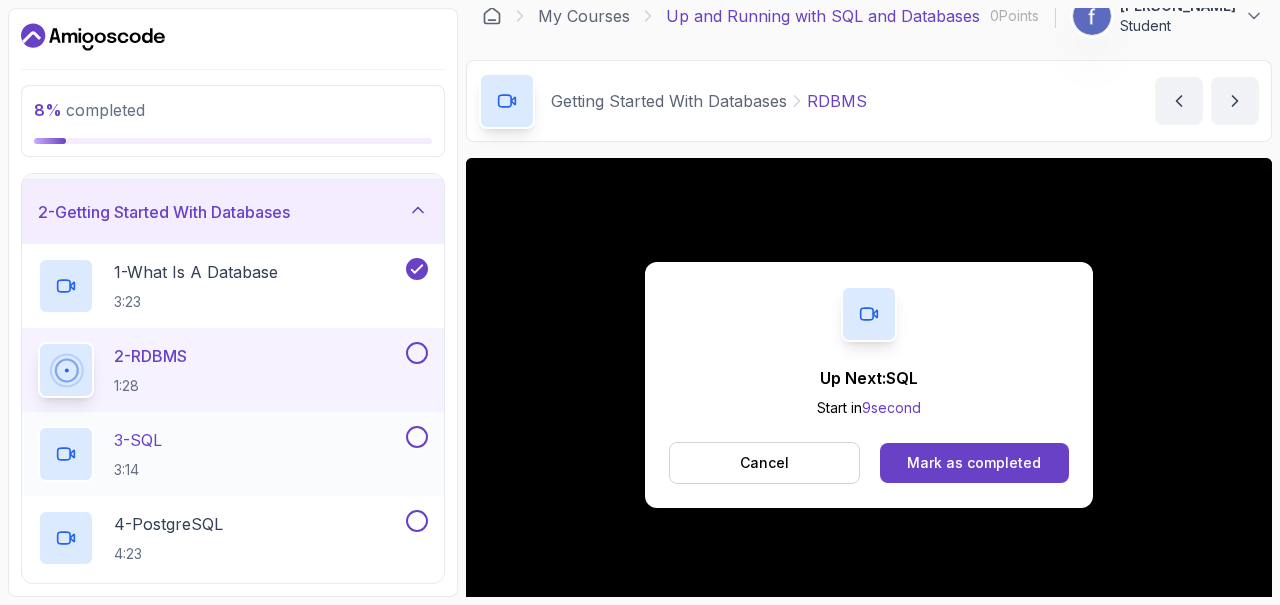 click on "3  -  SQL" at bounding box center [138, 440] 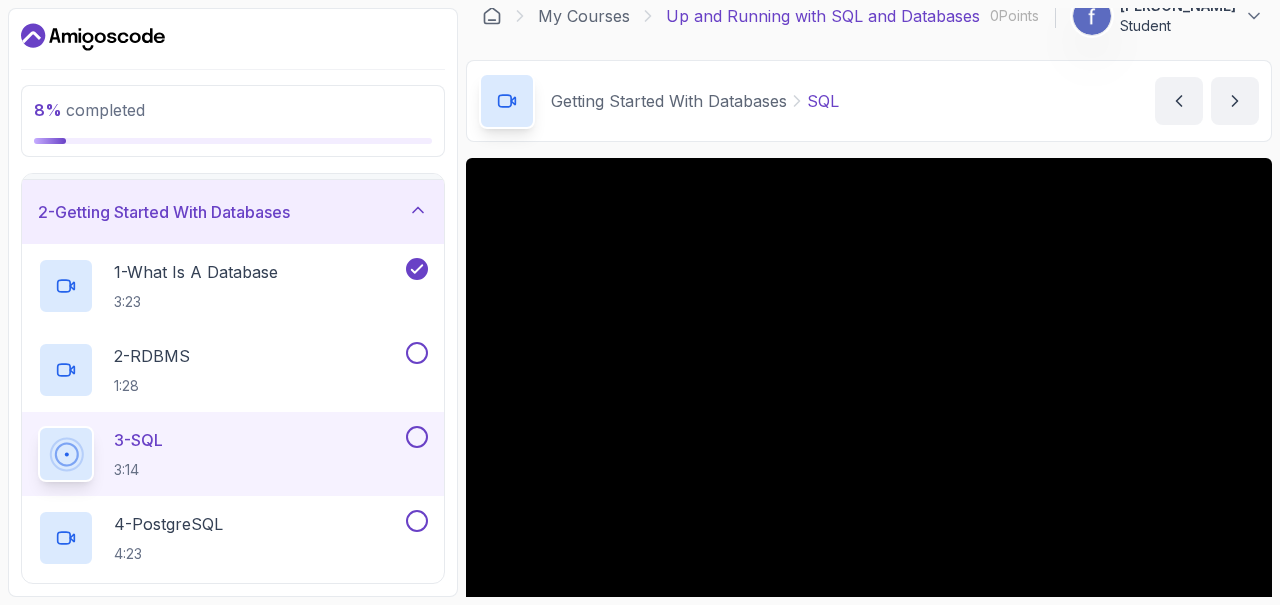 type 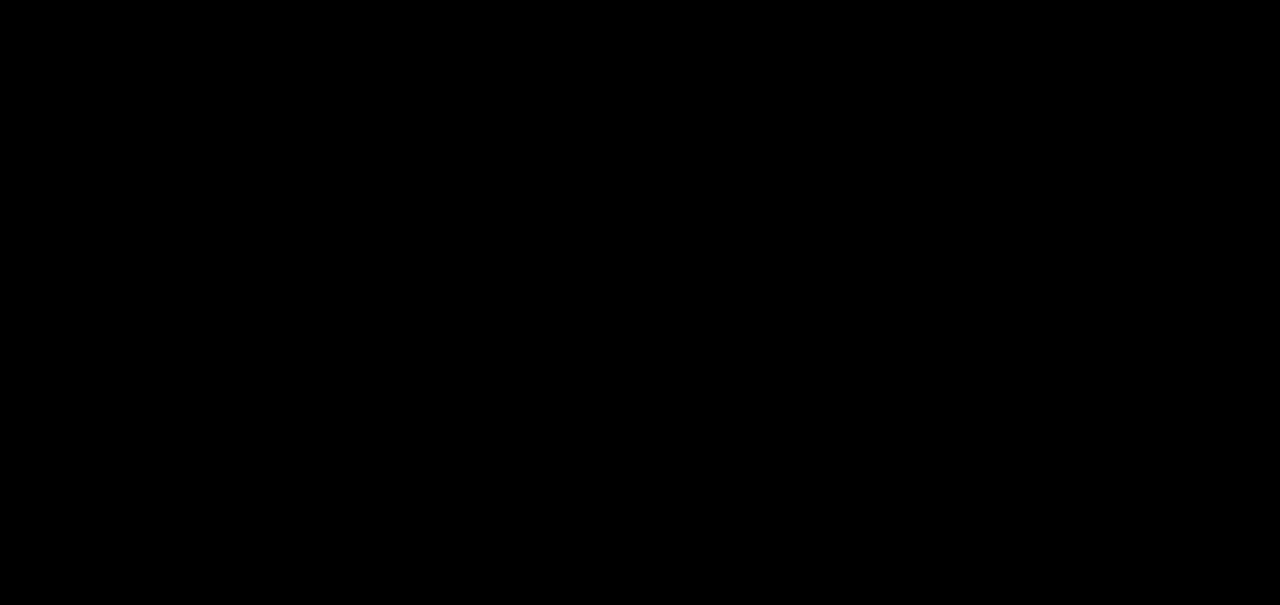 scroll, scrollTop: 59, scrollLeft: 0, axis: vertical 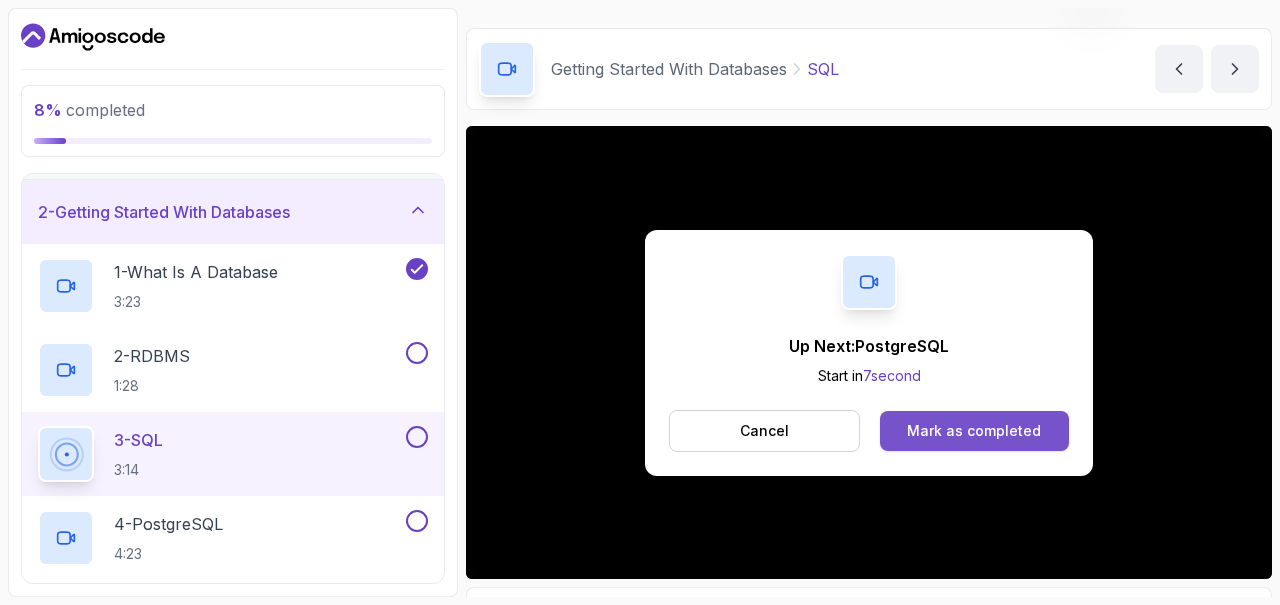 click on "Mark as completed" at bounding box center (974, 431) 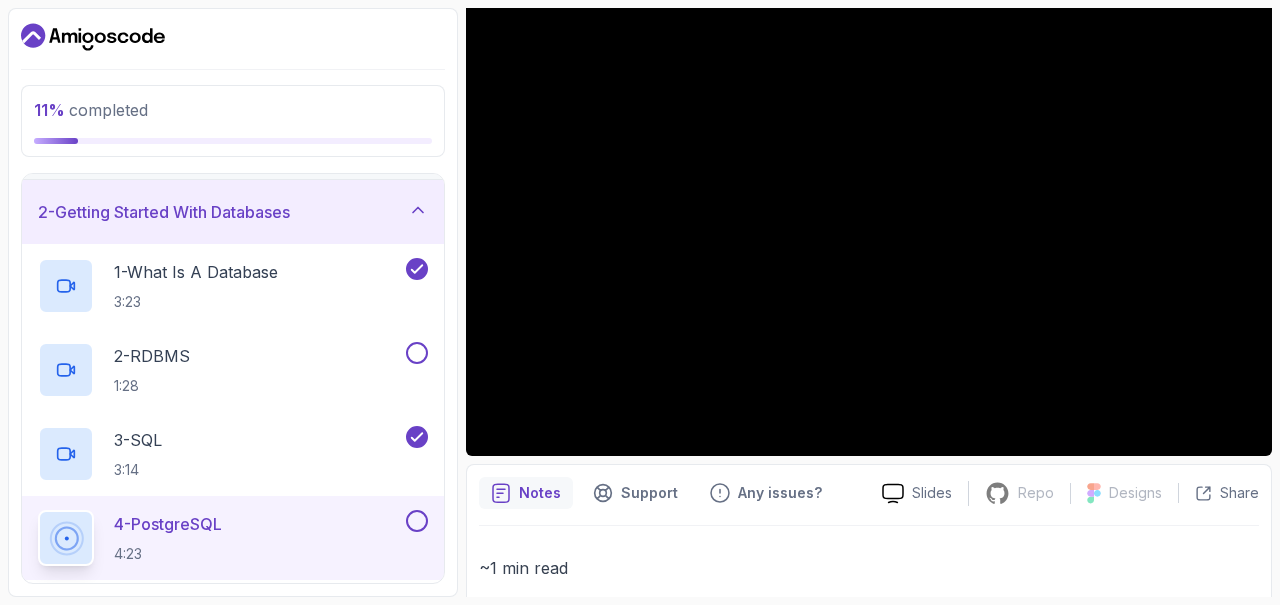 scroll, scrollTop: 176, scrollLeft: 0, axis: vertical 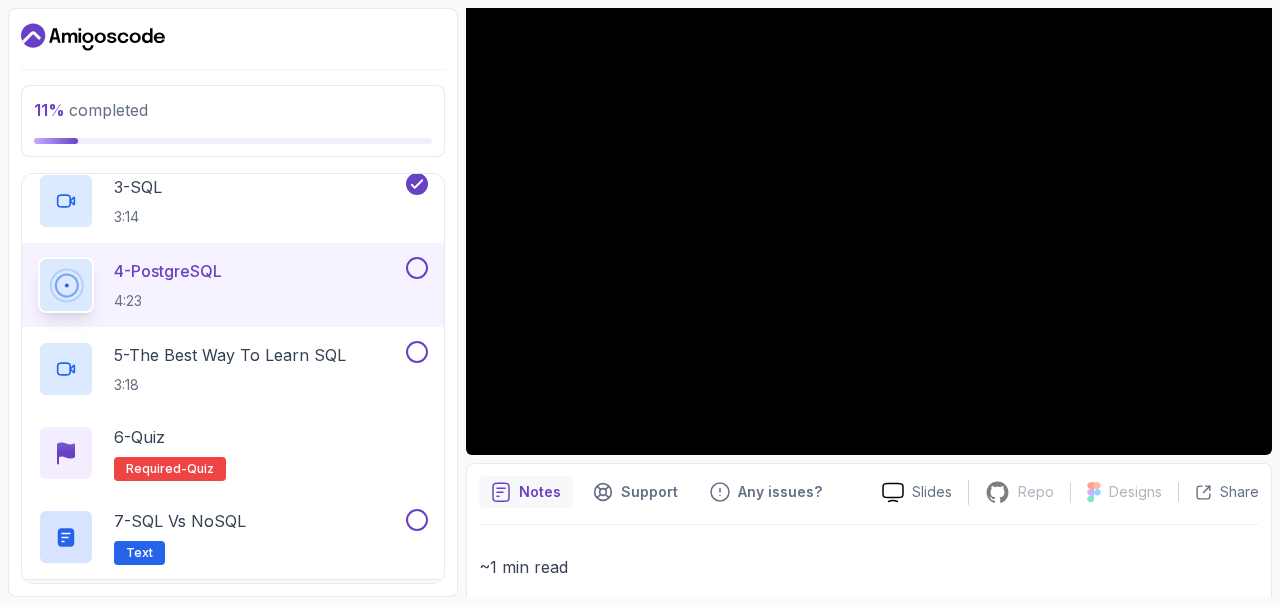 click on "Slides Repo Repository not available Designs Design not available Share Notes Support Any issues? Slides Repo Repository not available Designs Design not available Share ~1 min read Links
PostgreSQL Official Website
PostgreSQL Downloads
PostgreSQL Documentation" at bounding box center [869, 406] 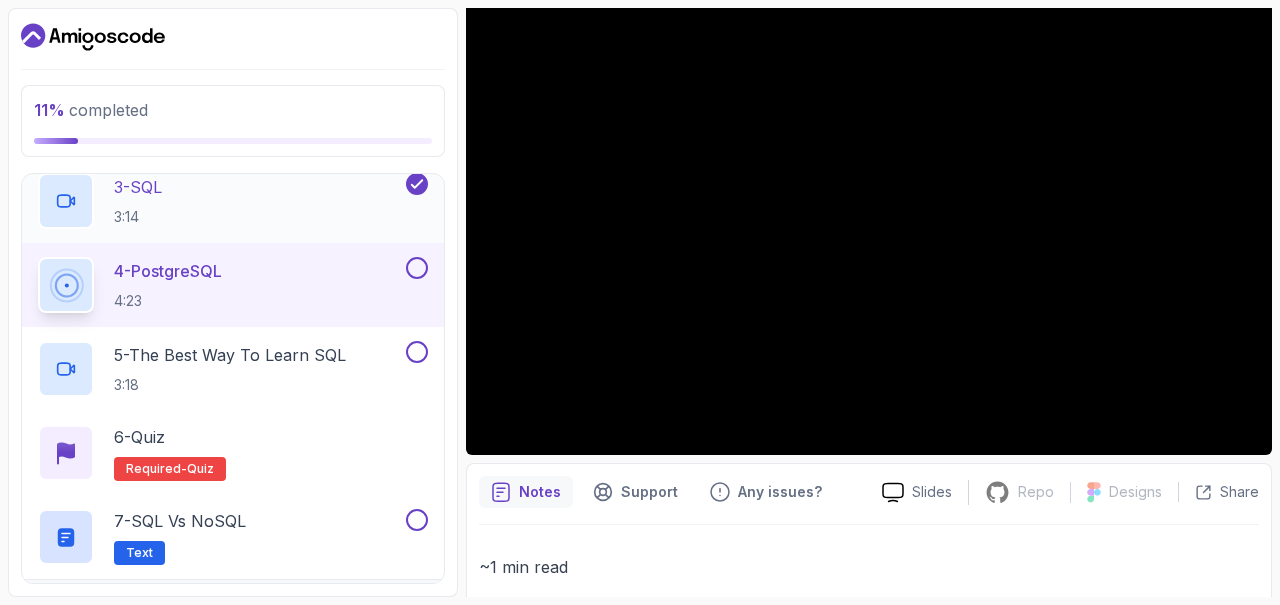 click on "3  -  SQL 3:14" at bounding box center [220, 201] 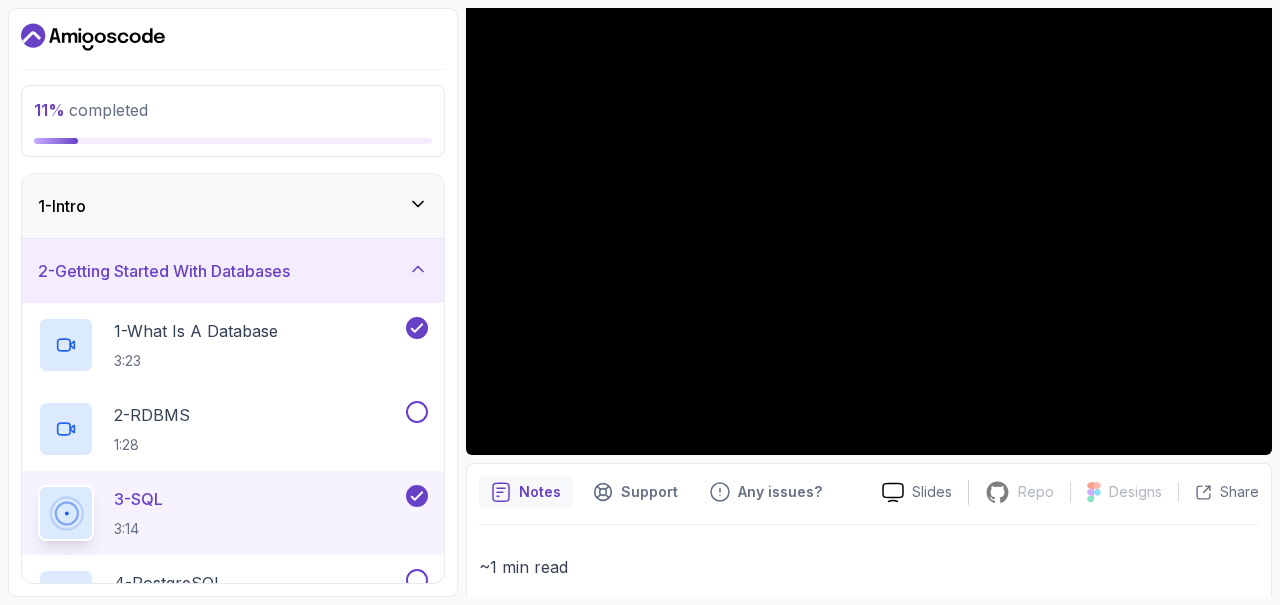 scroll, scrollTop: 8, scrollLeft: 0, axis: vertical 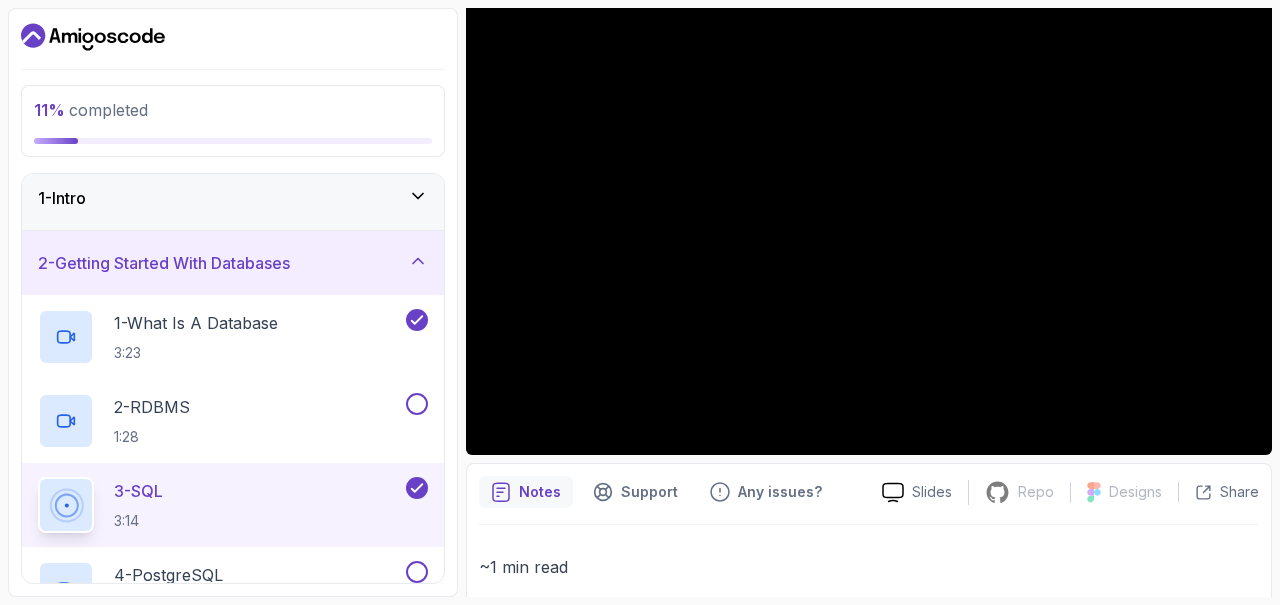 click on "~1 min read" at bounding box center (869, 917) 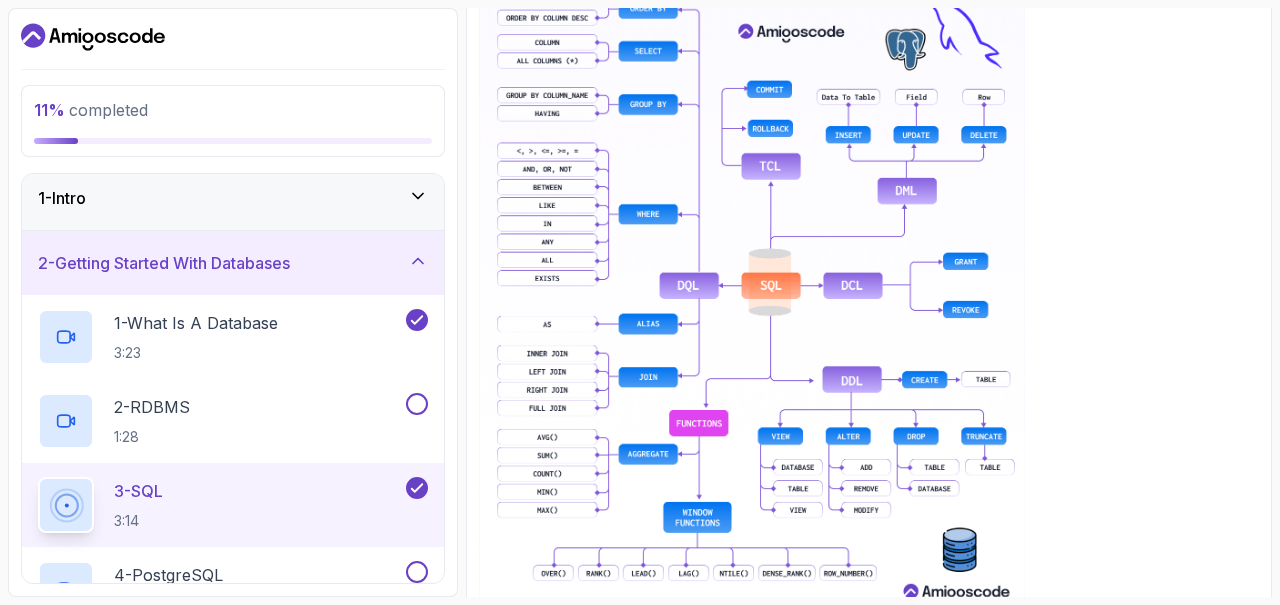 scroll, scrollTop: 901, scrollLeft: 0, axis: vertical 